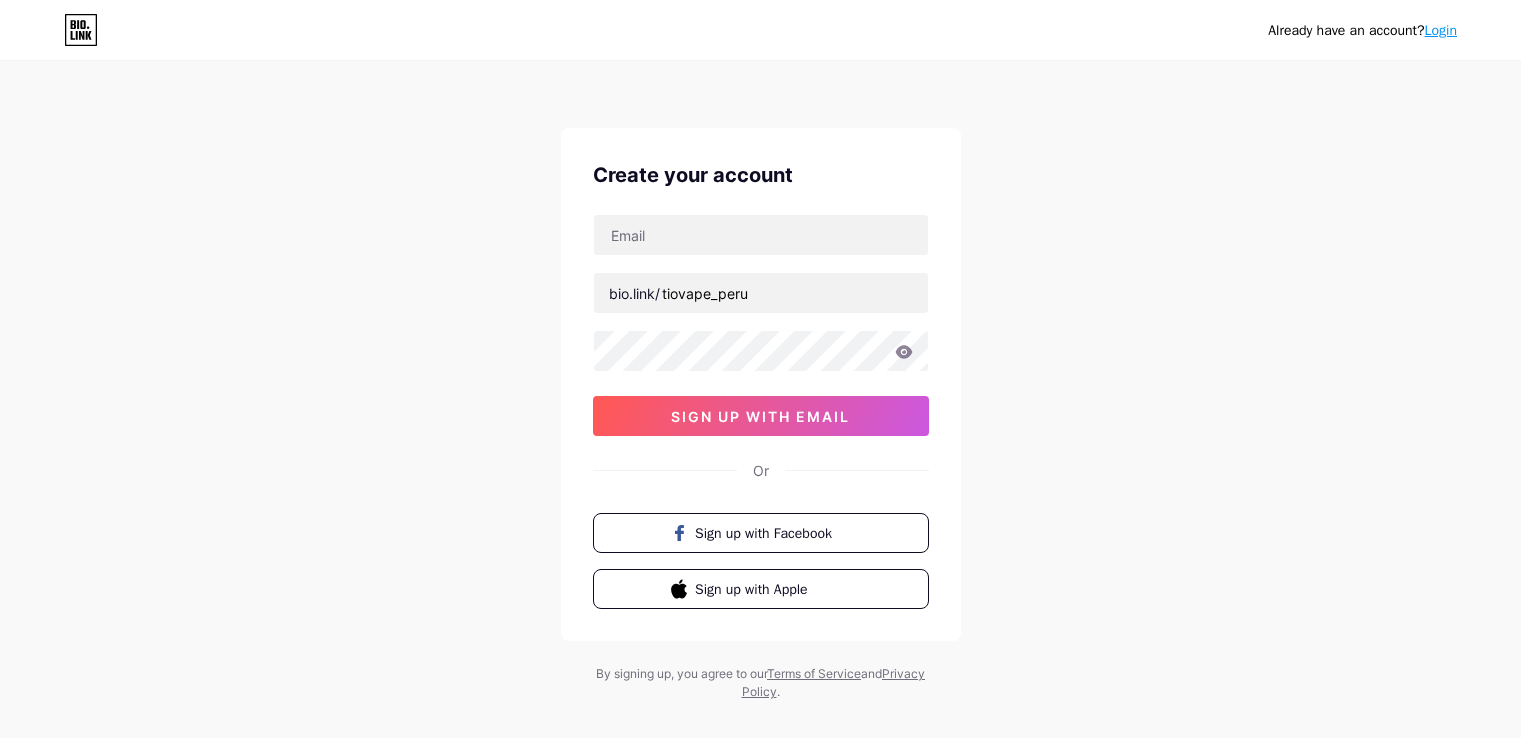 scroll, scrollTop: 0, scrollLeft: 0, axis: both 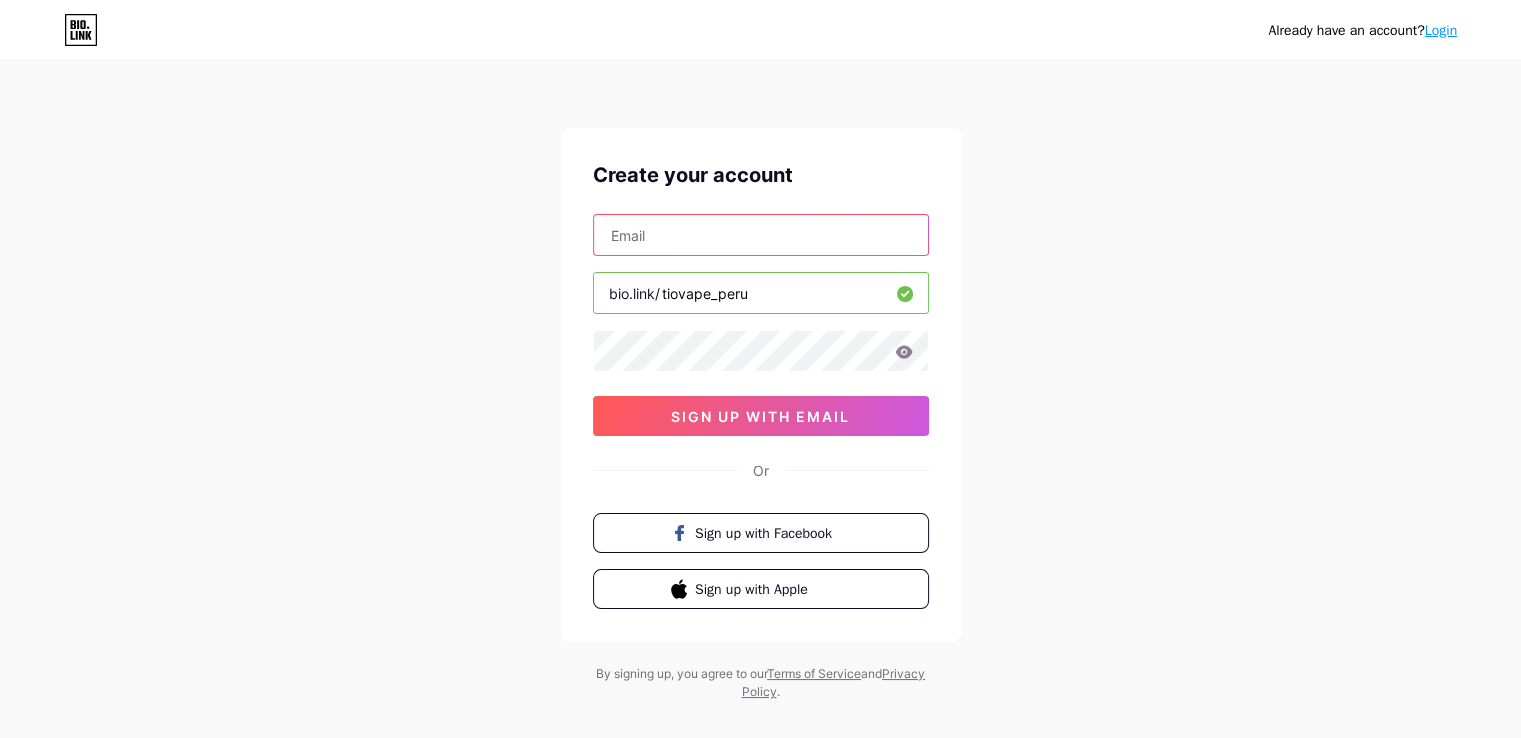 click at bounding box center [761, 235] 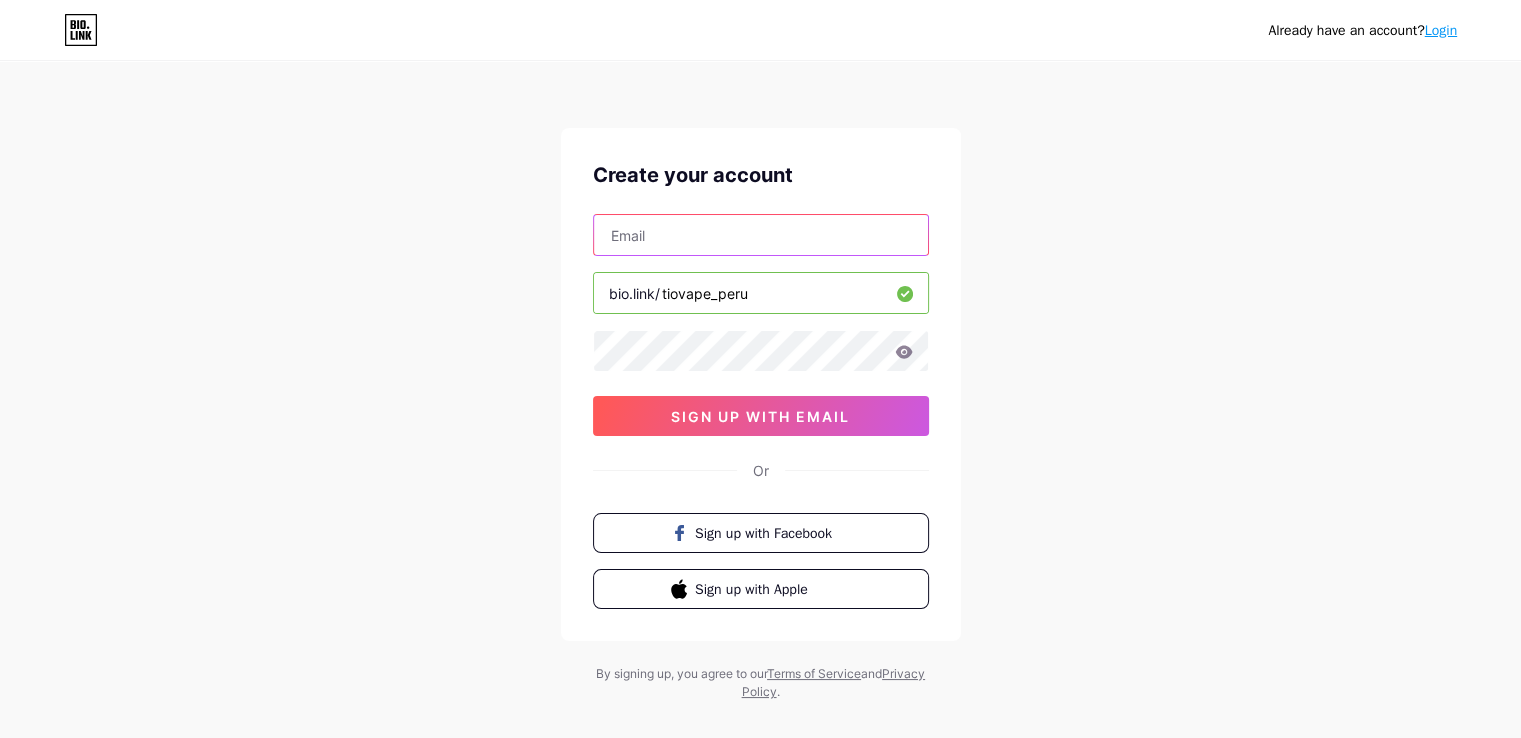 click at bounding box center [761, 235] 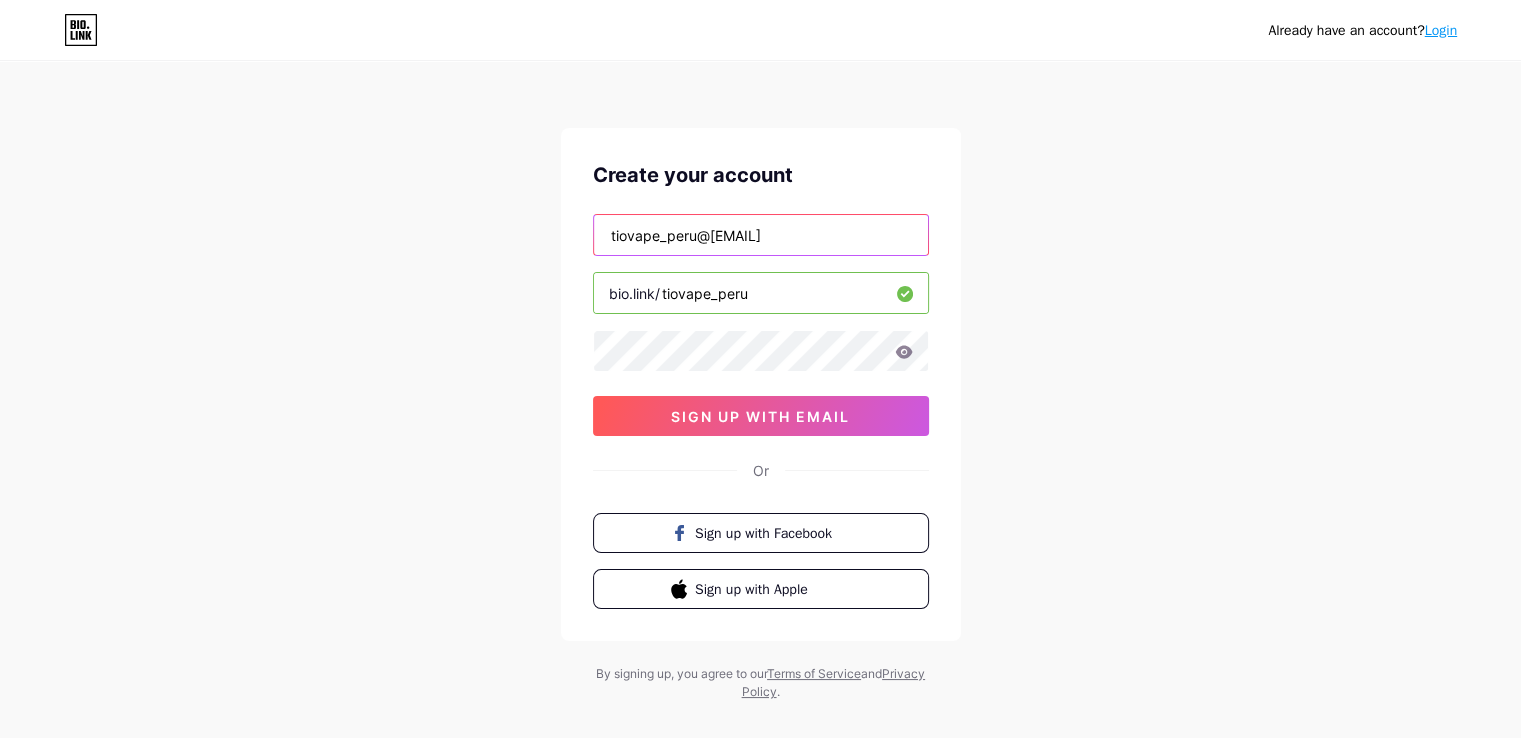 click on "tiovape_peru@[EMAIL]" at bounding box center (761, 235) 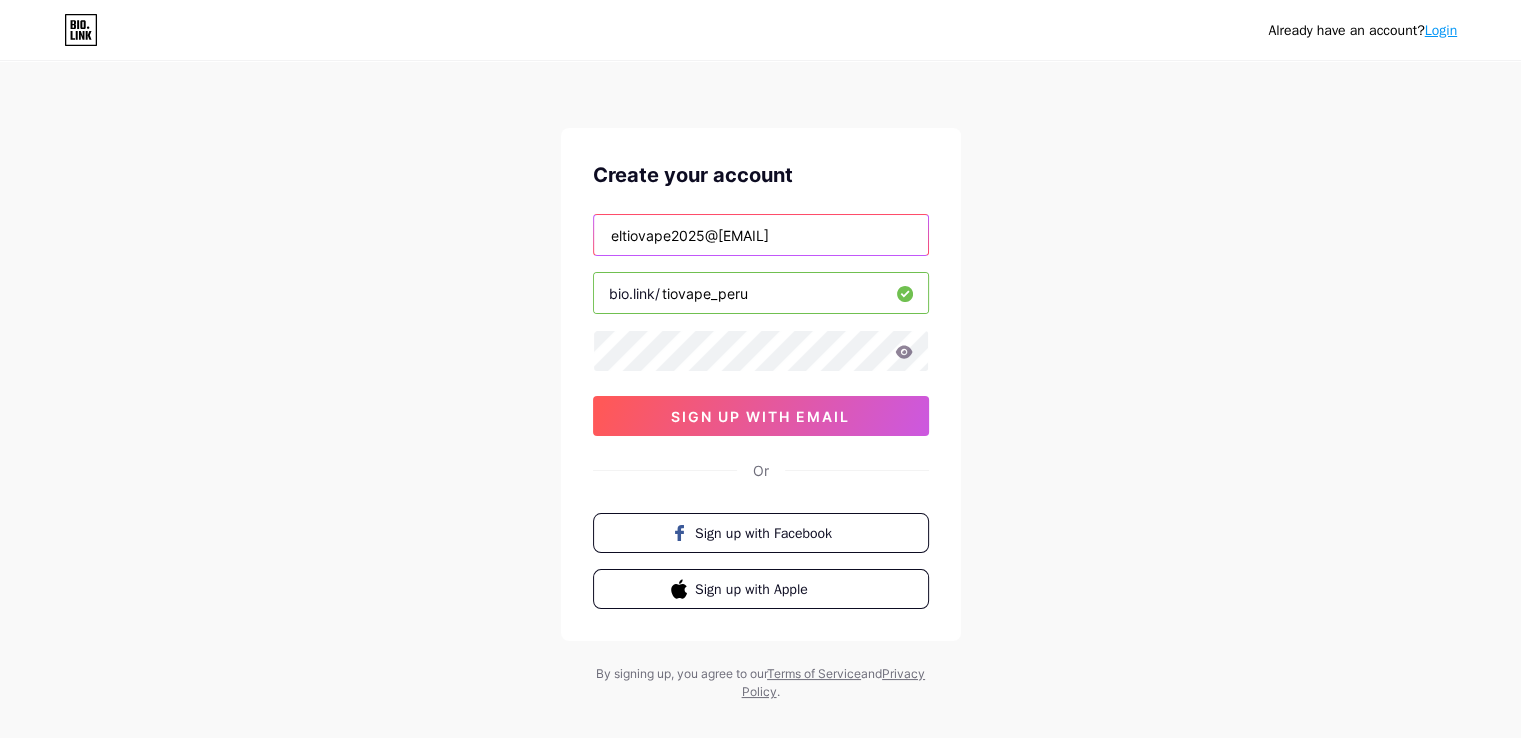 type on "eltiovape2025@[EMAIL]" 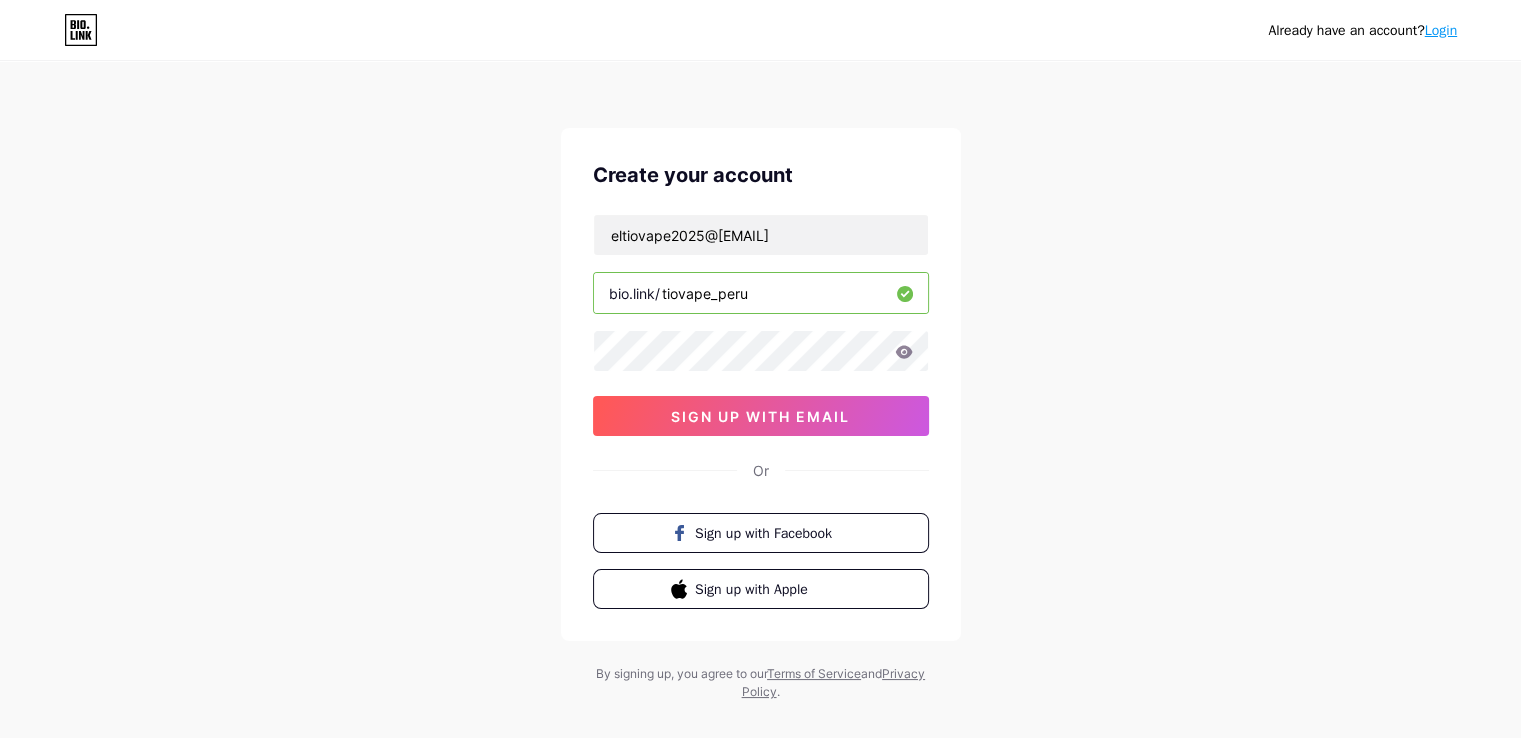 click on "Already have an account?  Login   Create your account     eltiovape2025@[EMAIL]     bio.link/   tiovape_peru                     sign up with email         Or       Sign up with Facebook
Sign up with Apple
By signing up, you agree to our  Terms of Service  and  Privacy Policy ." at bounding box center [760, 382] 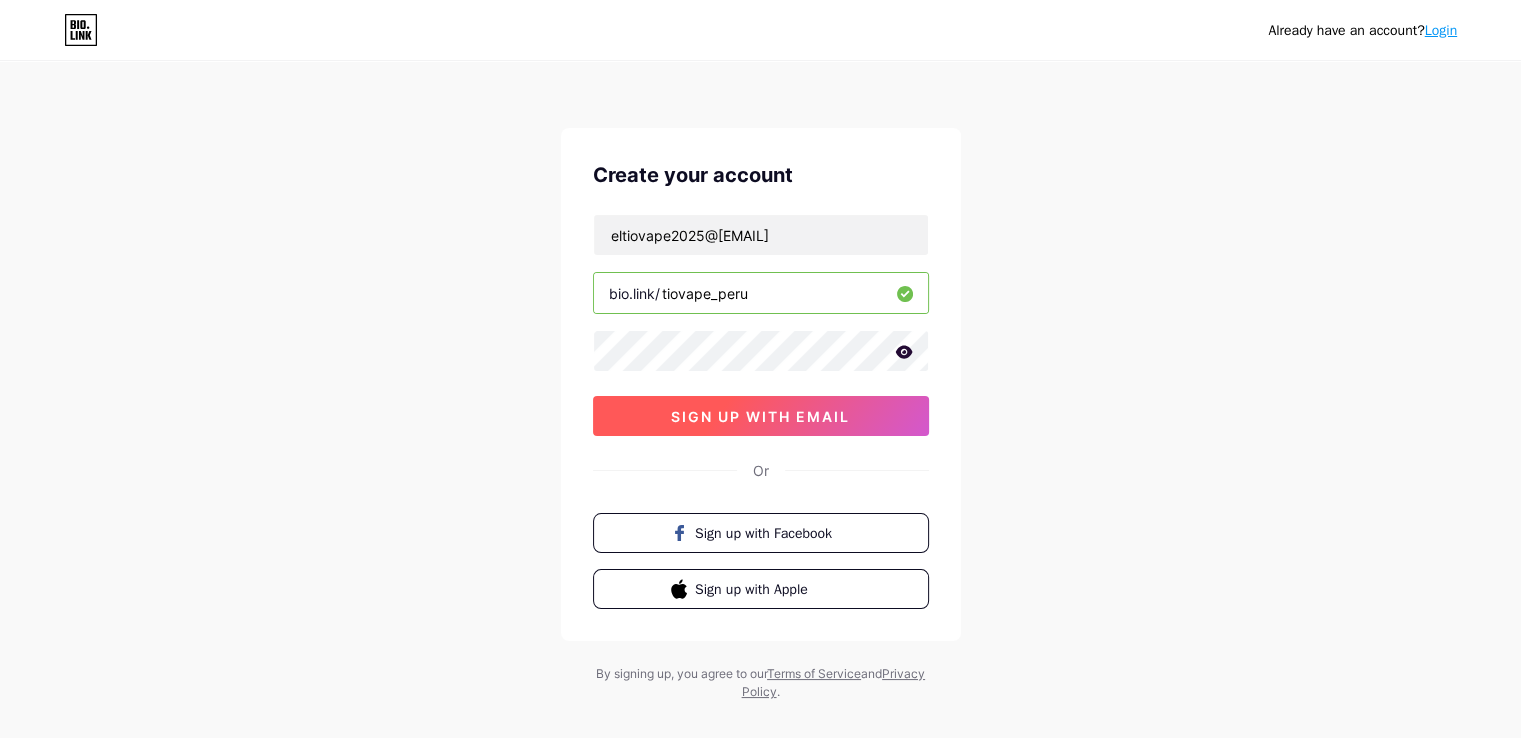 click on "sign up with email" at bounding box center [761, 416] 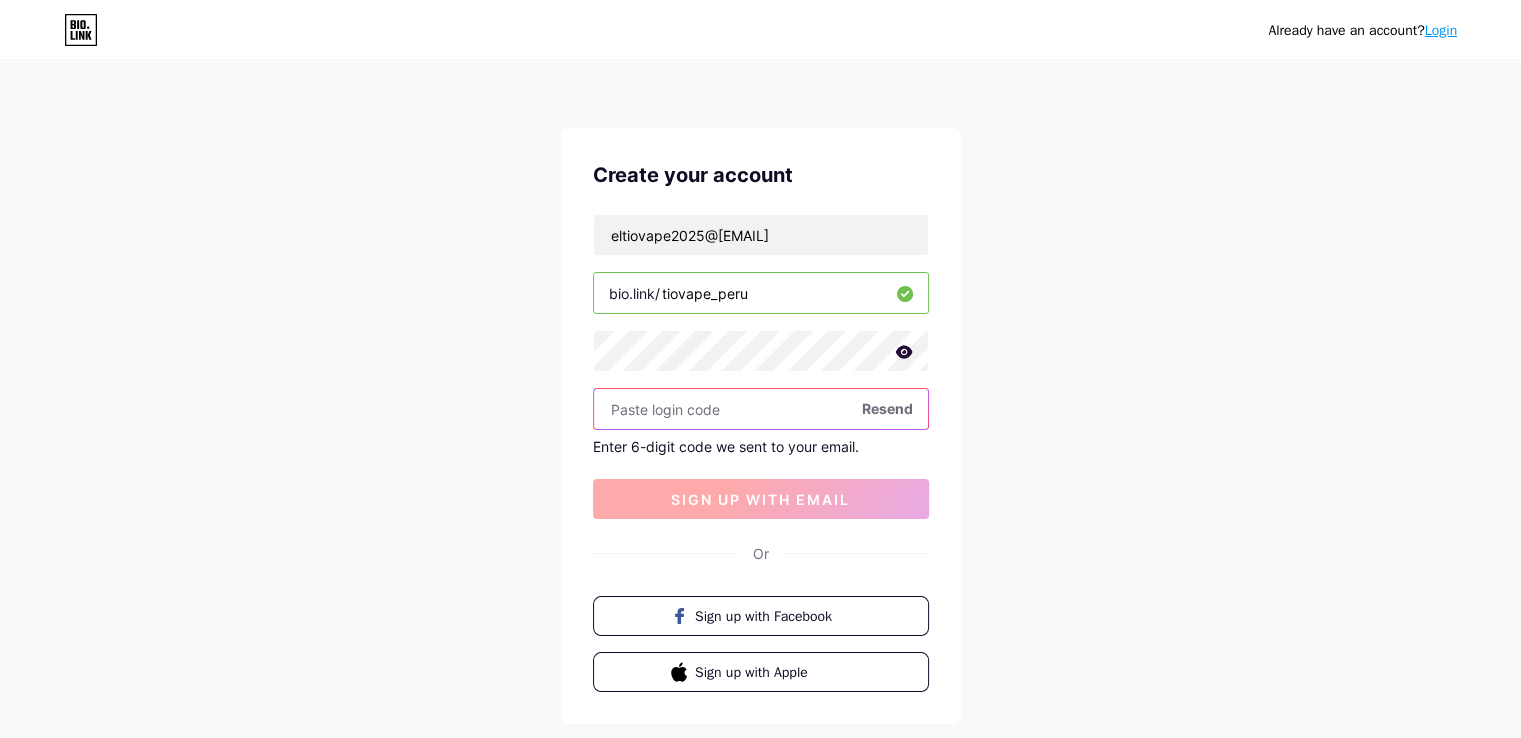 paste on "[NUMBER]" 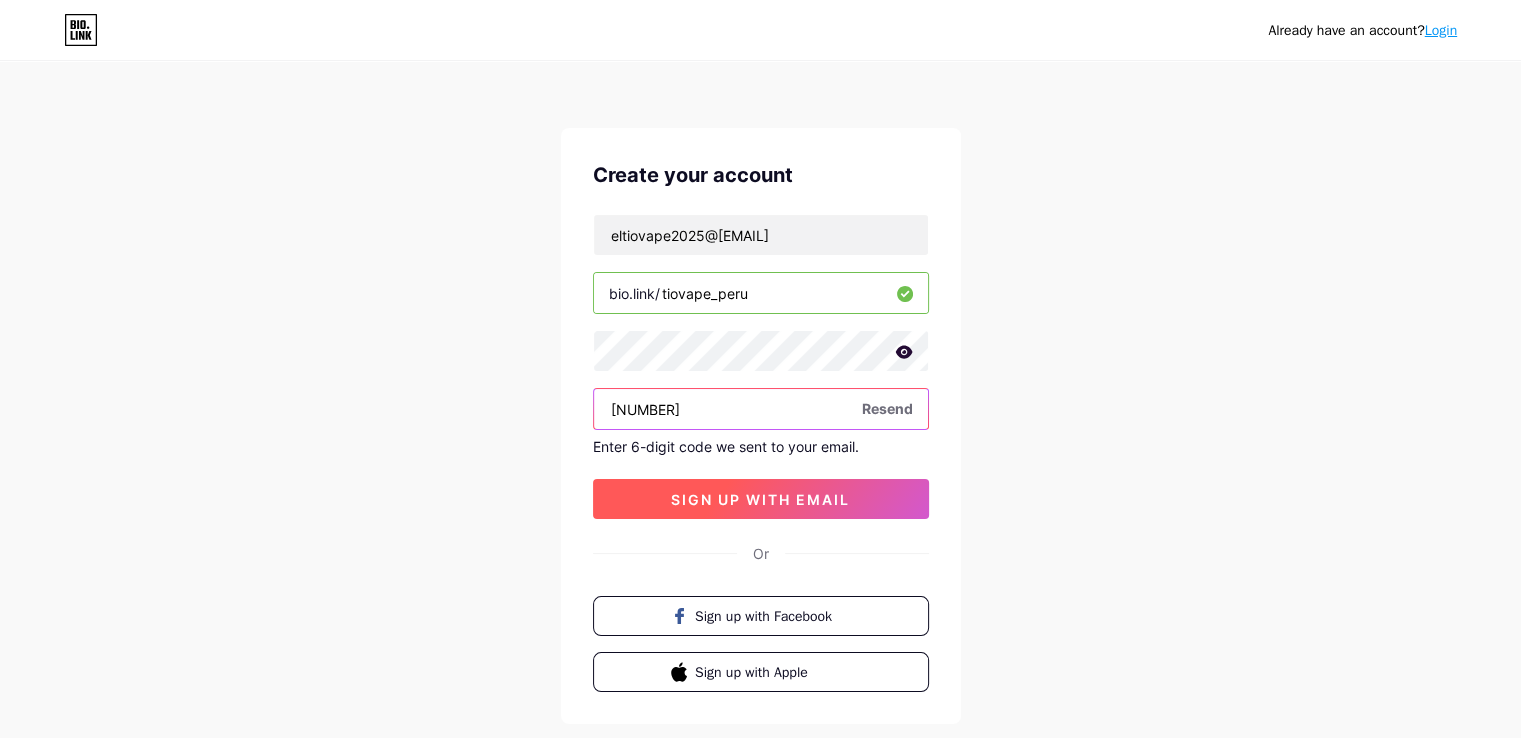 type on "[NUMBER]" 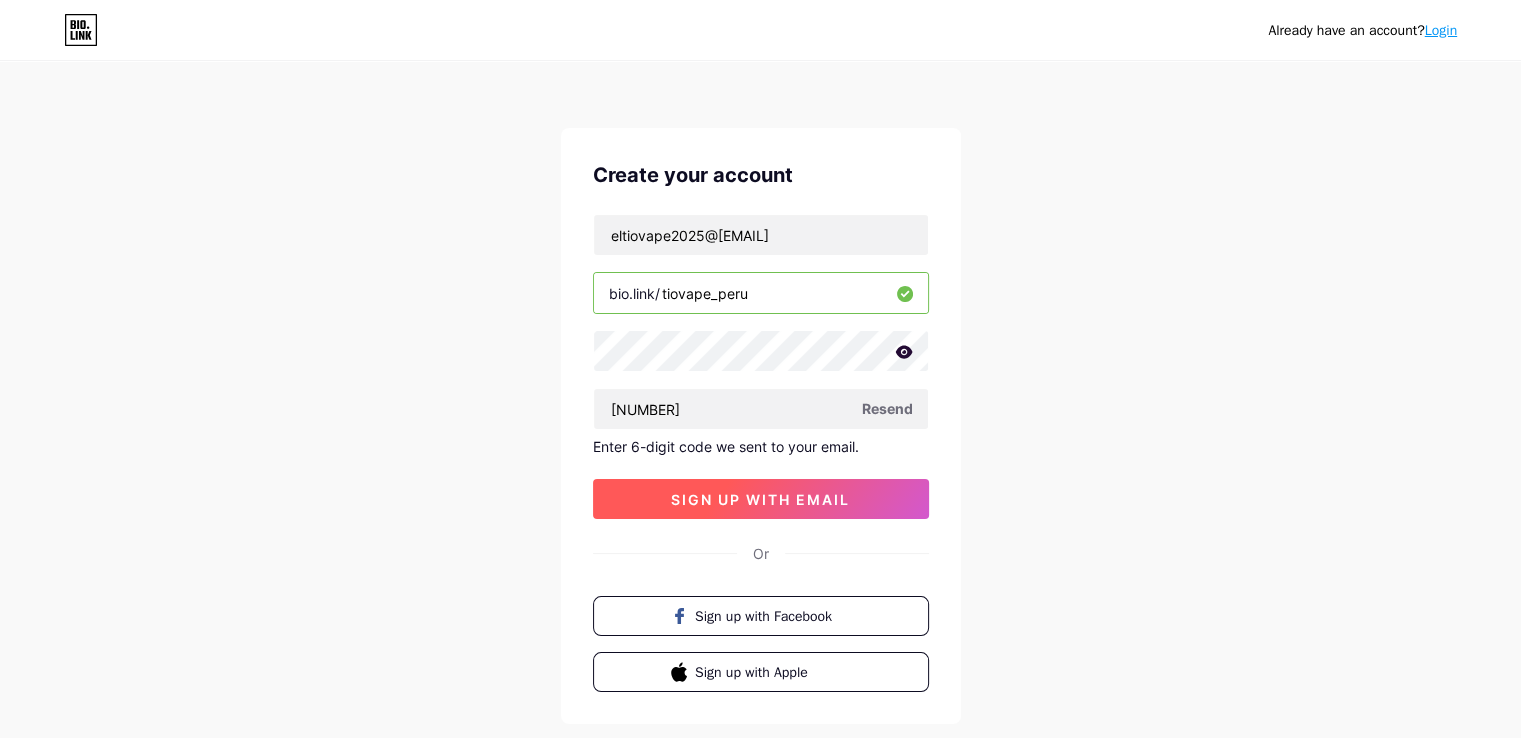 click on "sign up with email" at bounding box center [760, 499] 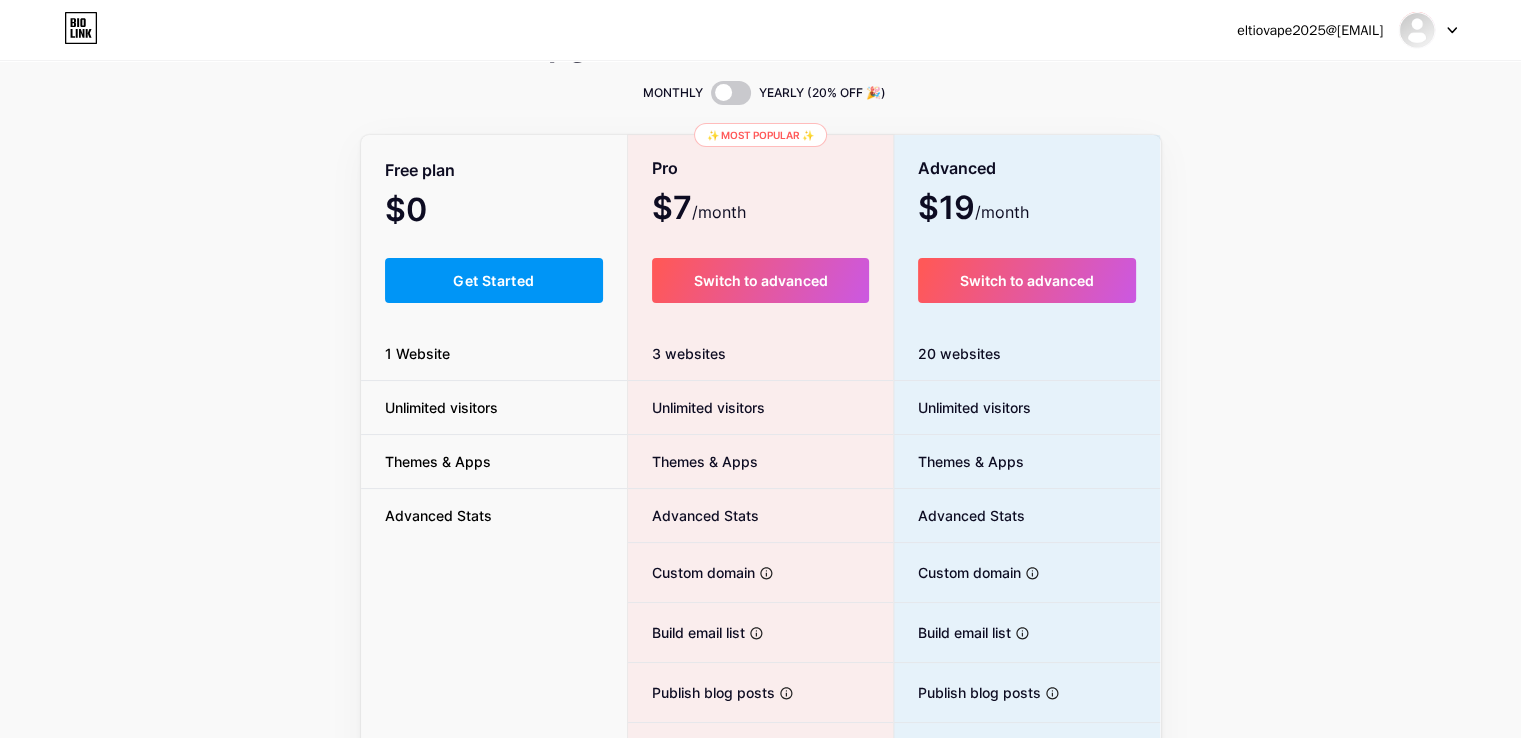 scroll, scrollTop: 60, scrollLeft: 0, axis: vertical 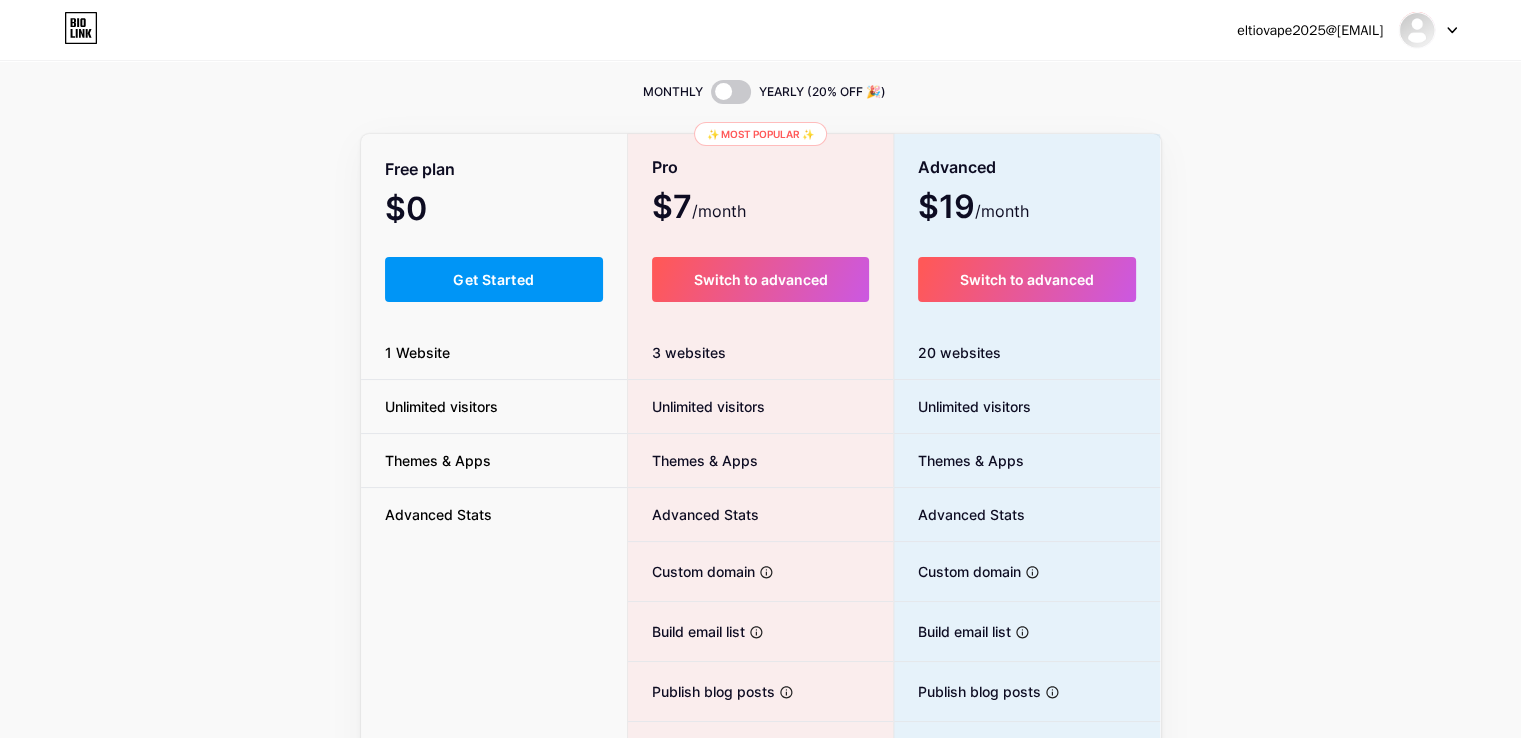 click on "Get Started" at bounding box center (494, 279) 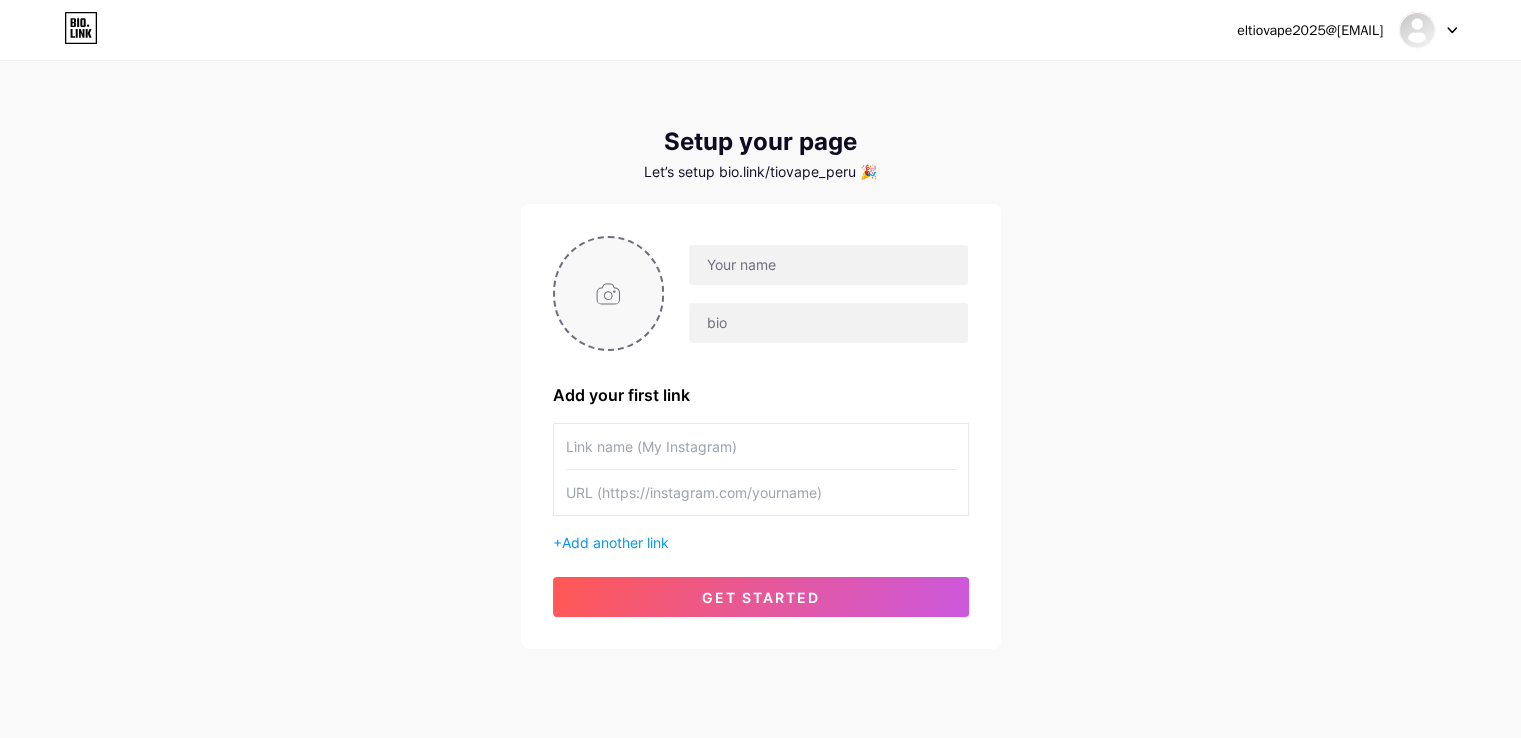 drag, startPoint x: 628, startPoint y: 307, endPoint x: 600, endPoint y: 301, distance: 28.635643 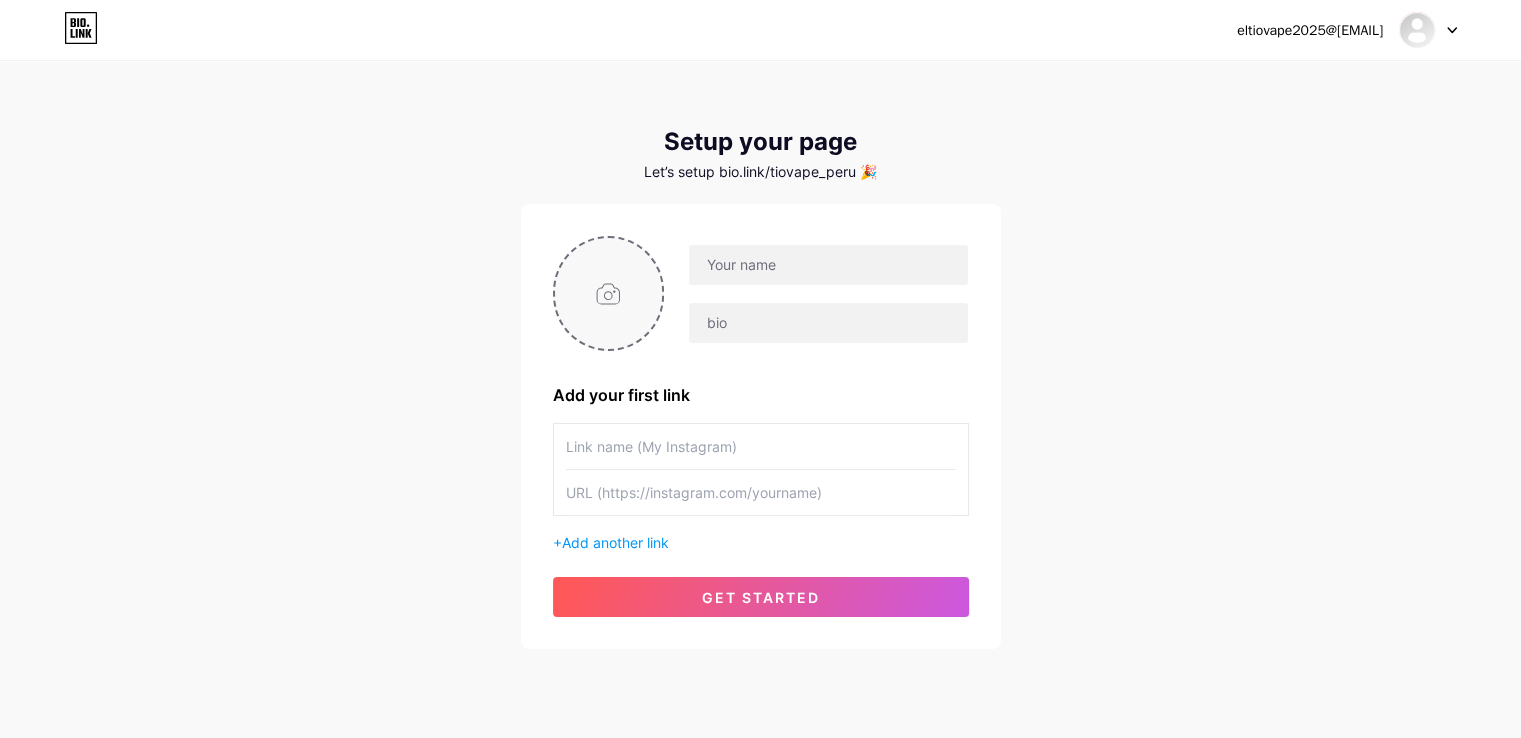 click at bounding box center (609, 293) 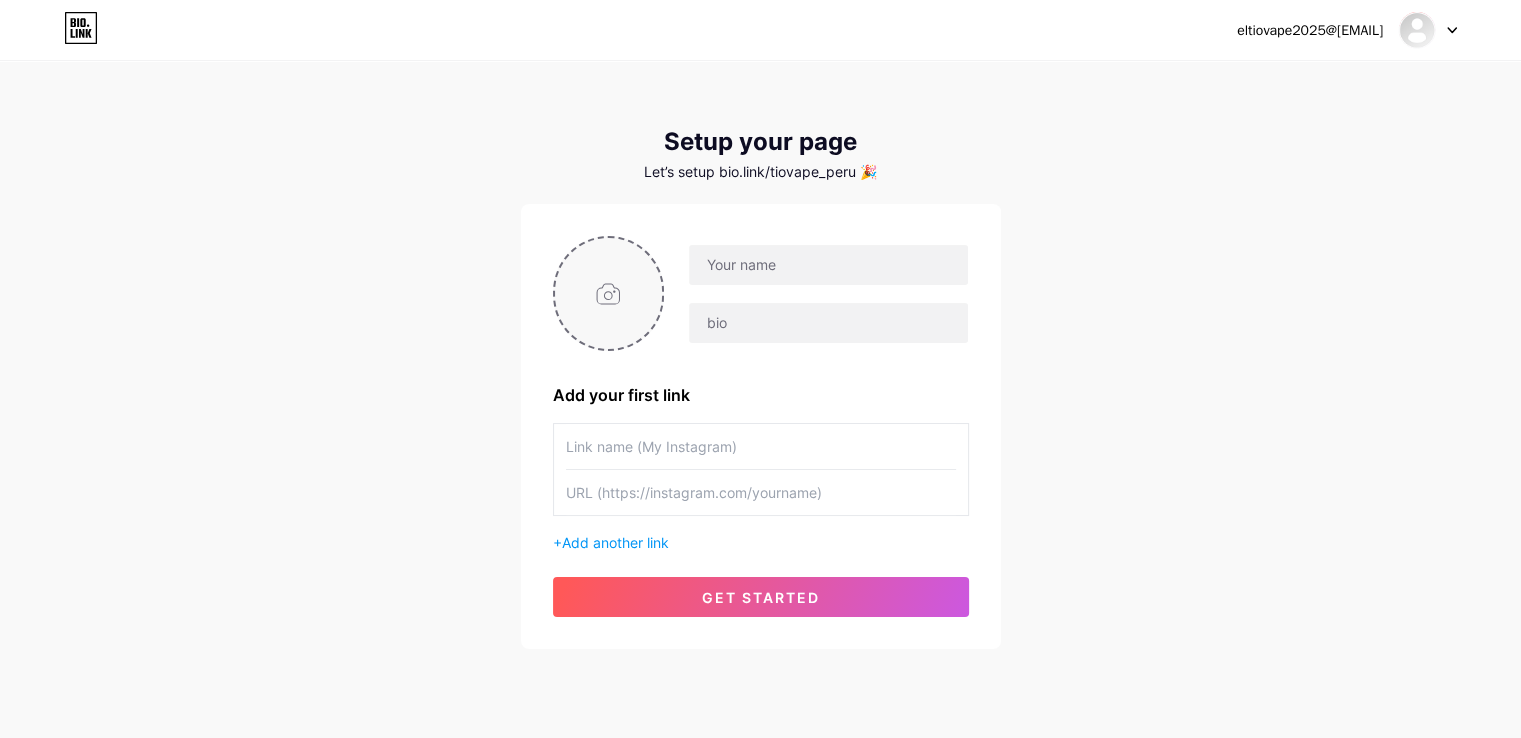 type on "C:\fakepath\6e13fb38-7247-4f48-a75c-81ca3ea23067.png" 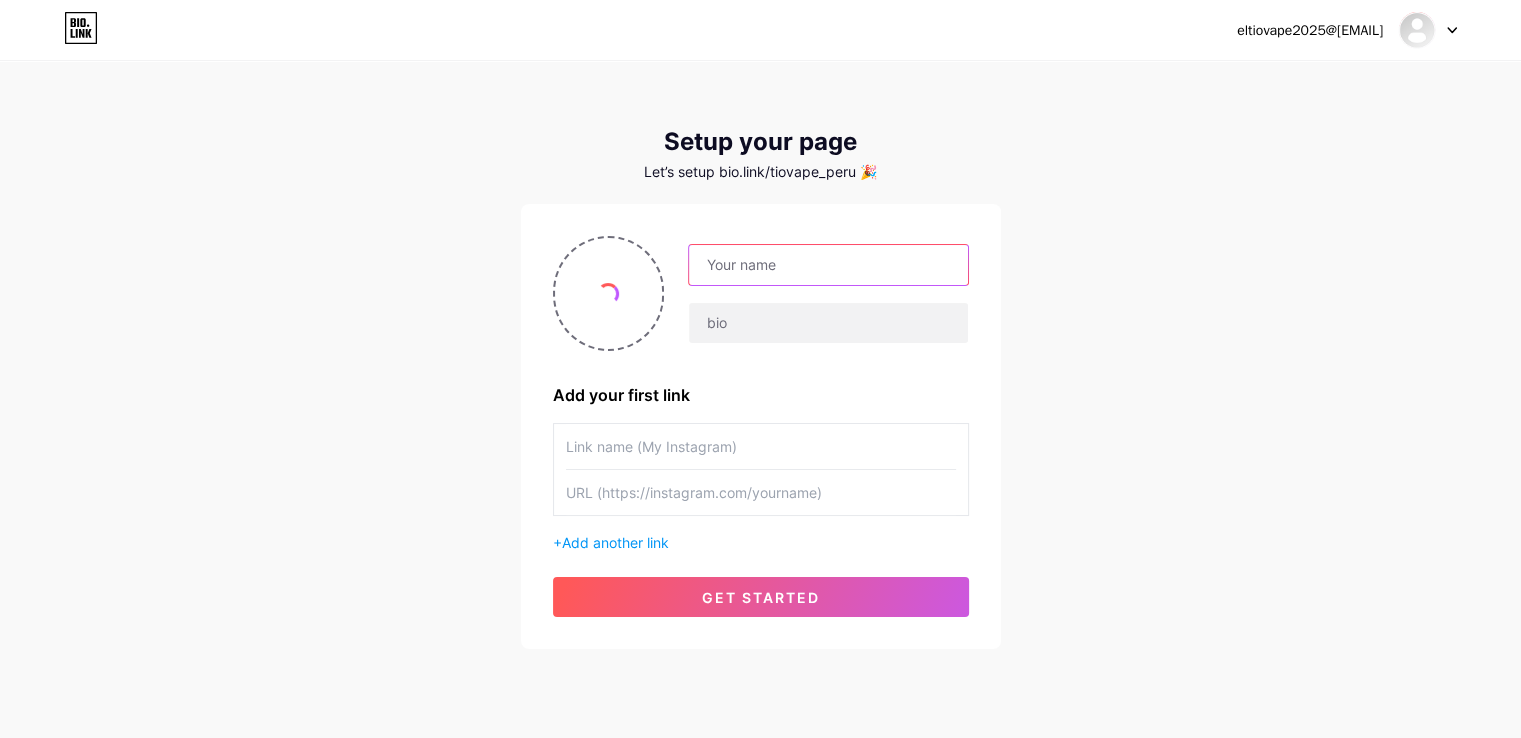 click at bounding box center (828, 265) 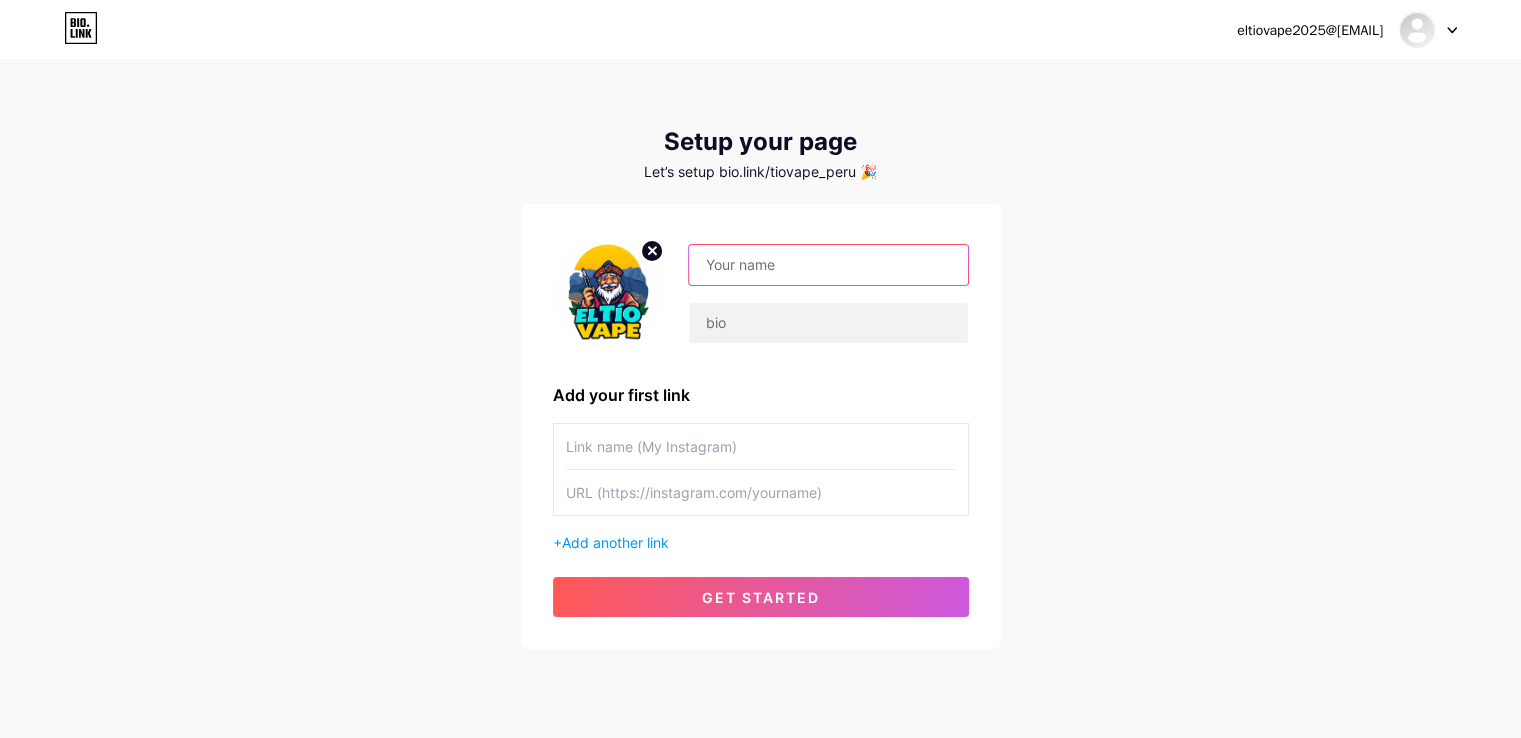 click at bounding box center (828, 265) 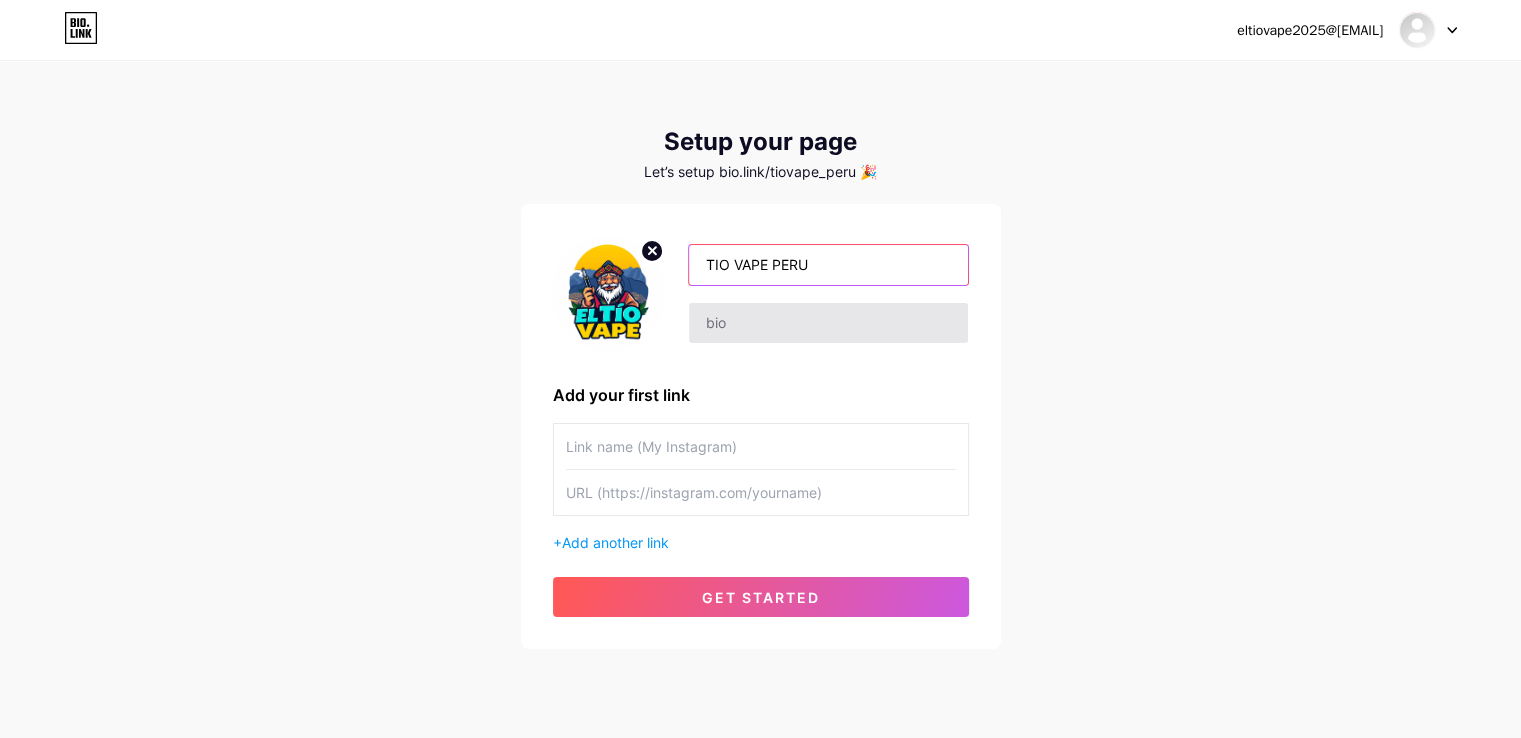 type on "TIO VAPE PERU" 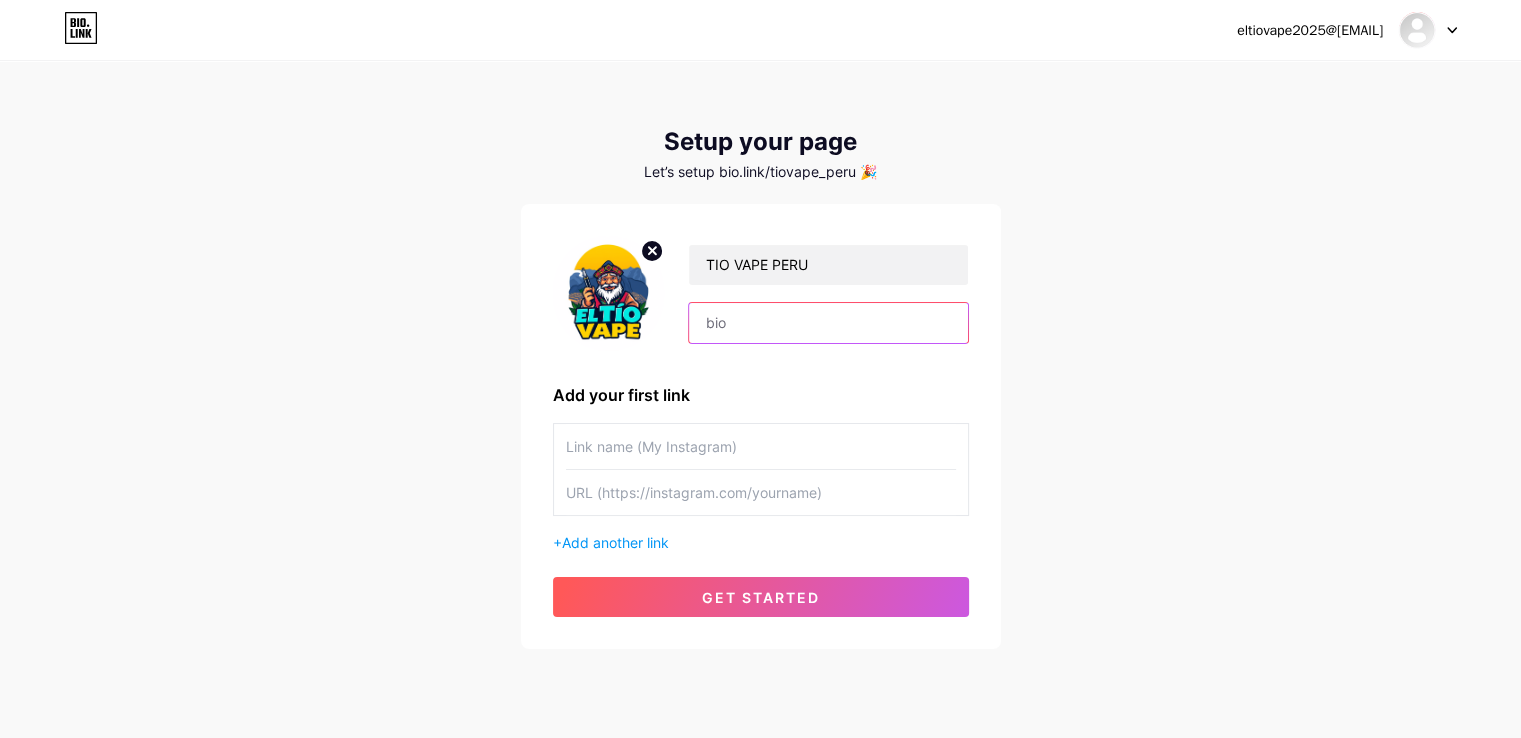 click at bounding box center [828, 323] 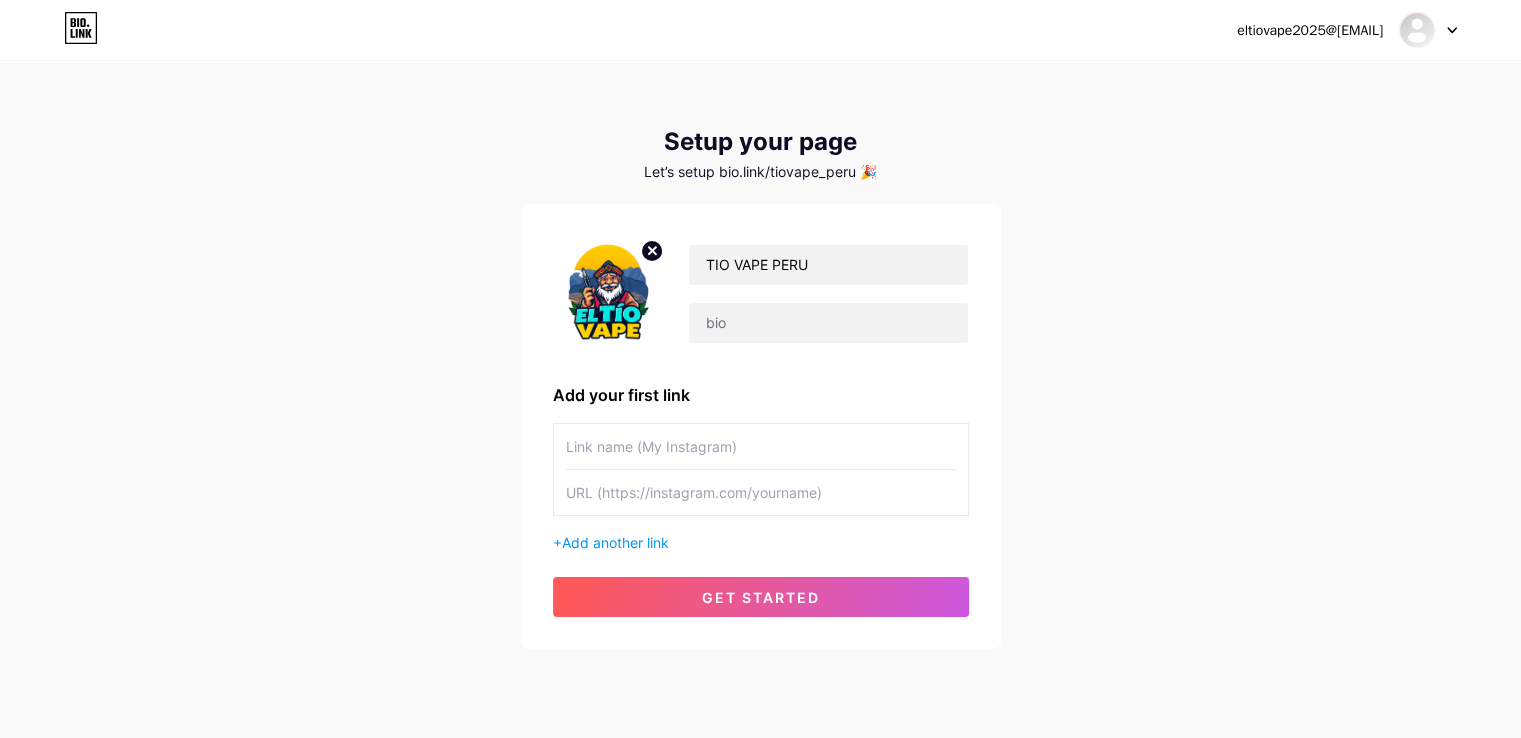click on "eltiovape2025@[EMAIL]     Dashboard     Logout   Setup your page   Let’s setup bio.link/tiovape_peru 🎉               TIO VAPE PERU         Add your first link
+  Add another link     get started" at bounding box center (760, 356) 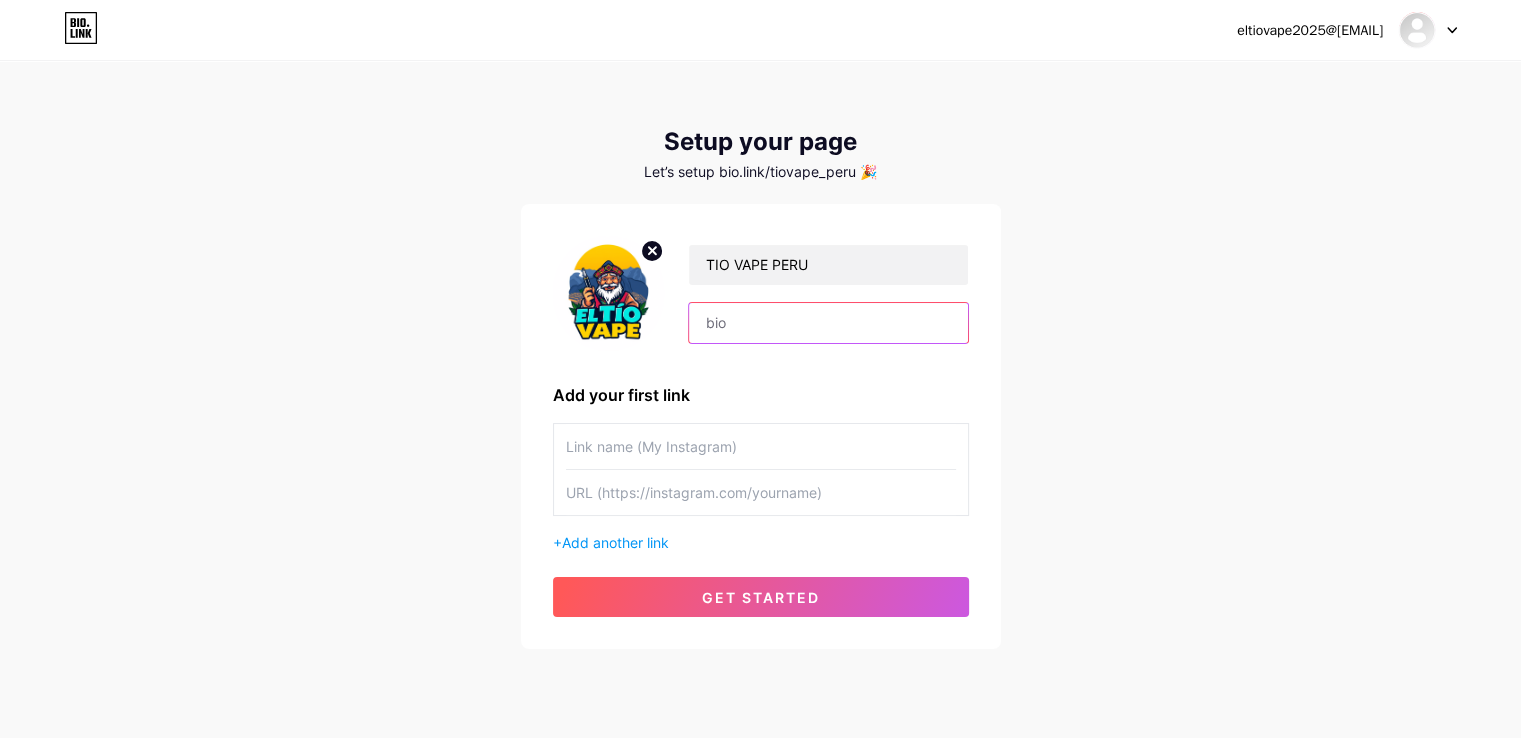click at bounding box center (828, 323) 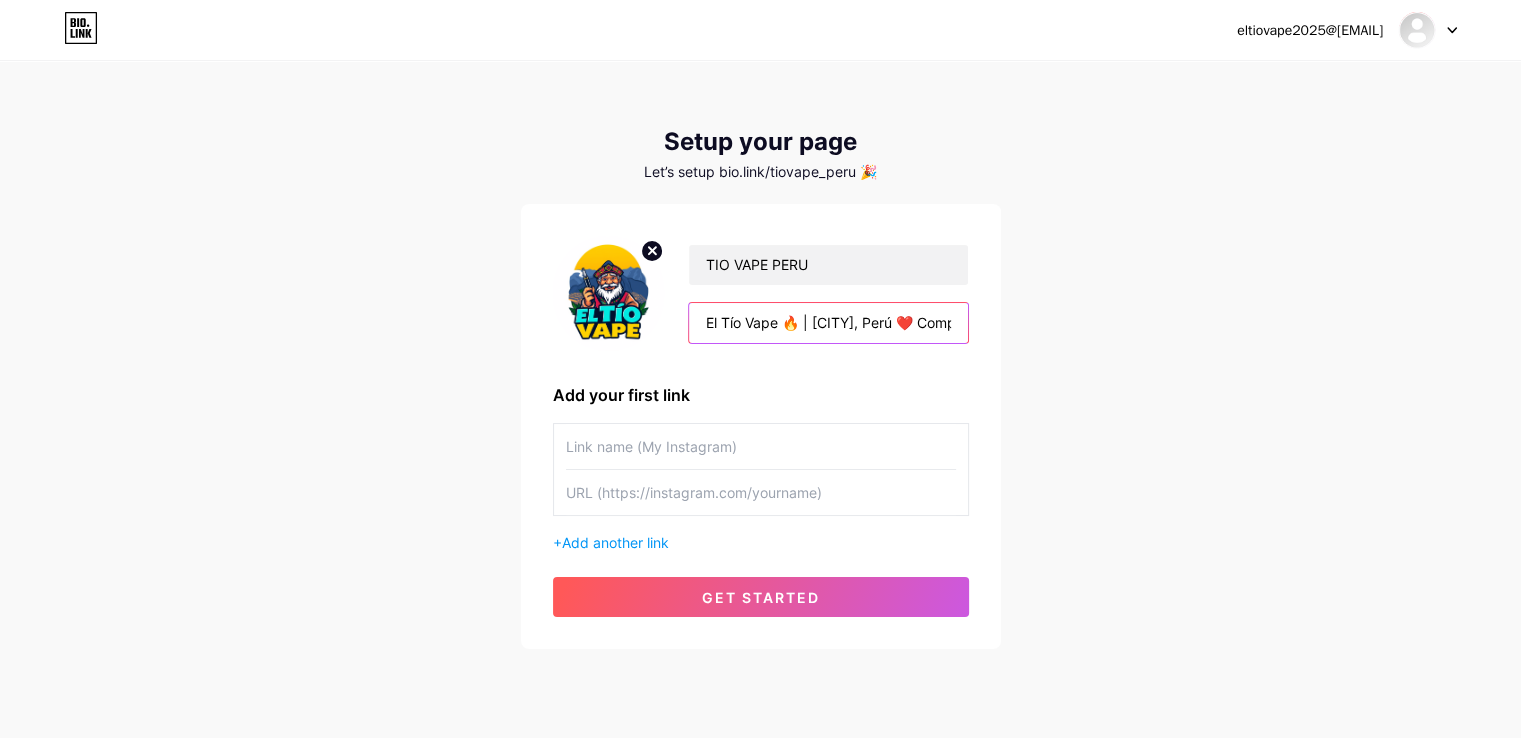 scroll, scrollTop: 0, scrollLeft: 493, axis: horizontal 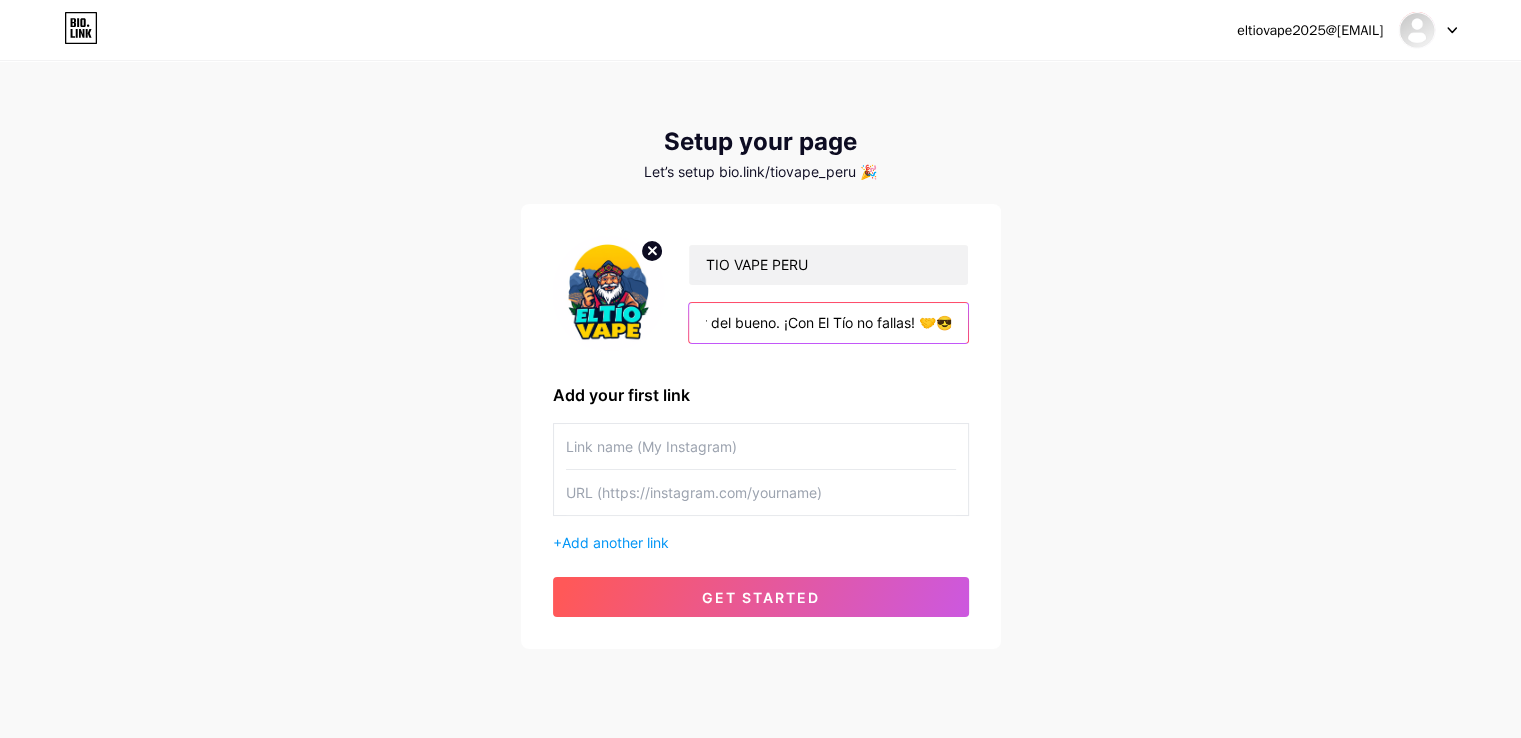 click on "El Tío Vape 🔥 | [CITY], Perú ❤️ Compra segura, atención de causa y vapor del bueno. ¡Con El Tío no fallas! 🤝😎" at bounding box center [828, 323] 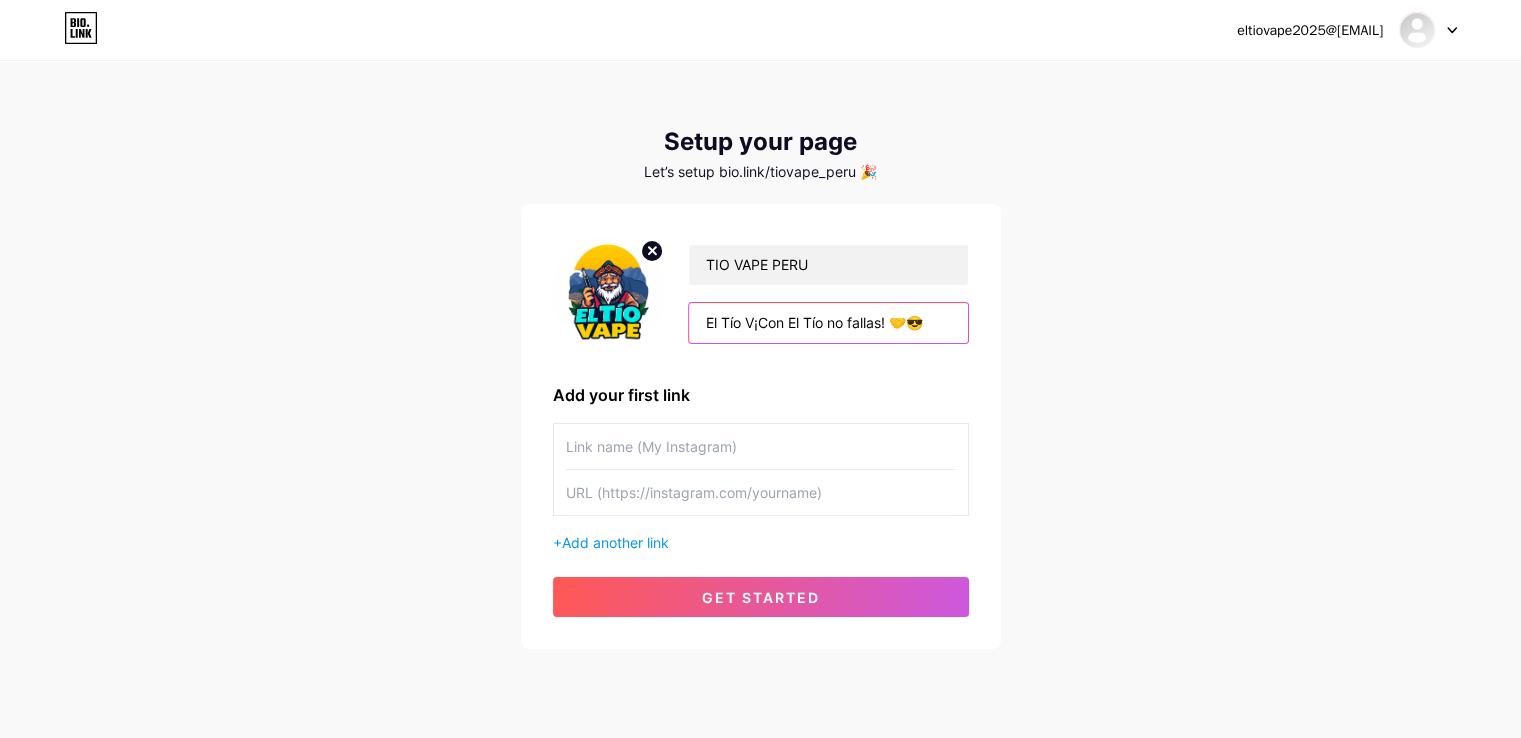 scroll, scrollTop: 0, scrollLeft: 0, axis: both 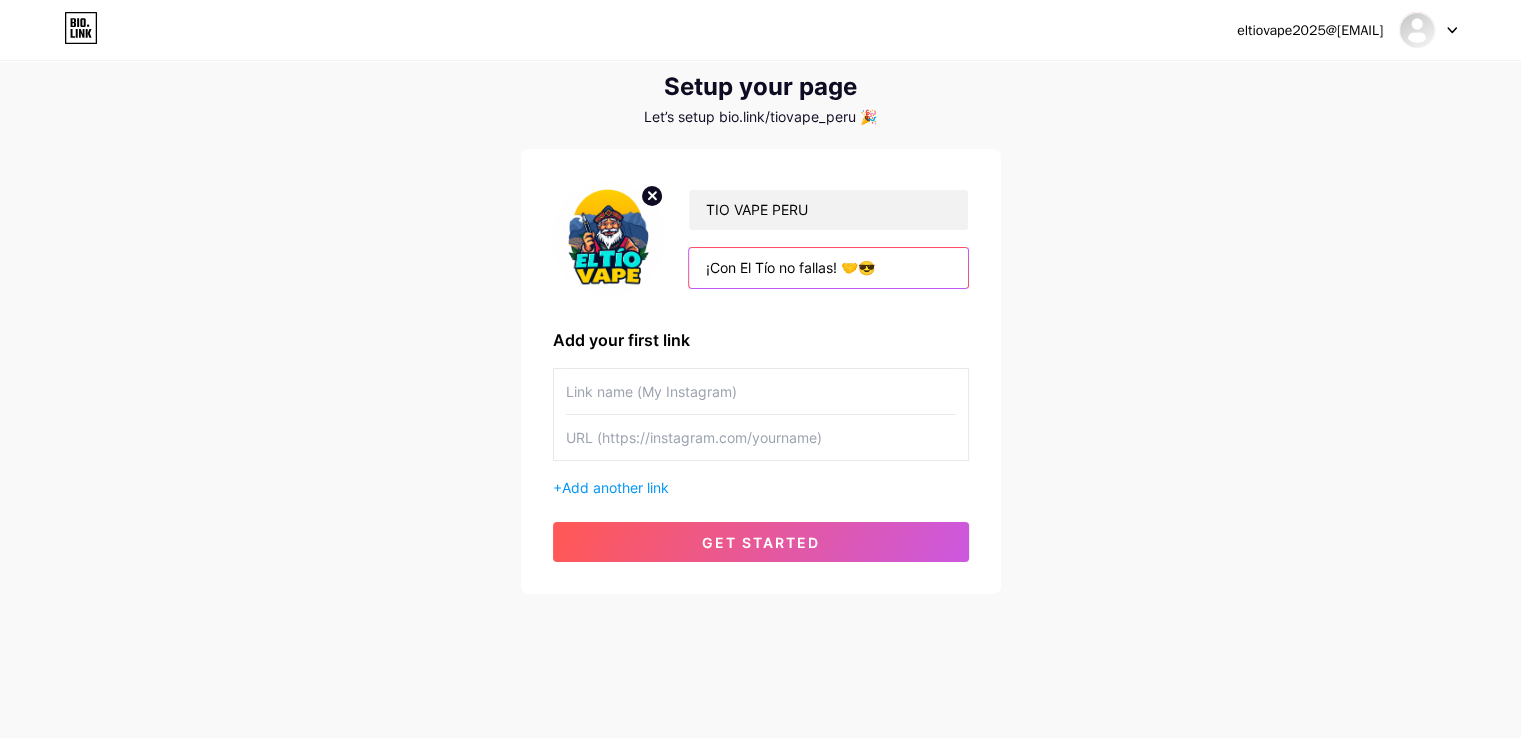 type on "¡Con El Tío no fallas! 🤝😎" 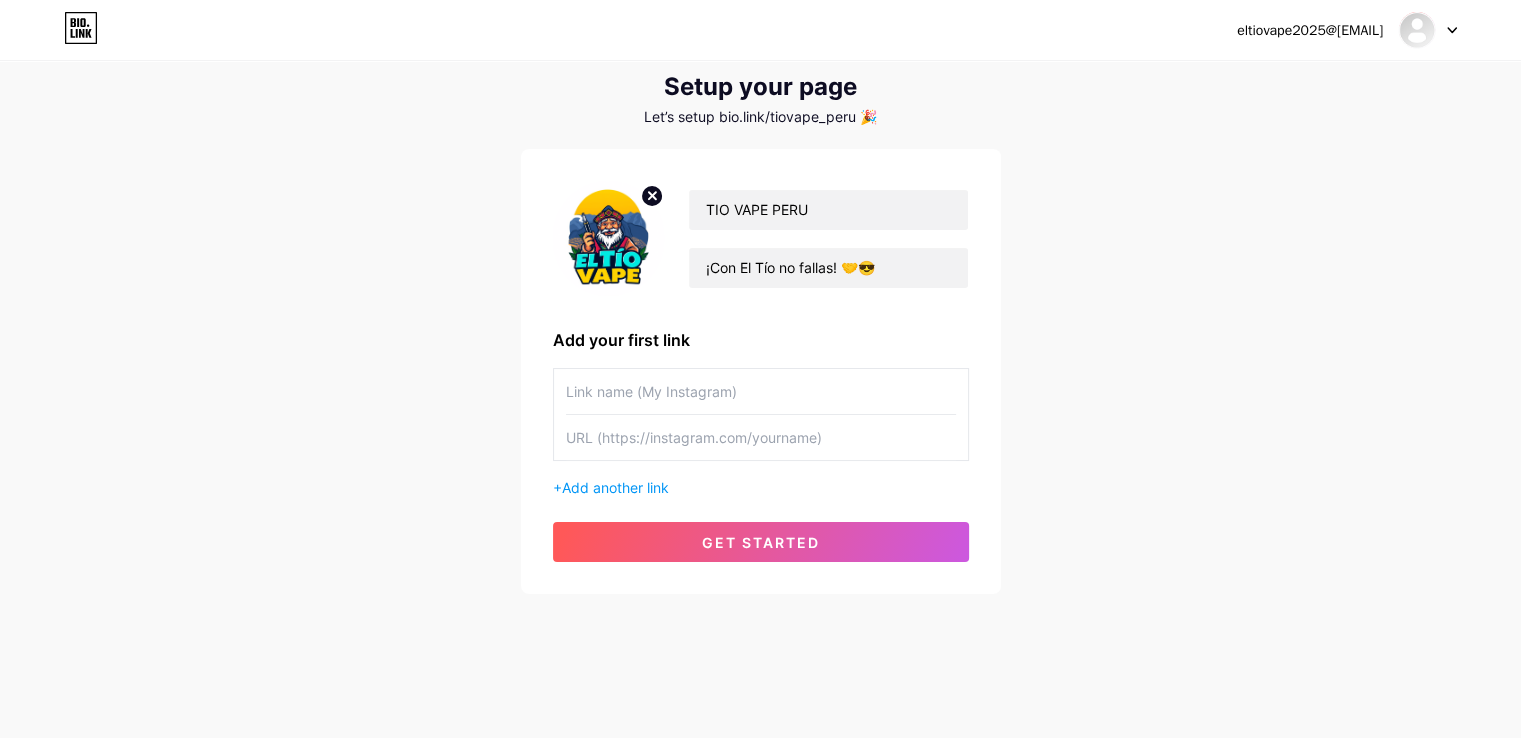 click at bounding box center (761, 391) 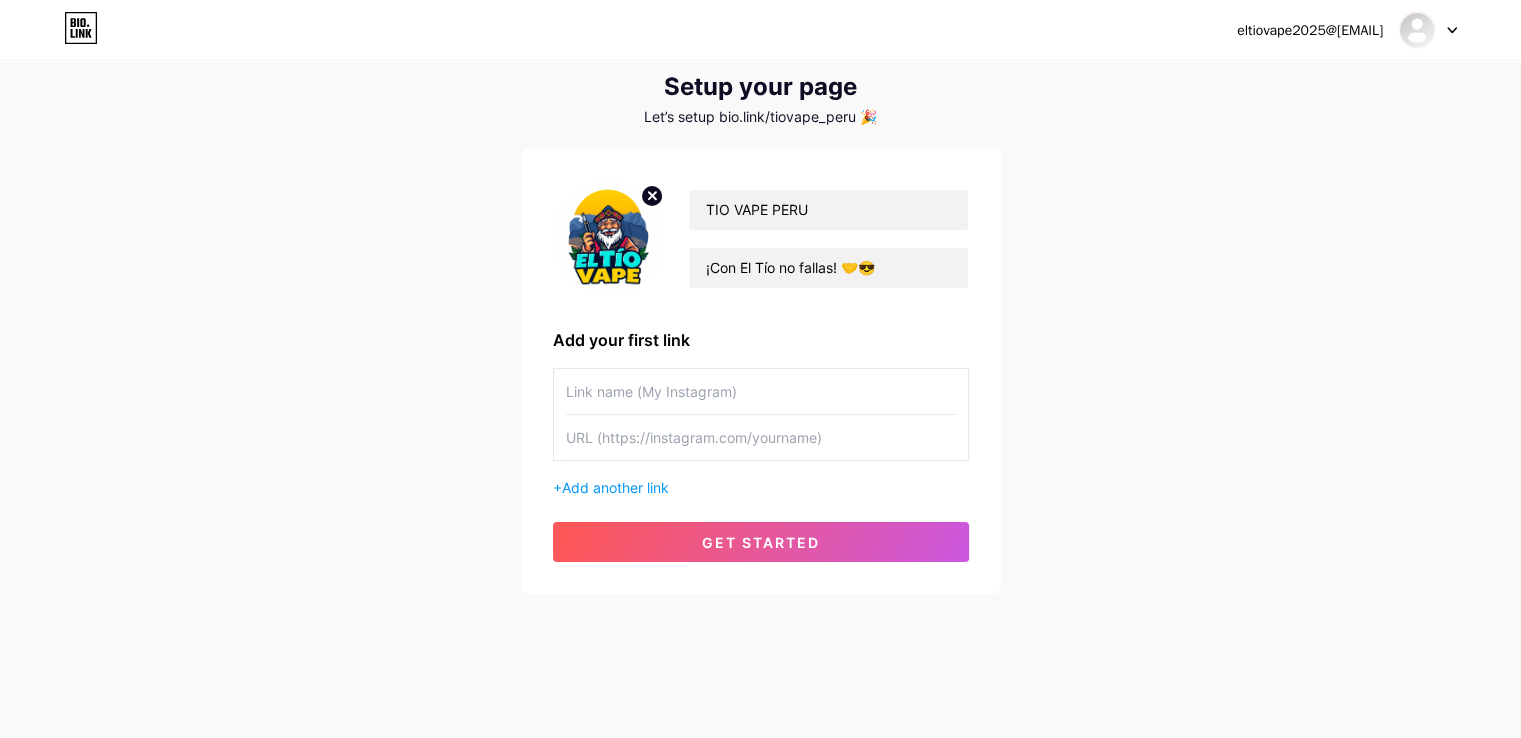 click at bounding box center (761, 437) 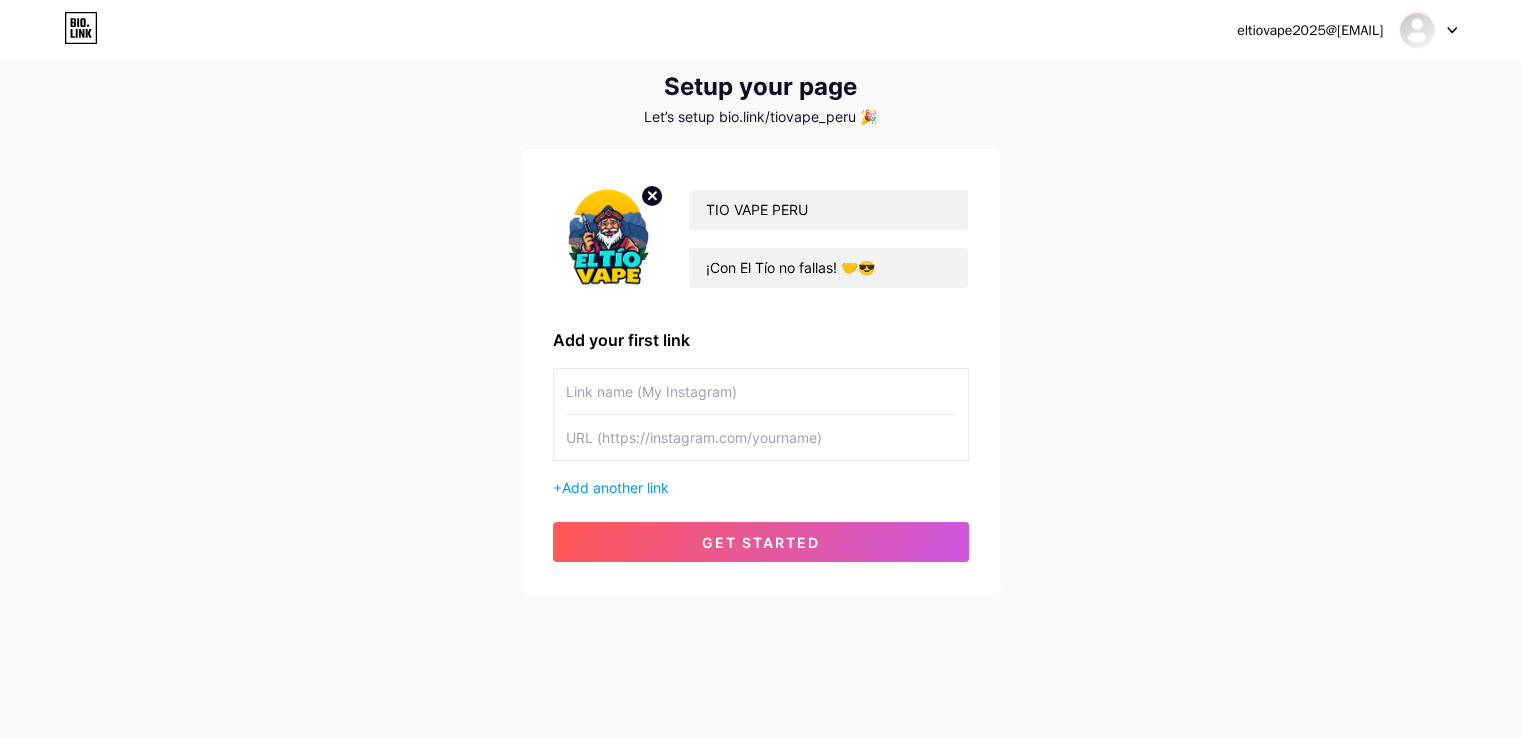 paste on "https://www.instagram.com/tiovape_peru?utm_source=ig_web_button_share_sheet&igsh=ZTBkNnduMjd5aWxh" 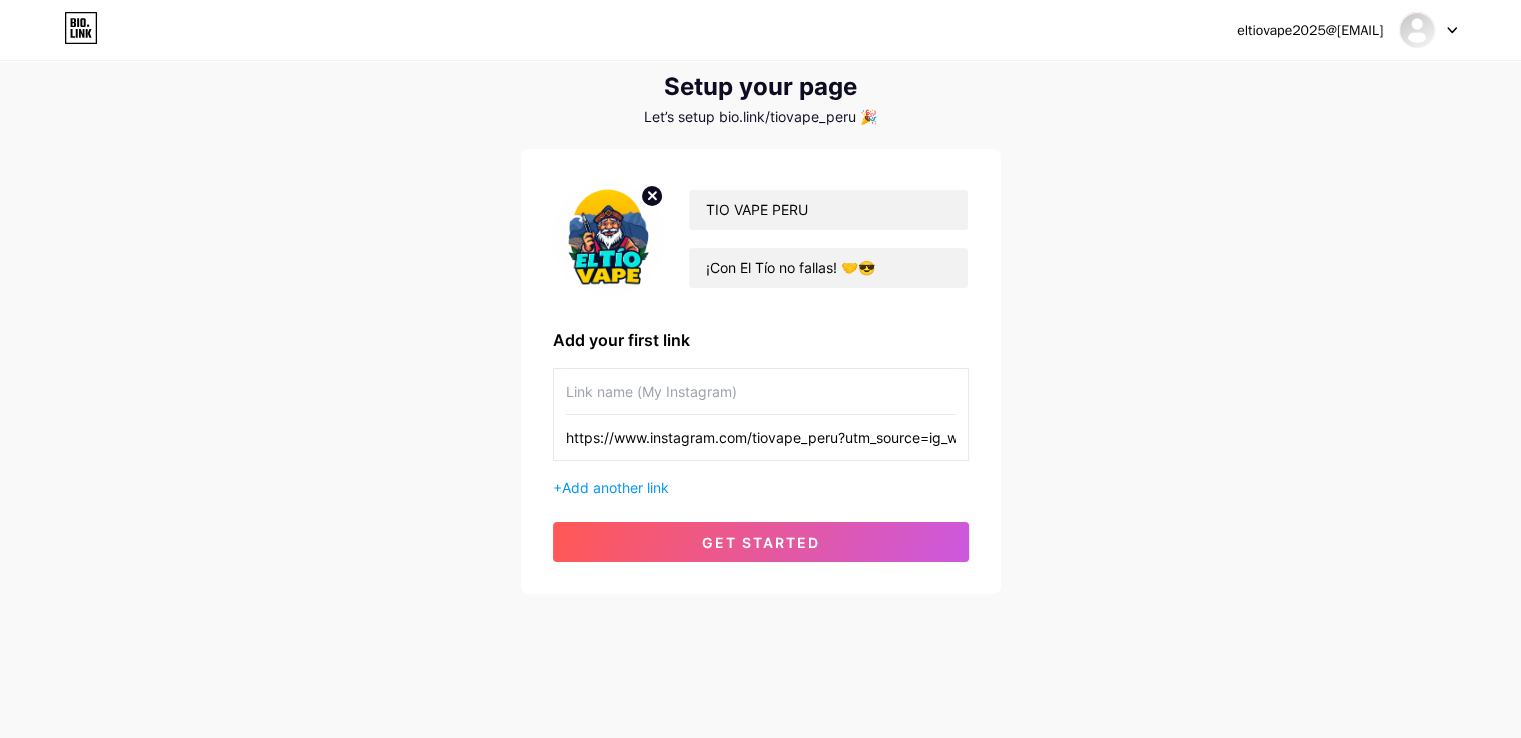 scroll, scrollTop: 0, scrollLeft: 343, axis: horizontal 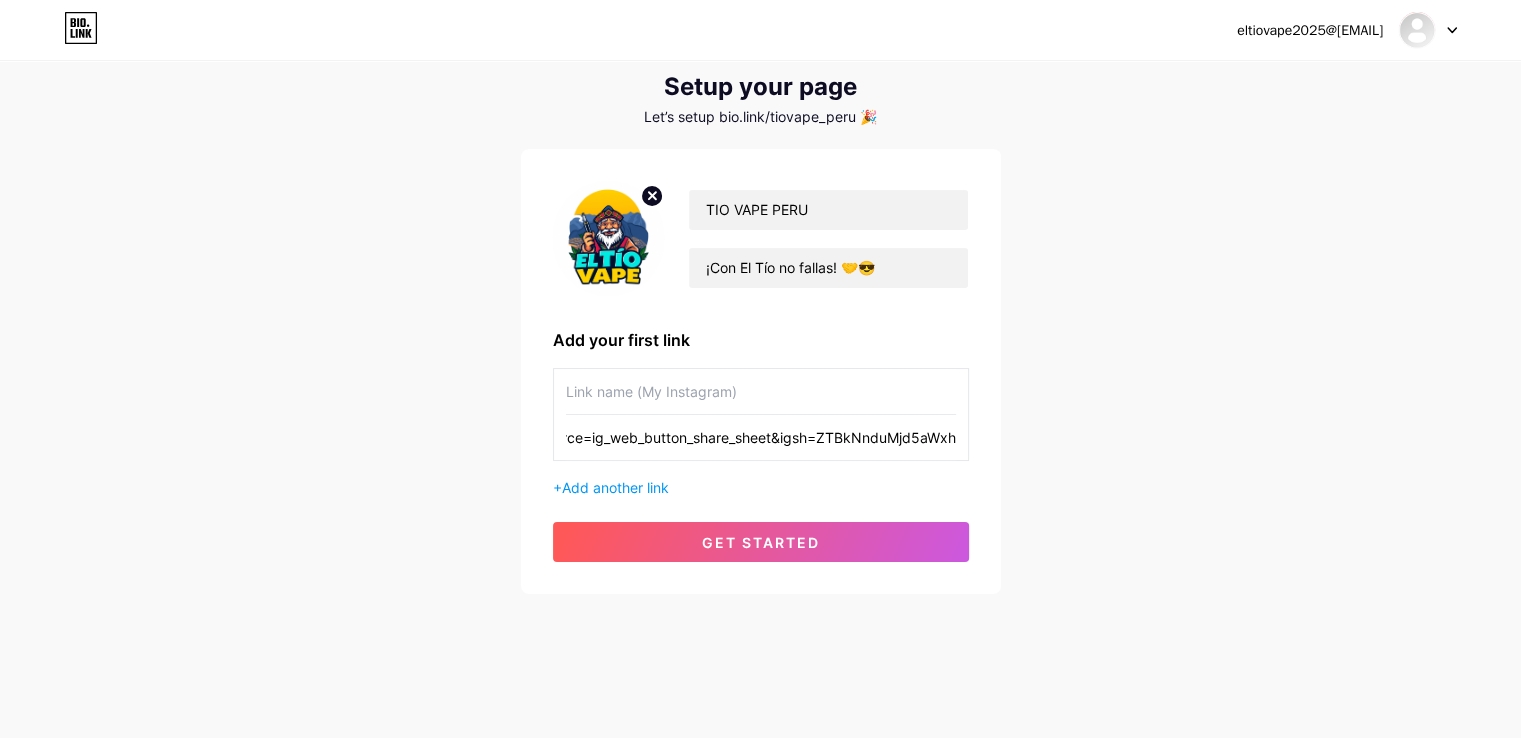 click on "https://www.instagram.com/tiovape_peru?utm_source=ig_web_button_share_sheet&igsh=ZTBkNnduMjd5aWxh" at bounding box center [761, 437] 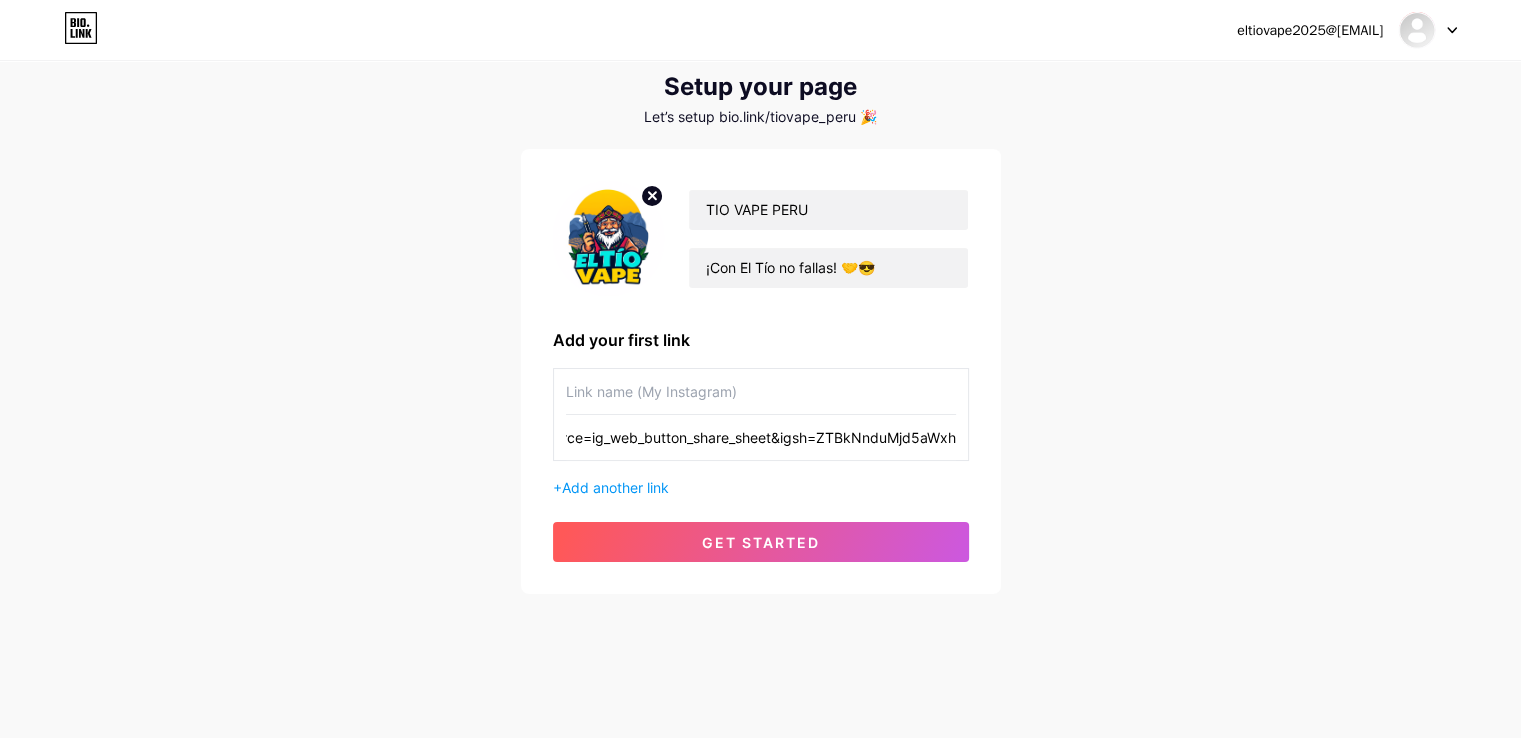 type on "https://www.instagram.com/tiovape_peru?utm_source=ig_web_button_share_sheet&igsh=ZTBkNnduMjd5aWxh" 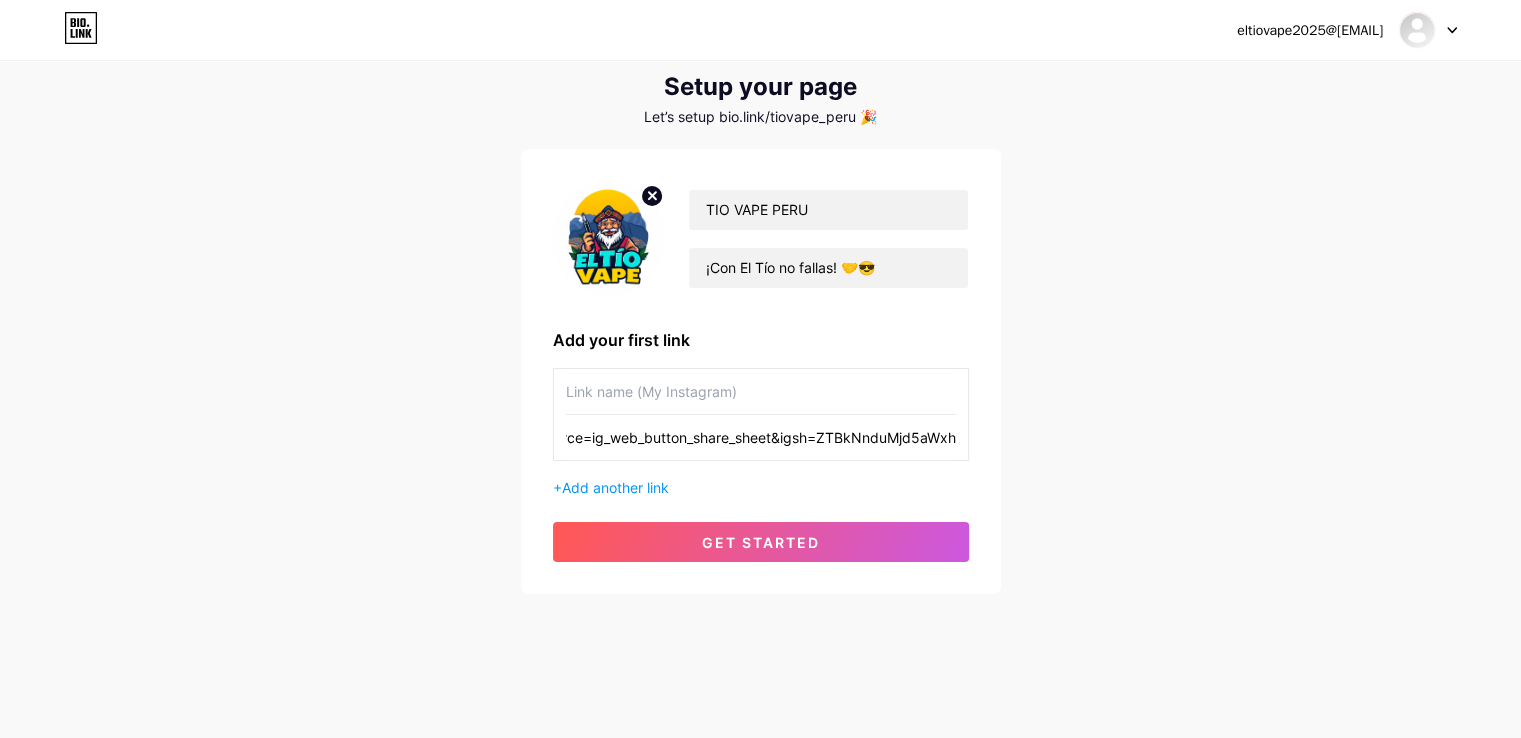 scroll, scrollTop: 0, scrollLeft: 0, axis: both 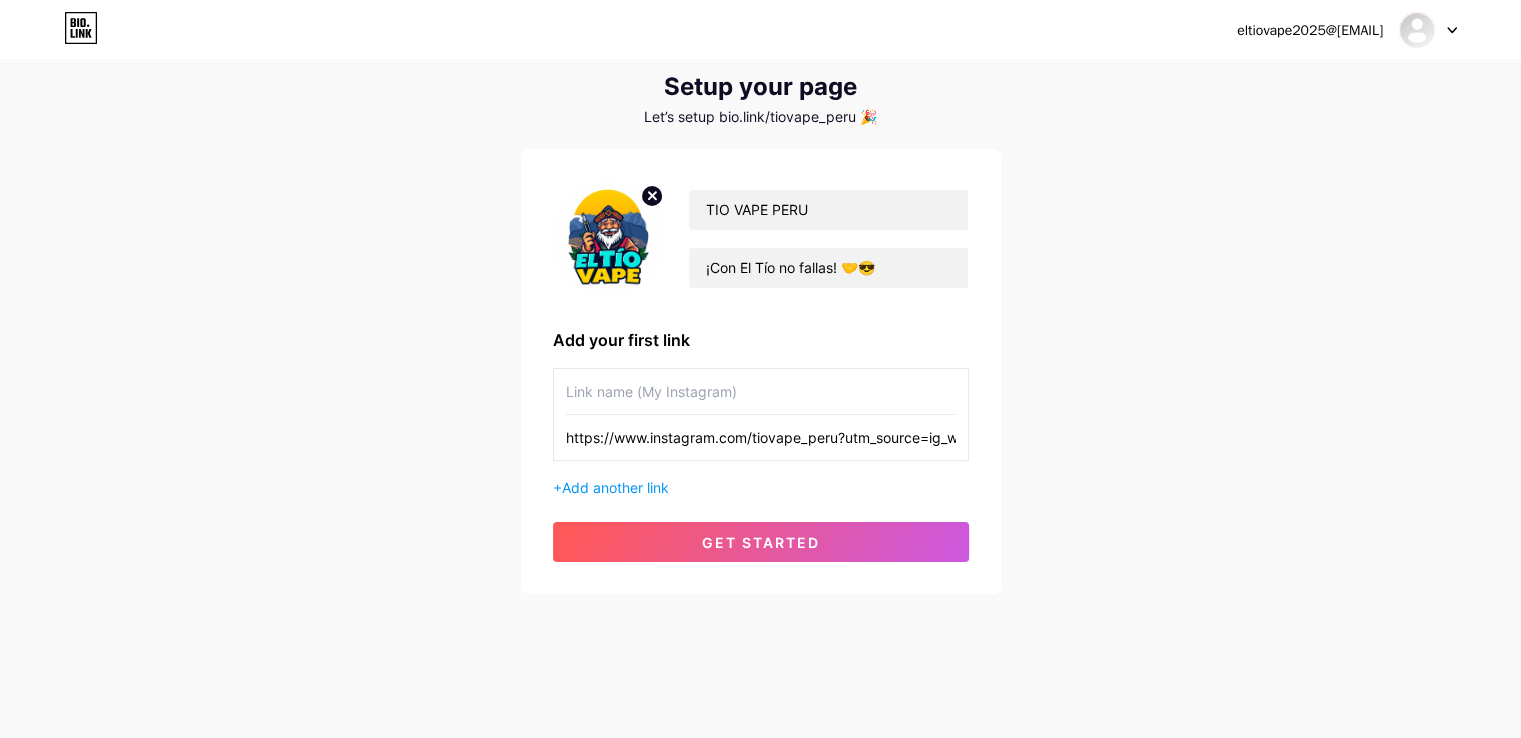 click at bounding box center [761, 391] 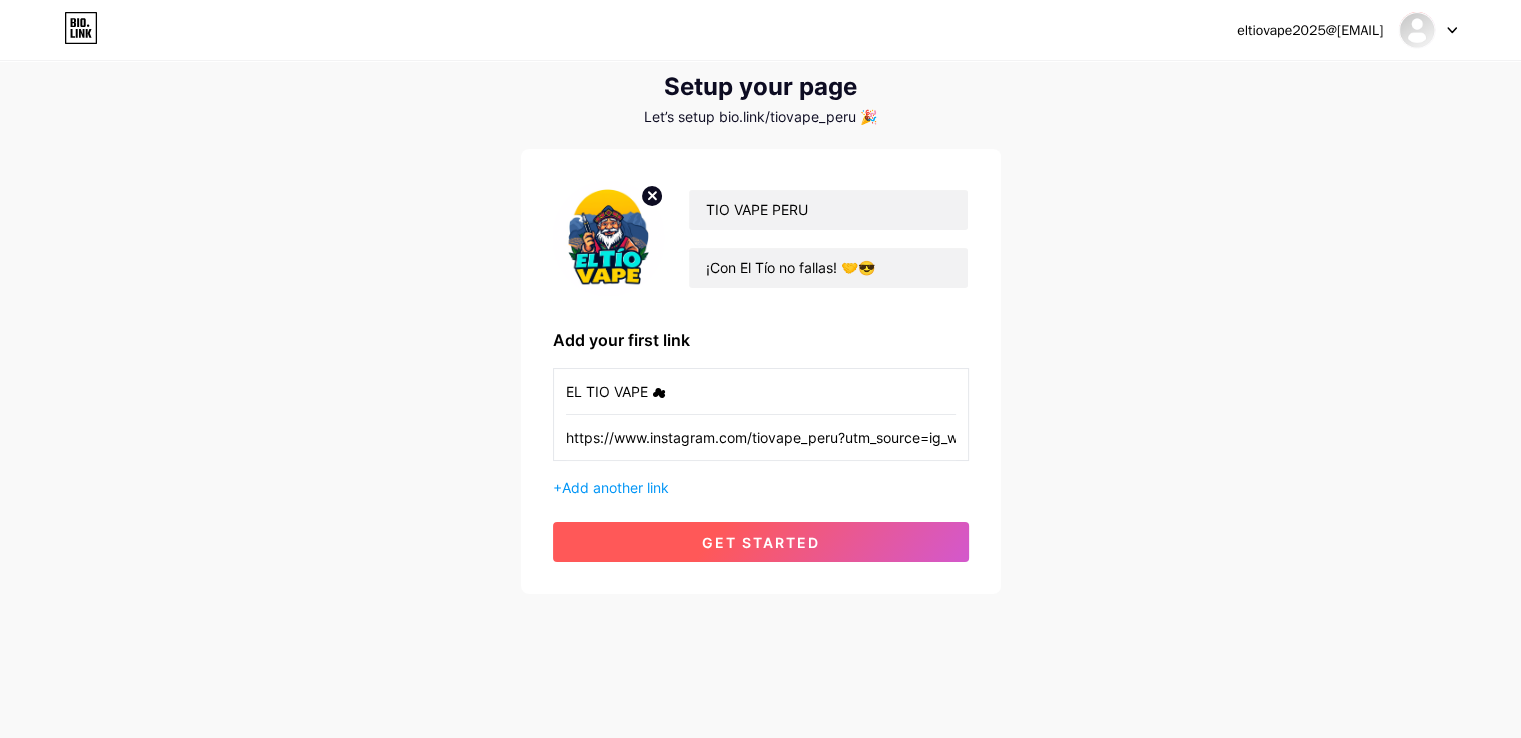 type on "EL TIO VAPE ☁" 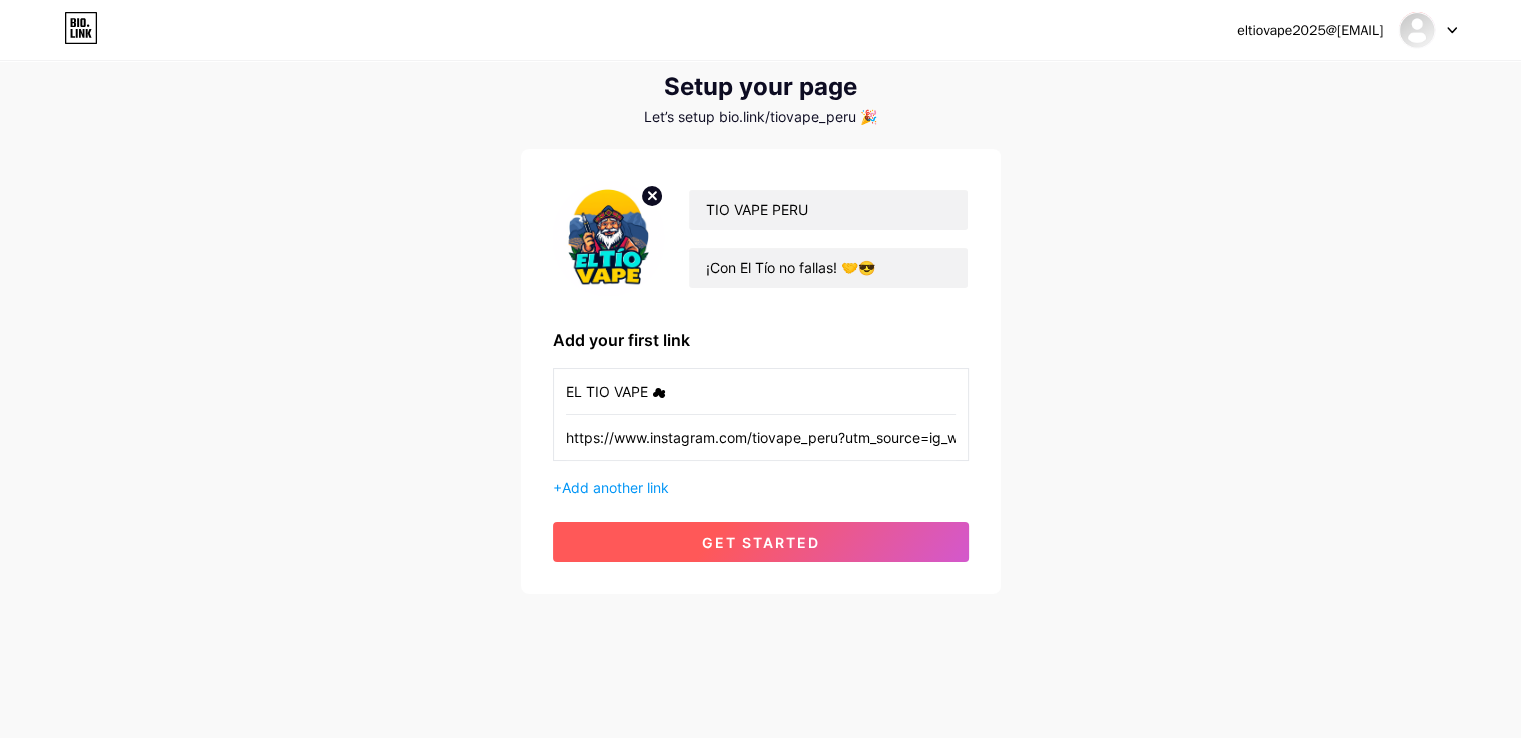 click on "get started" at bounding box center [761, 542] 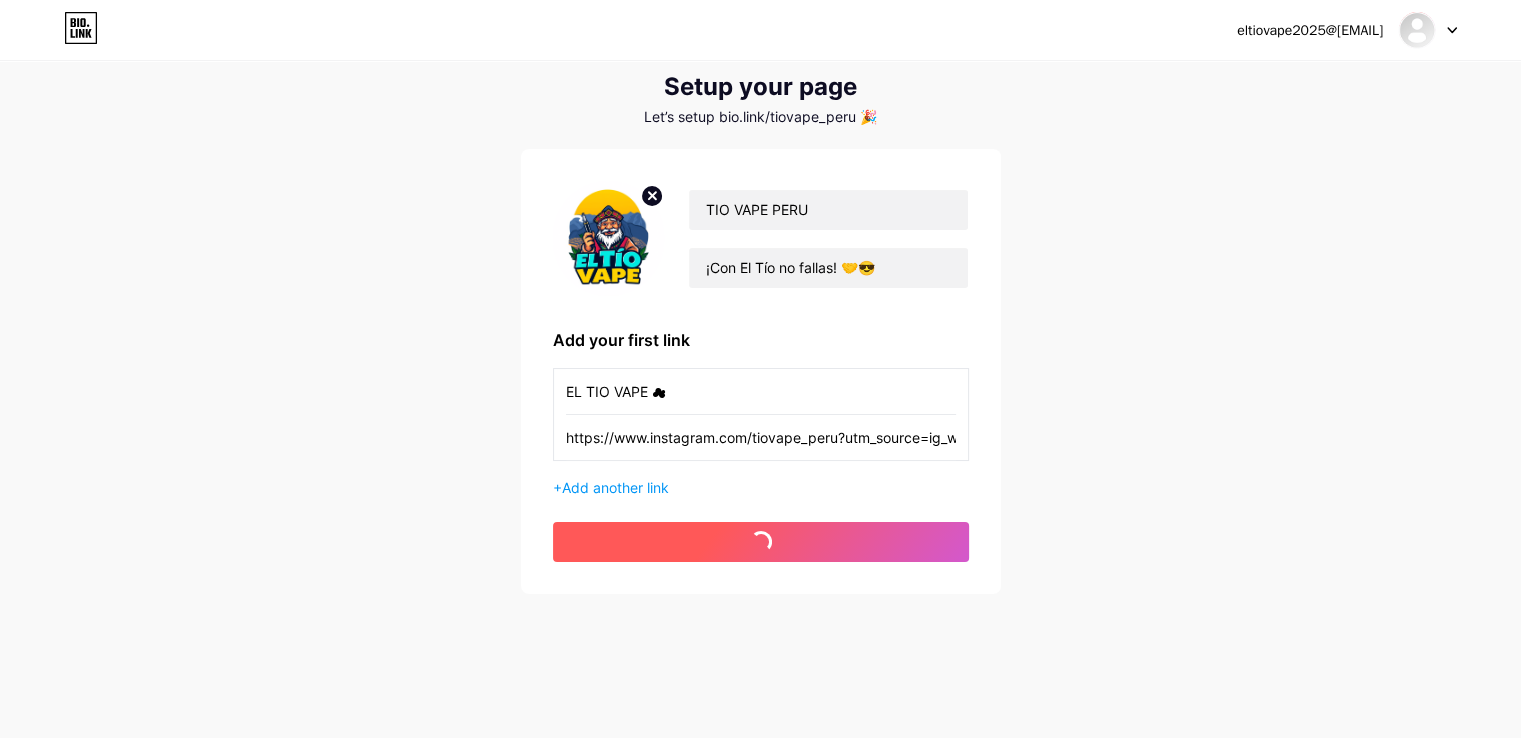 scroll, scrollTop: 0, scrollLeft: 0, axis: both 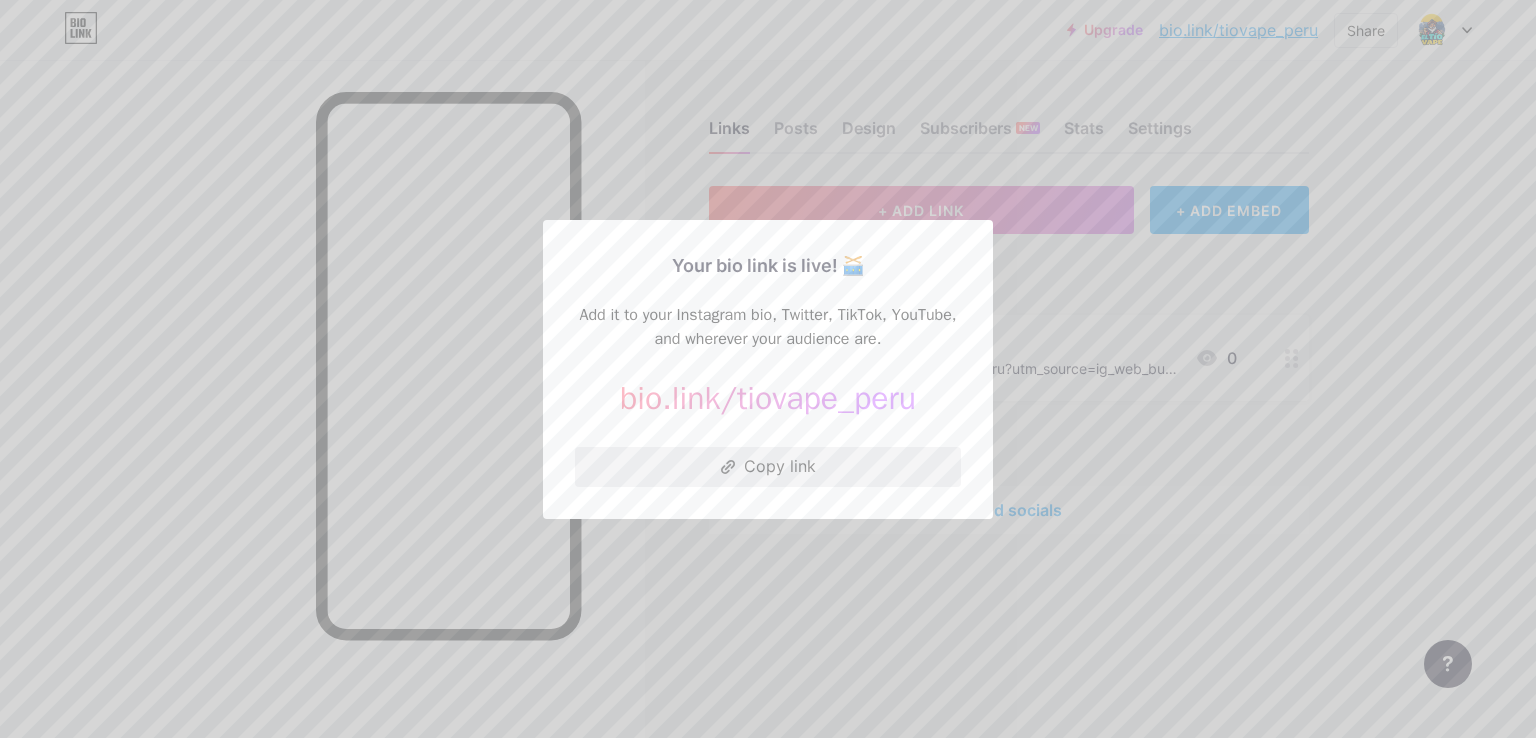 click on "Copy link" at bounding box center (768, 467) 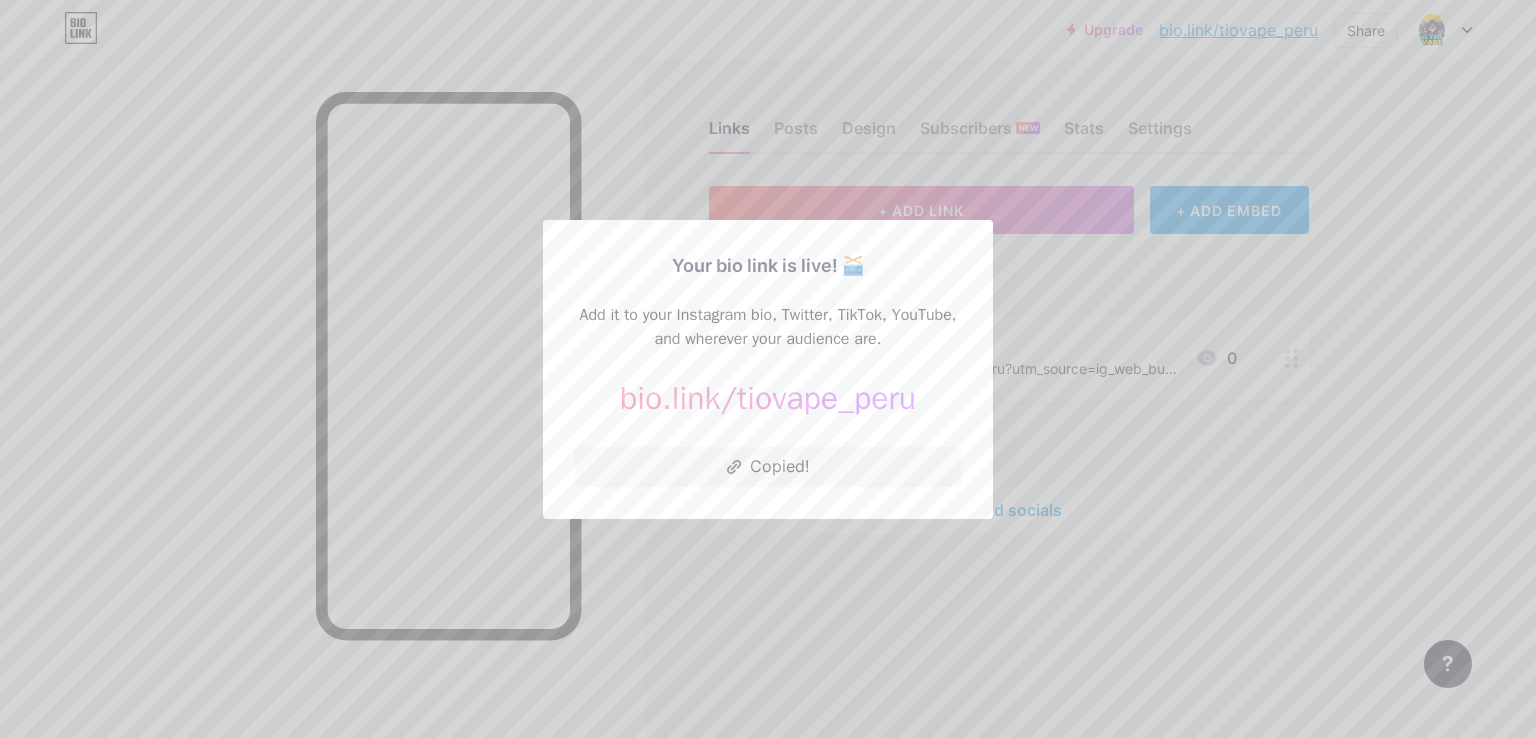 click at bounding box center (768, 369) 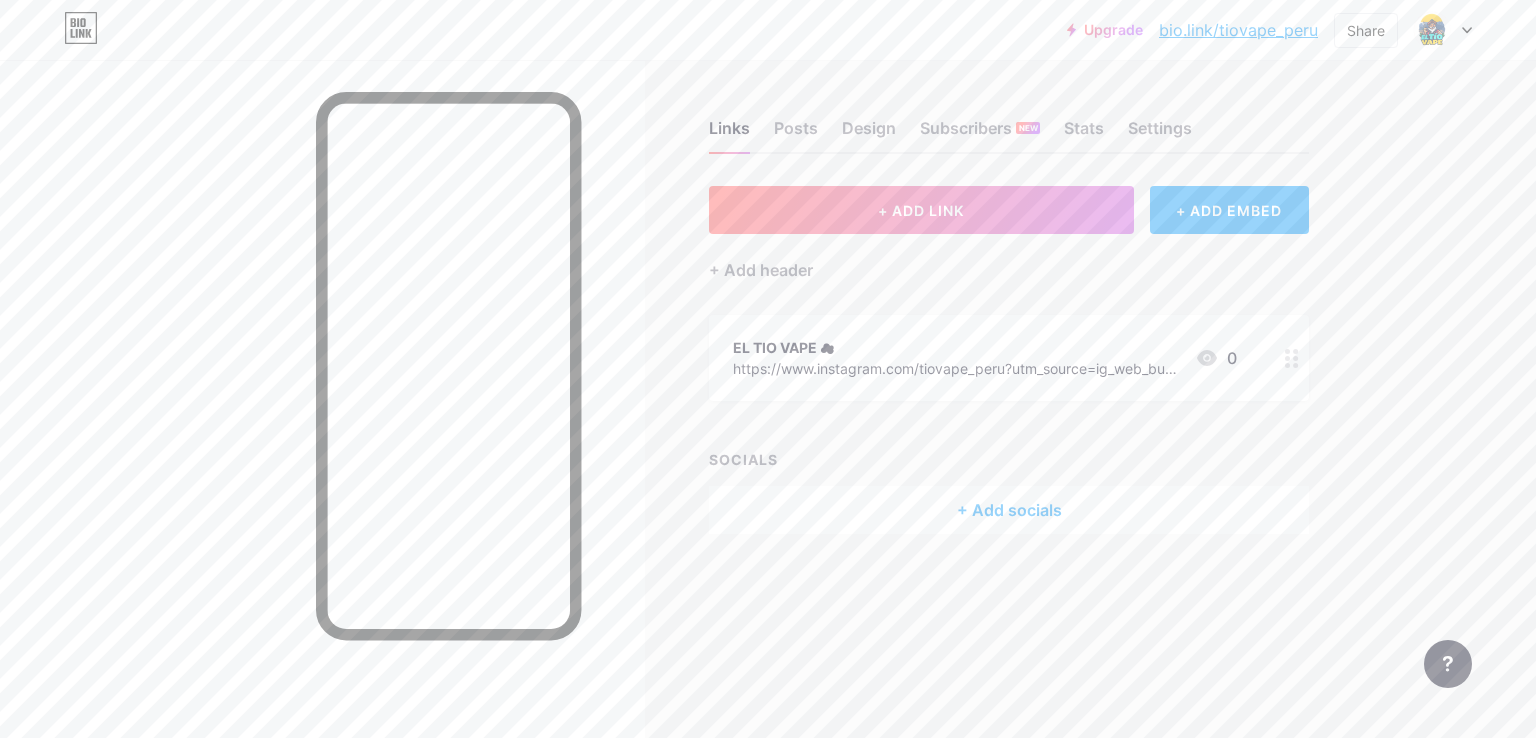 click at bounding box center (1292, 358) 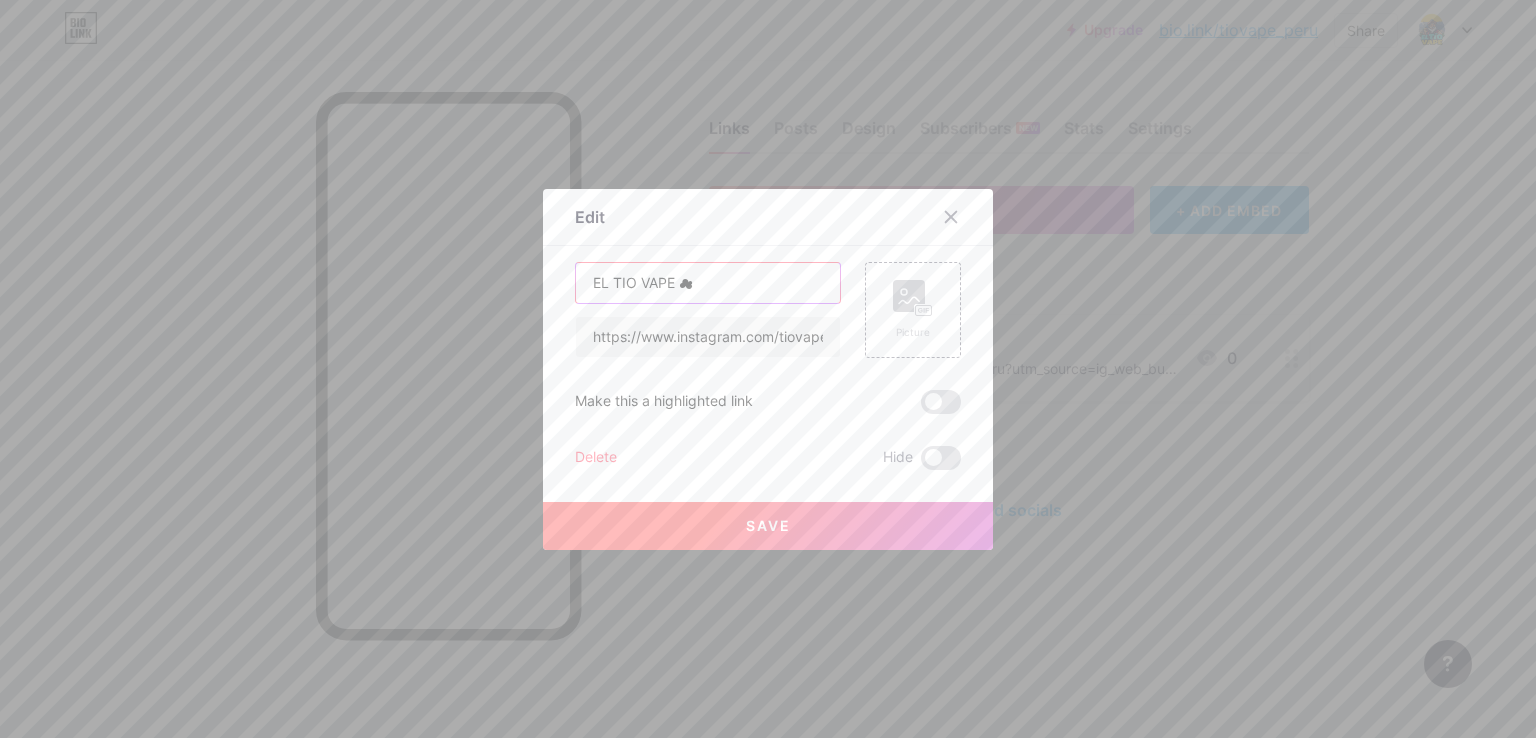 click on "EL TIO VAPE ☁" at bounding box center [708, 283] 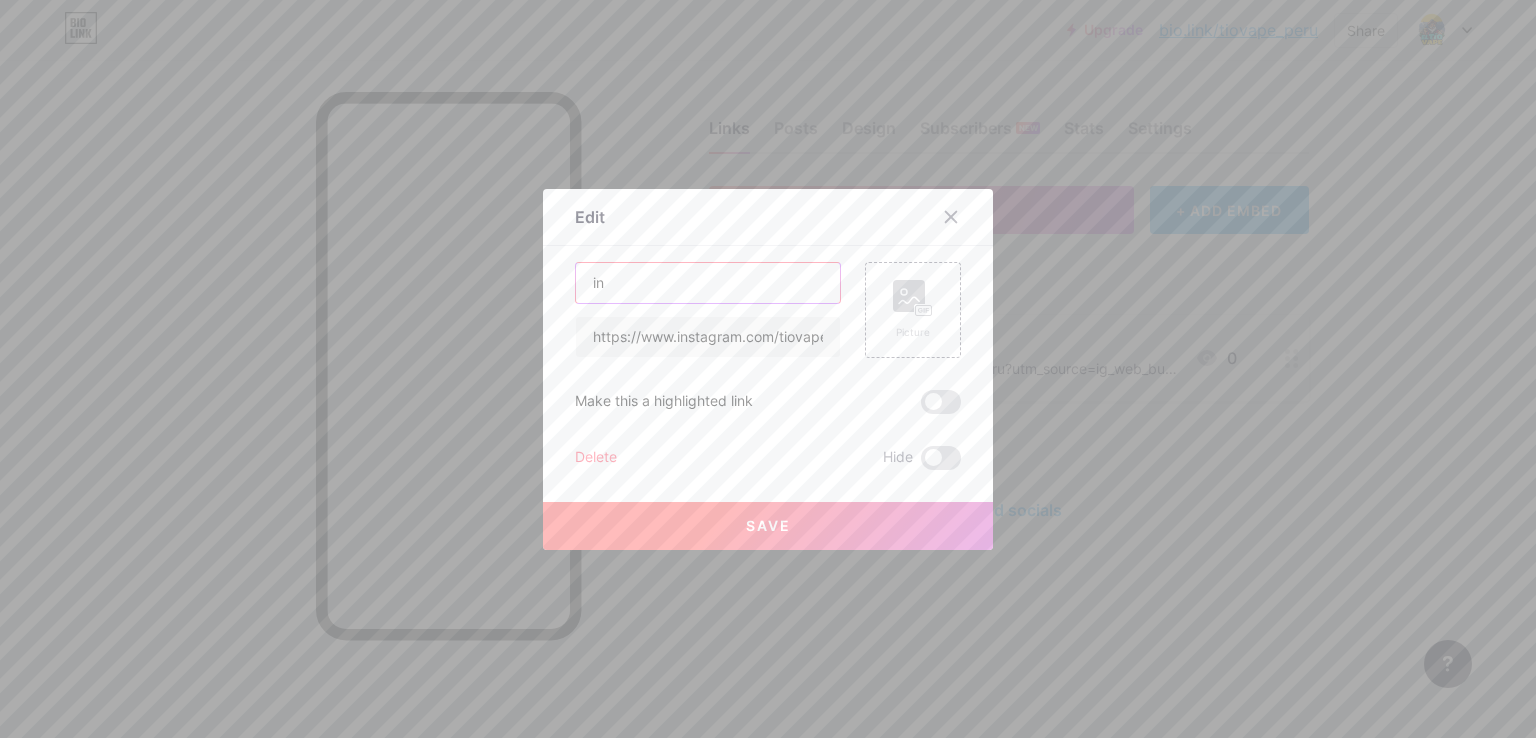 type on "i" 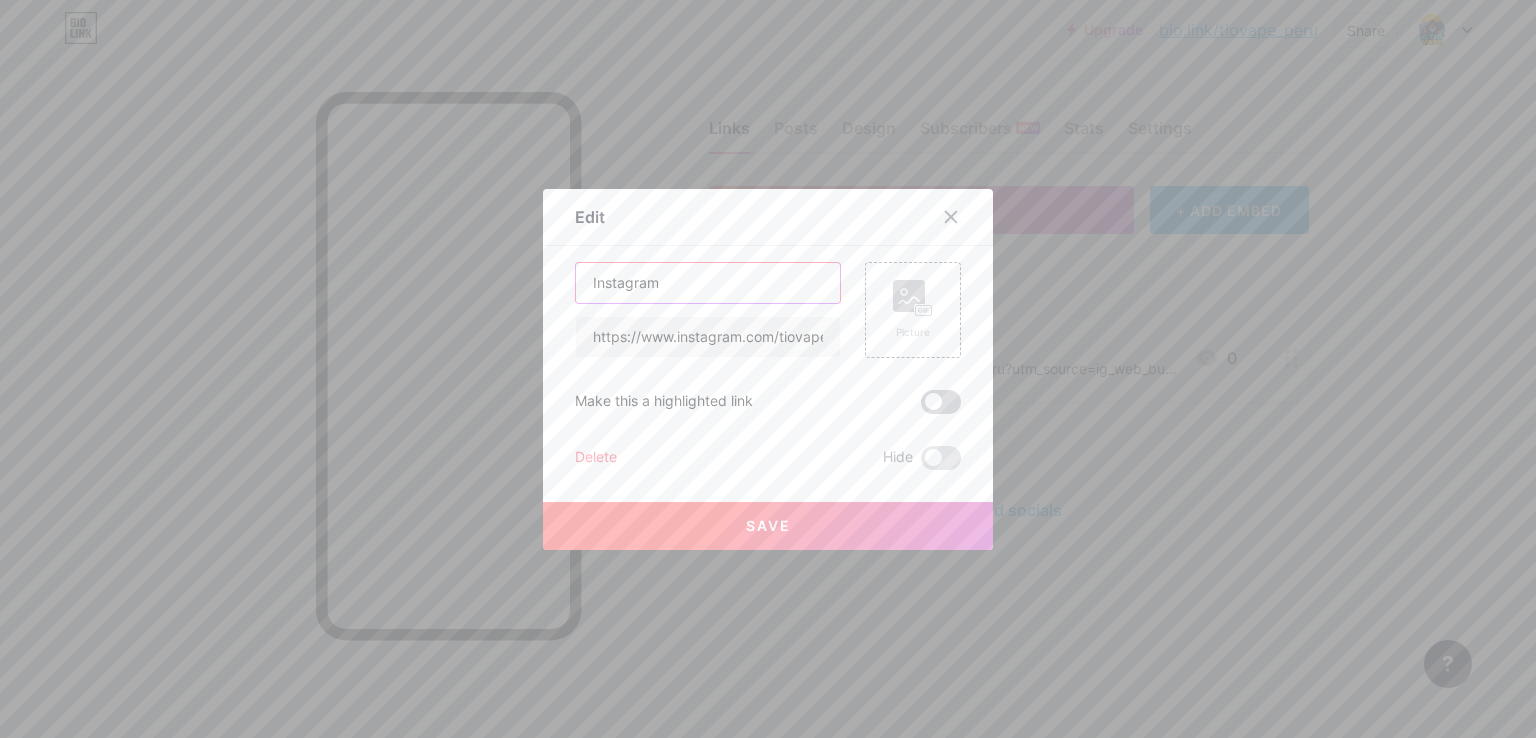 type on "Instagram" 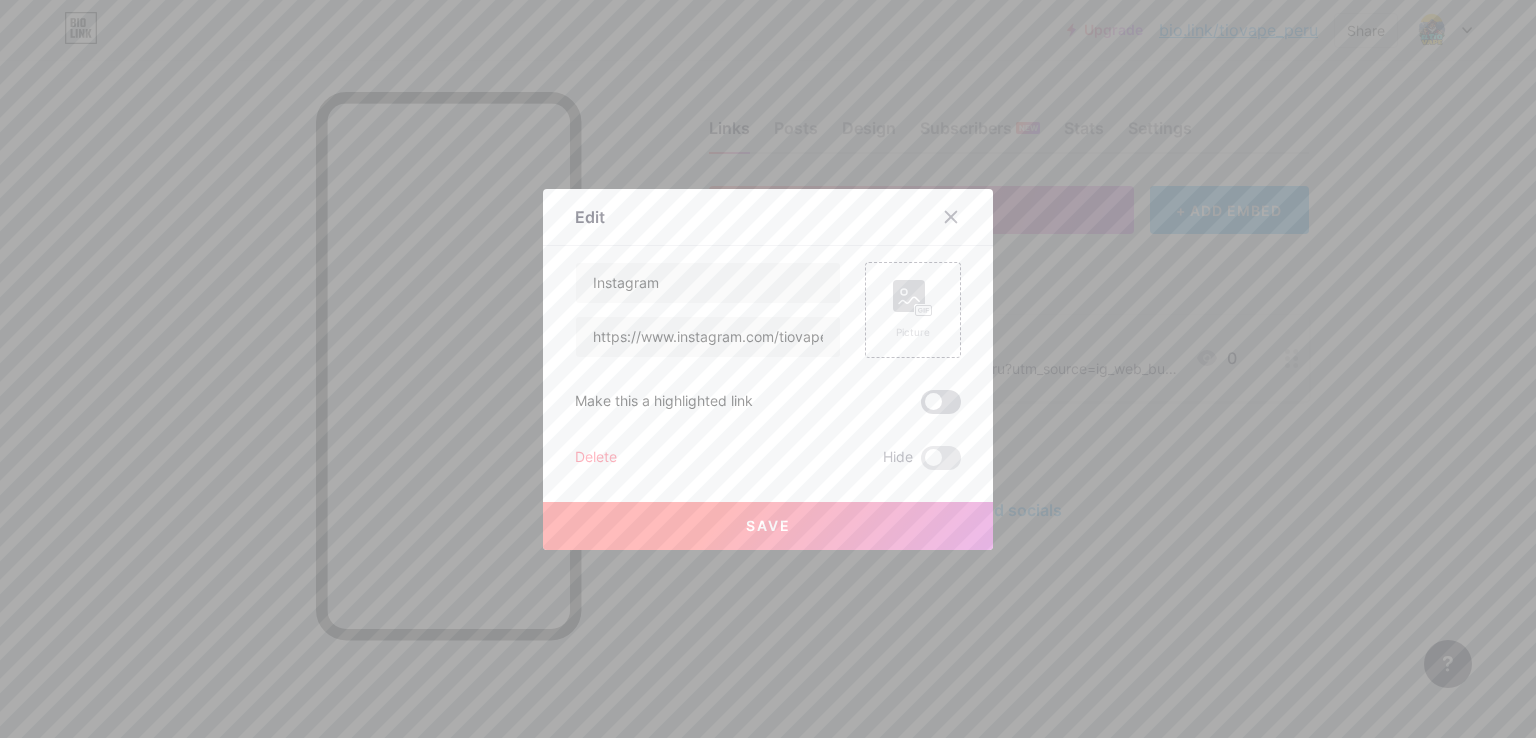 click at bounding box center (941, 402) 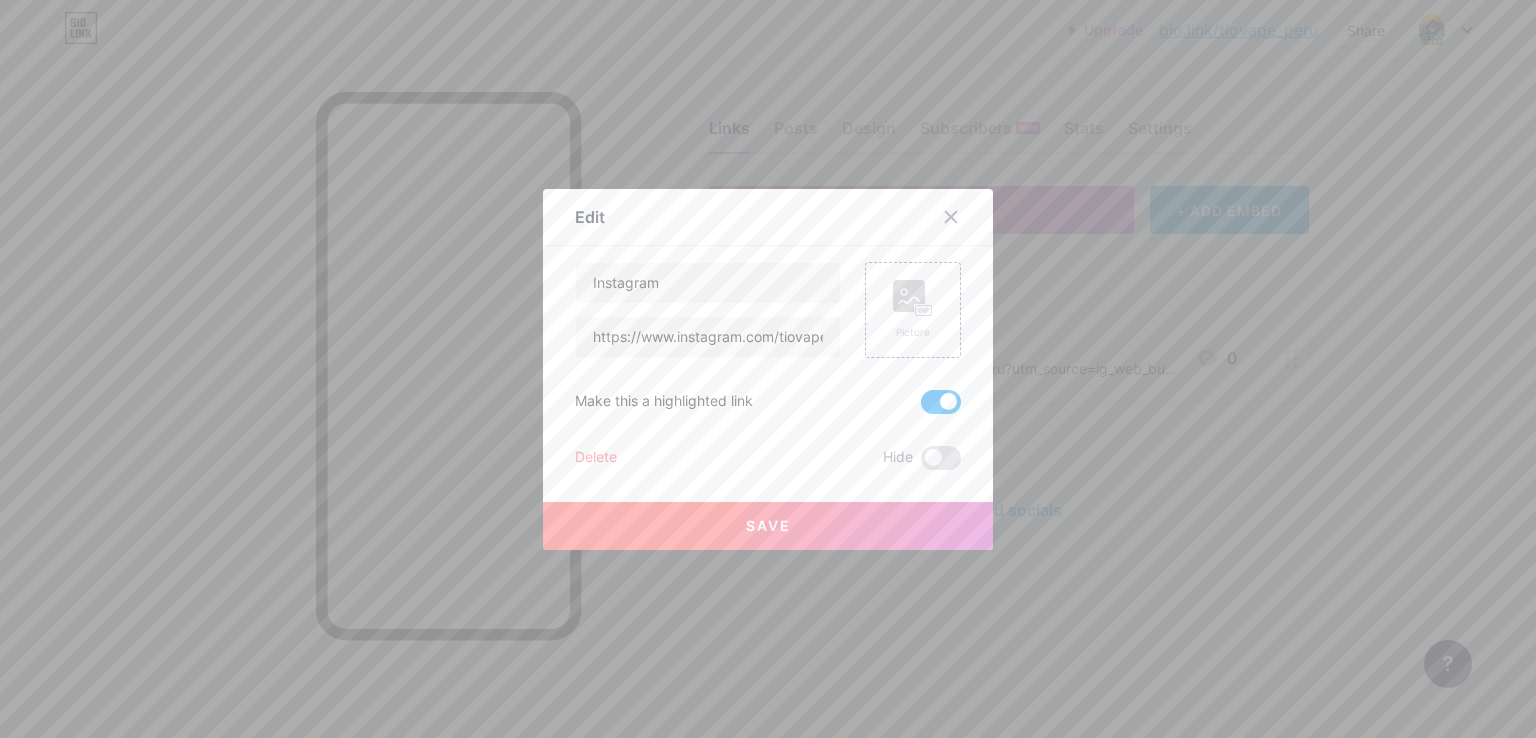 click at bounding box center (941, 402) 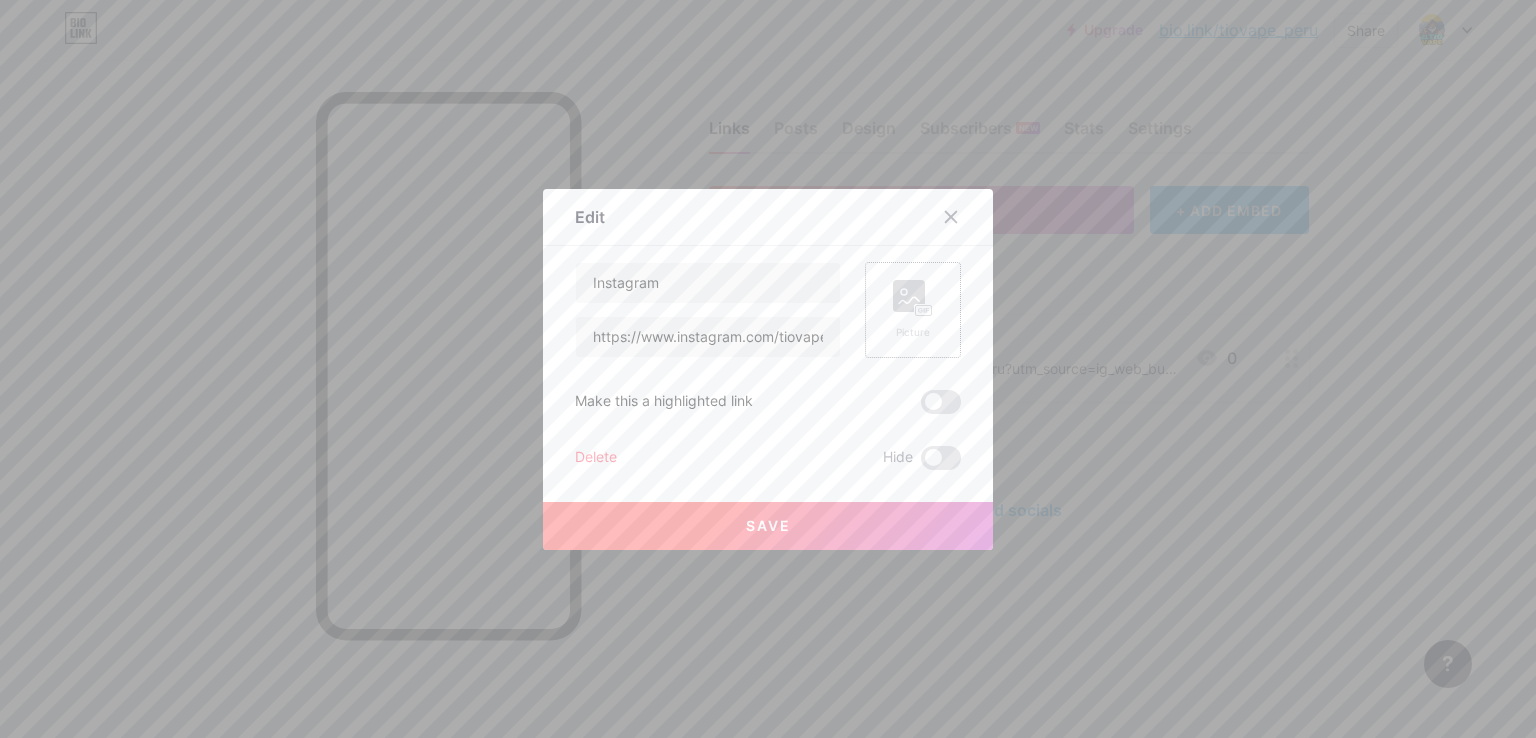 click 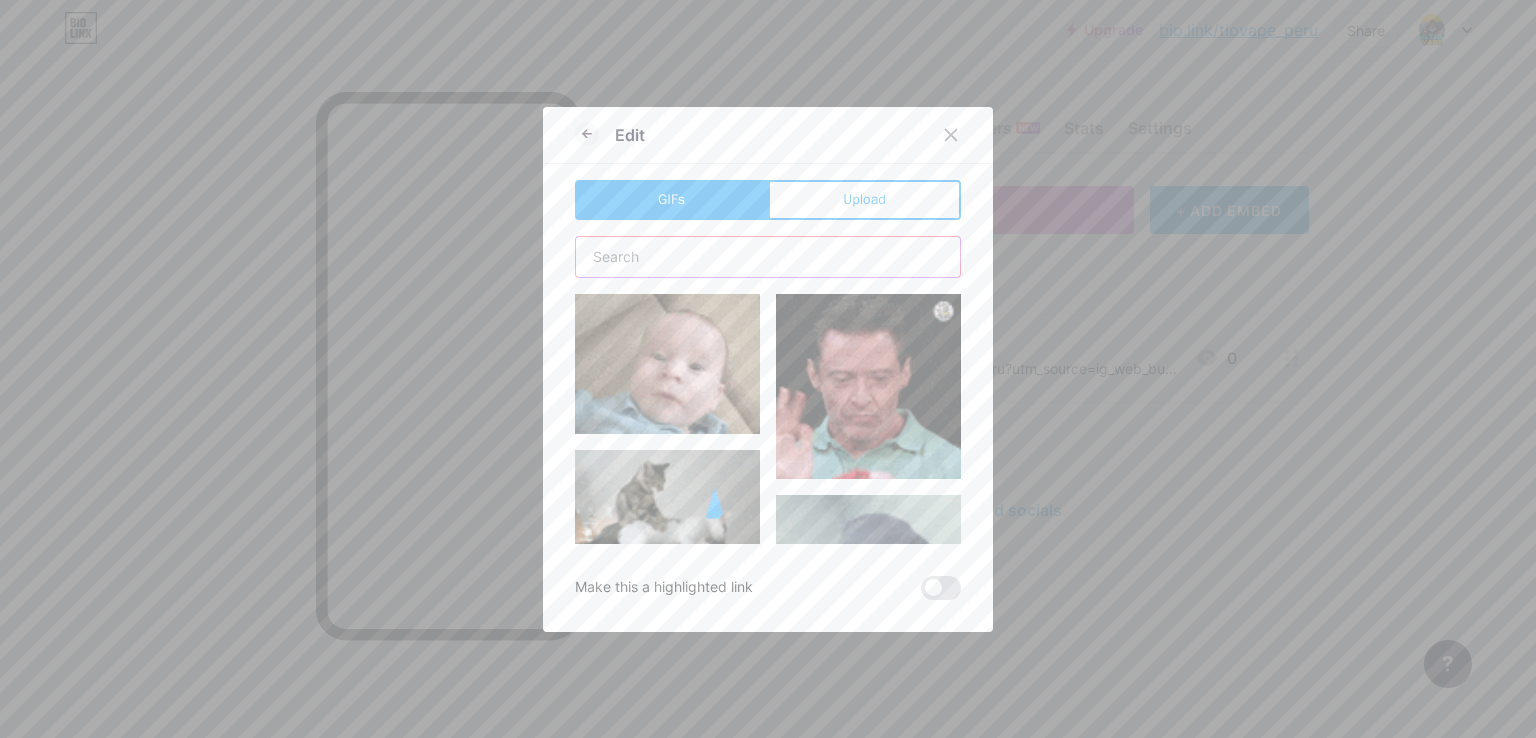 click at bounding box center (768, 257) 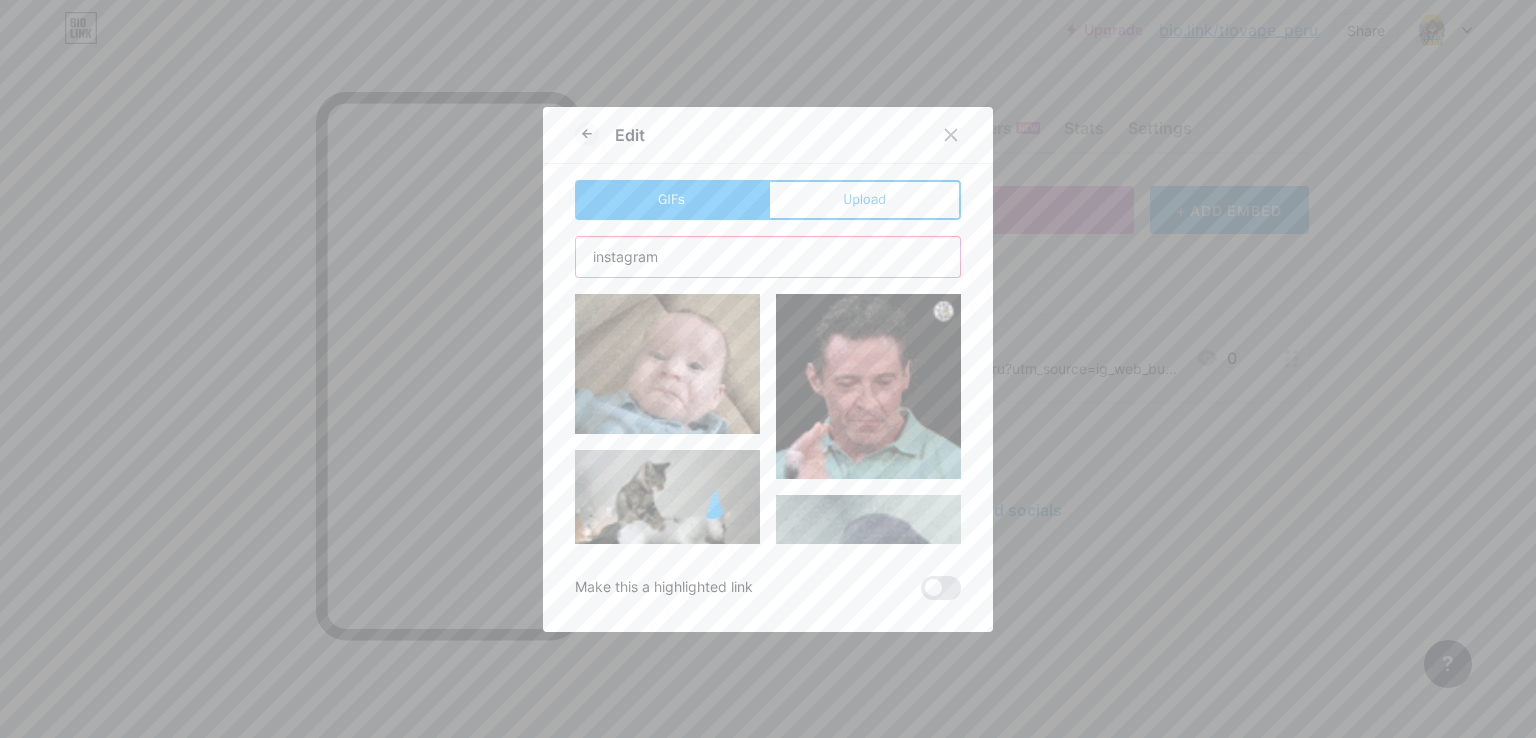 type on "instagram" 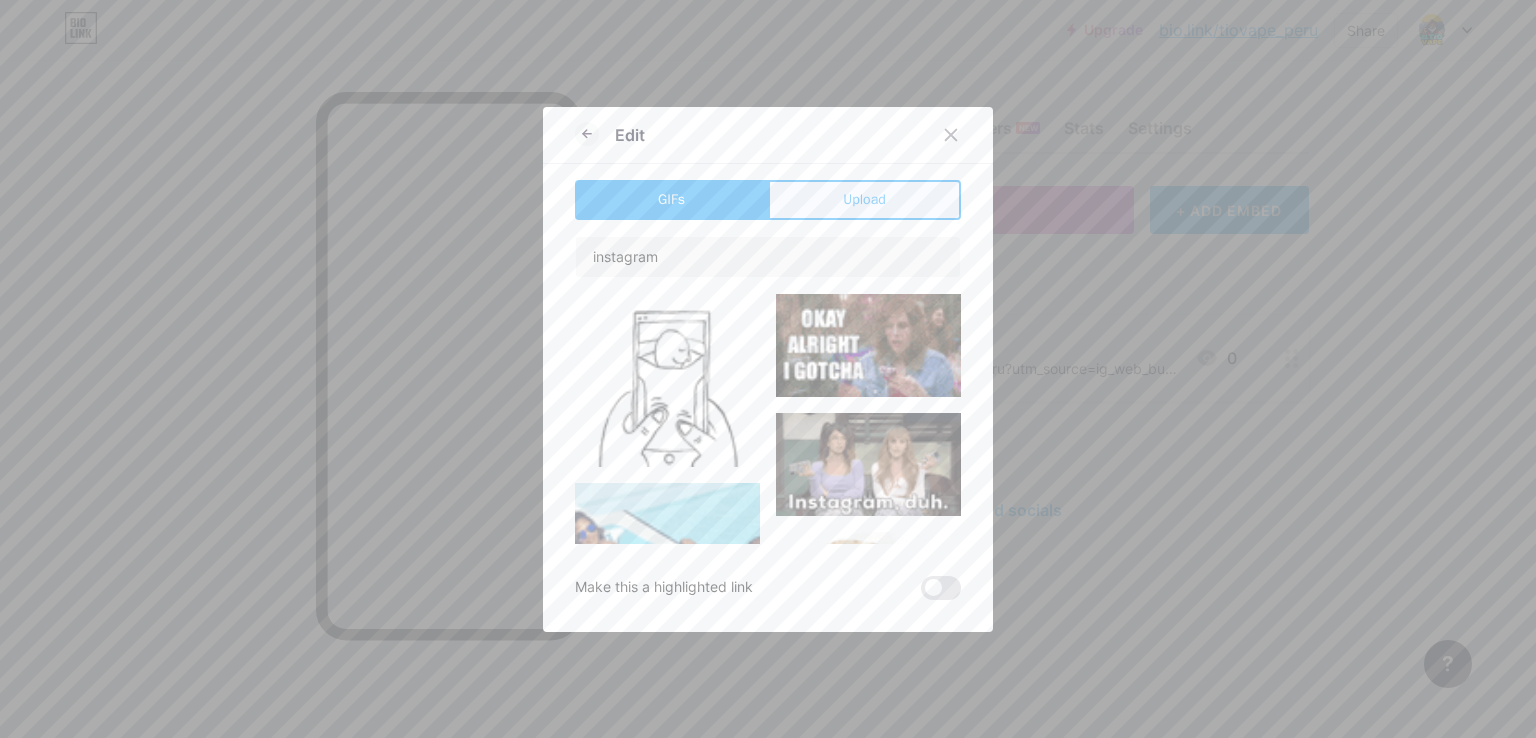 click on "Upload" at bounding box center (864, 200) 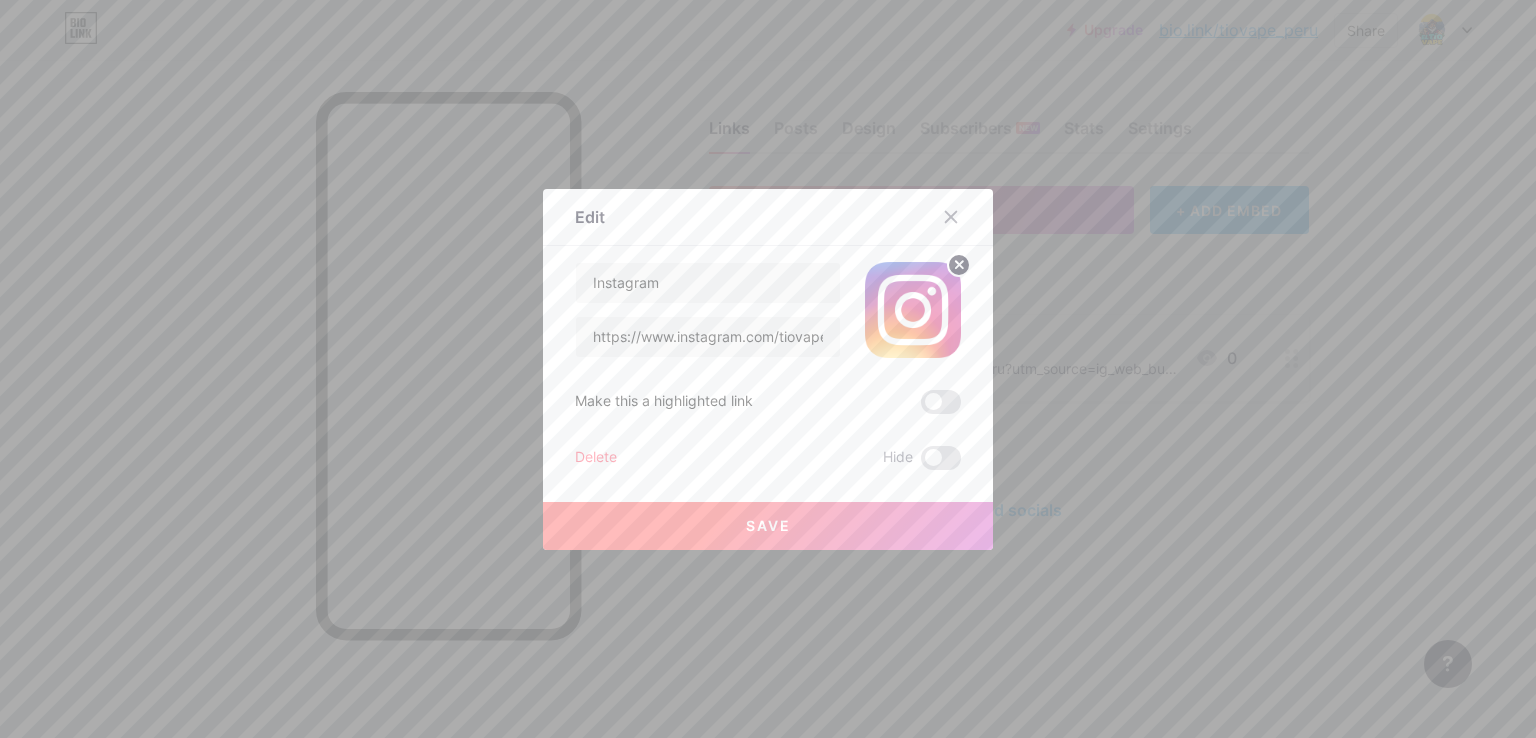 click on "Save" at bounding box center [768, 526] 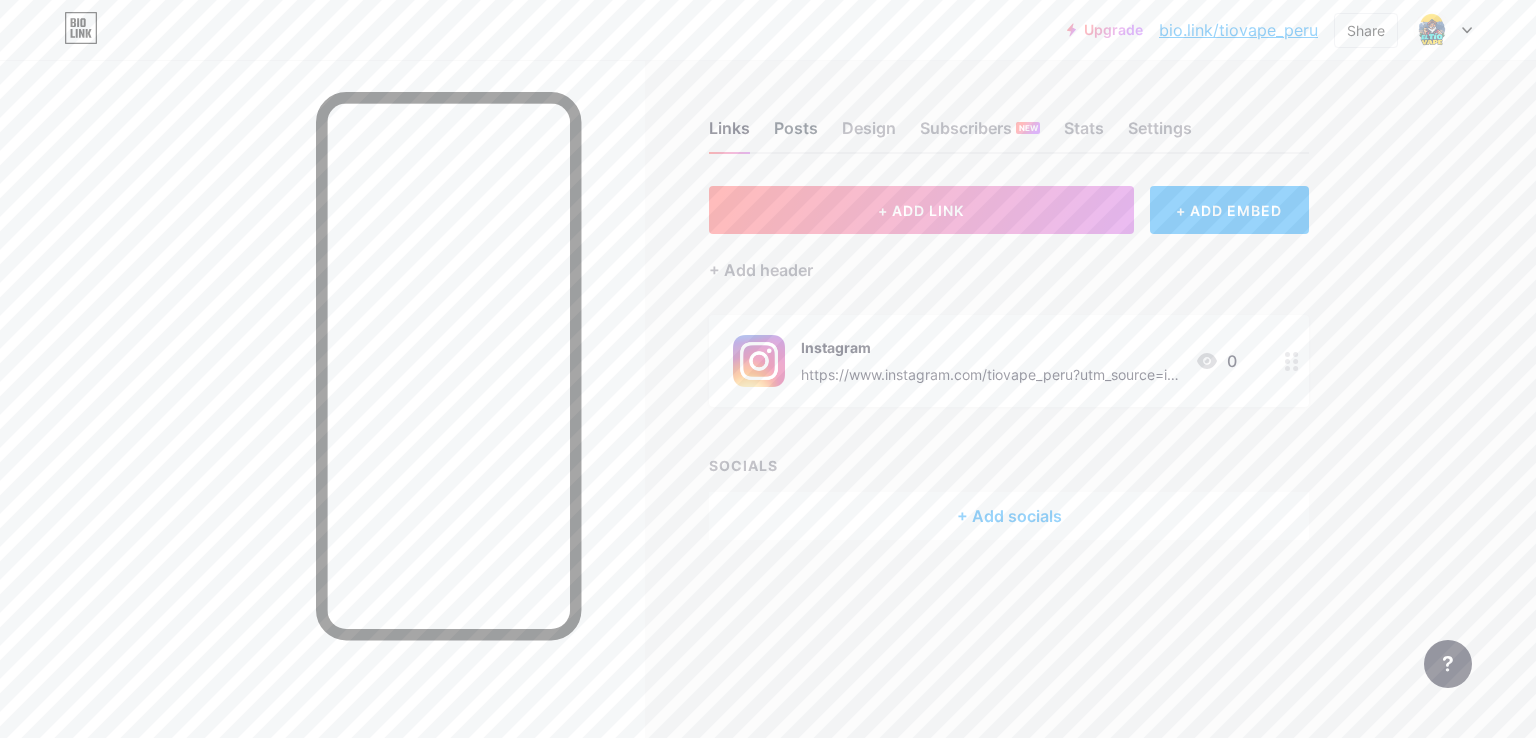 click on "Posts" at bounding box center (796, 134) 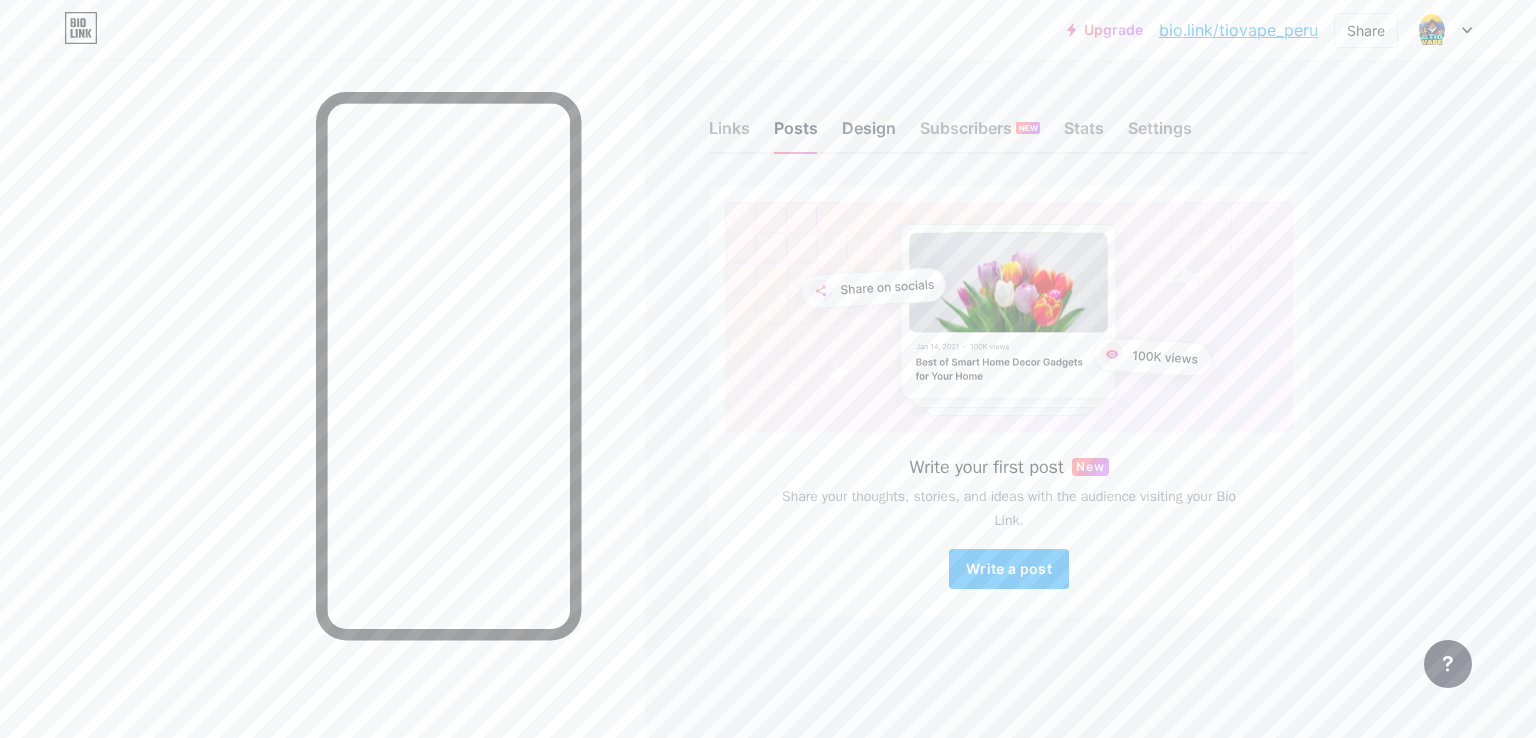 click on "Design" at bounding box center [869, 134] 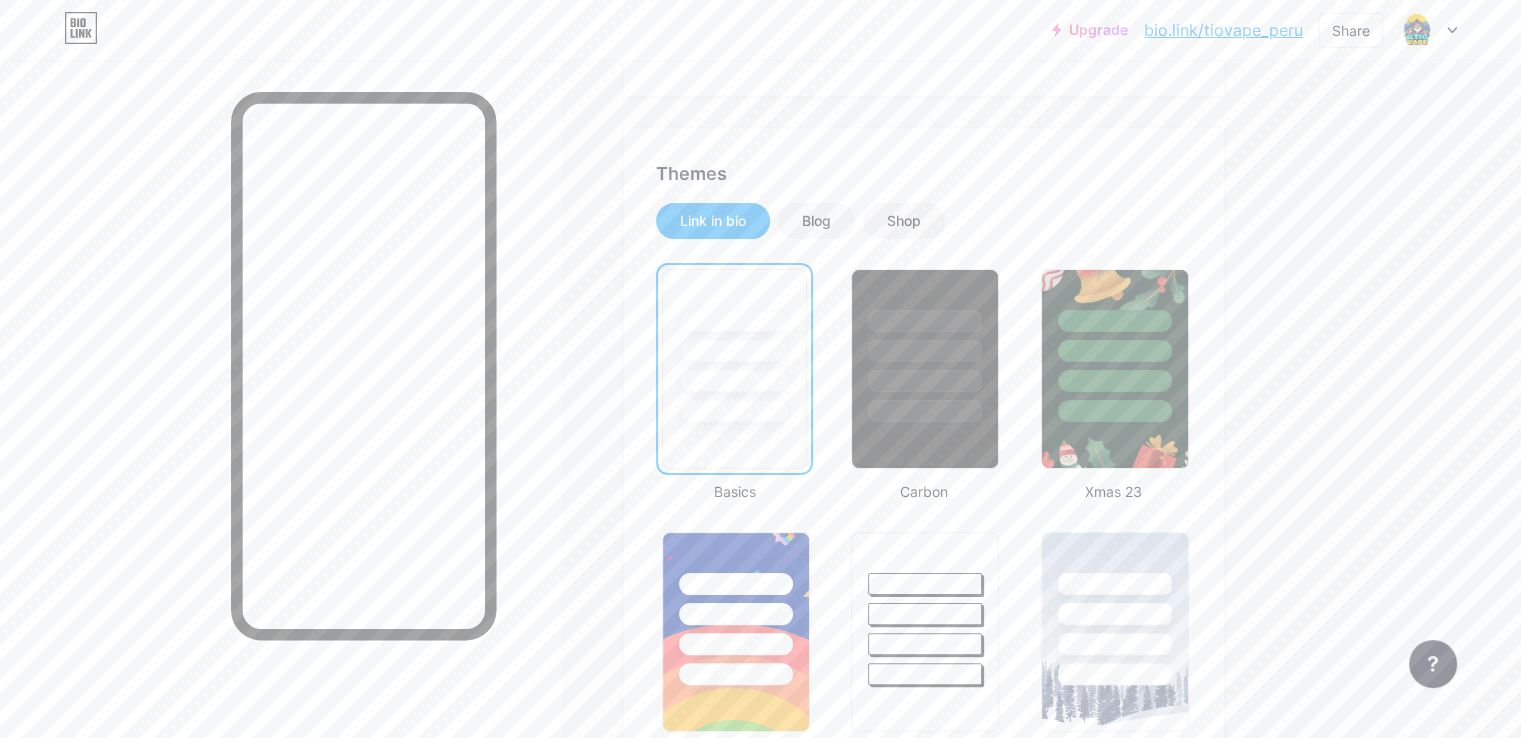 scroll, scrollTop: 330, scrollLeft: 0, axis: vertical 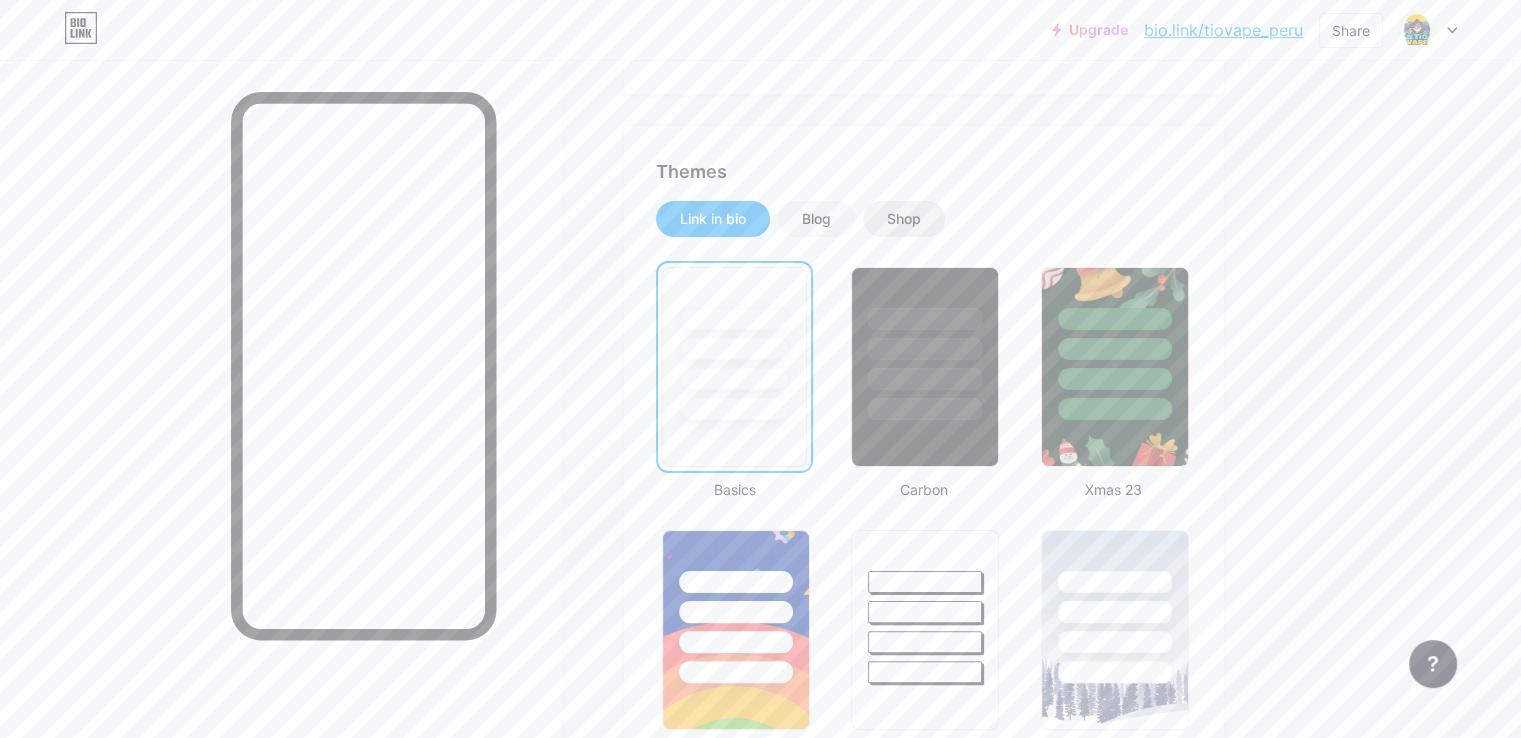 click on "Shop" at bounding box center [904, 219] 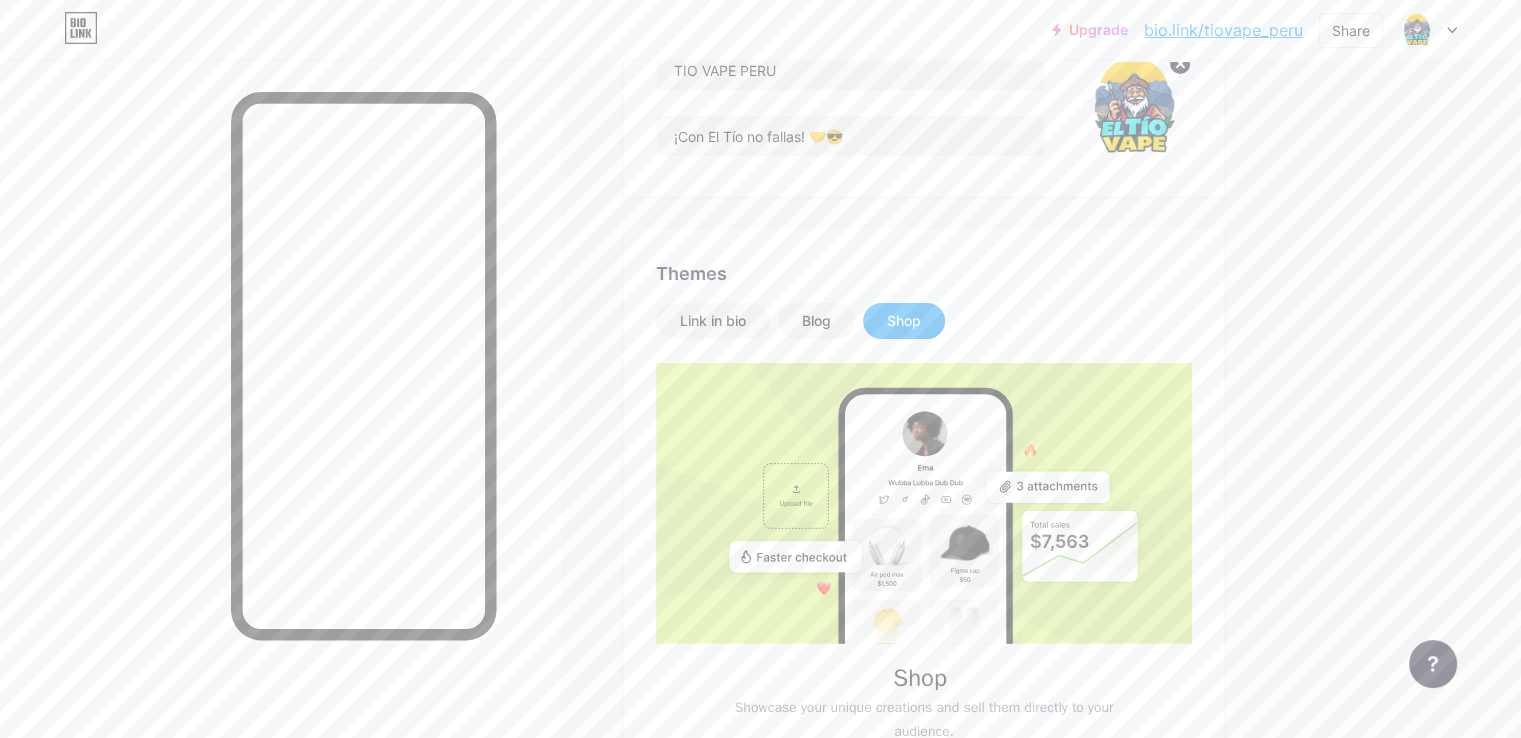 scroll, scrollTop: 228, scrollLeft: 0, axis: vertical 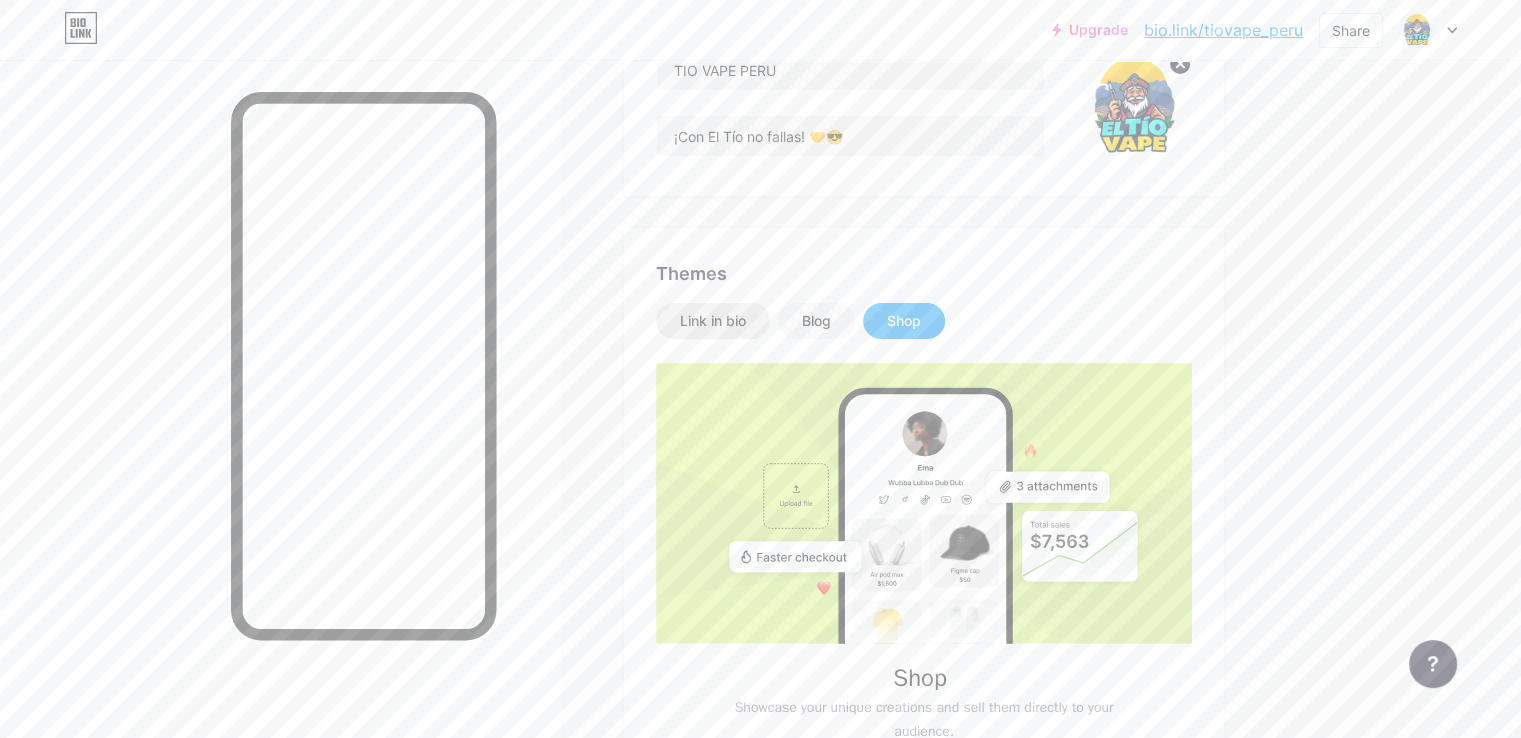 click on "Link in bio" at bounding box center [713, 321] 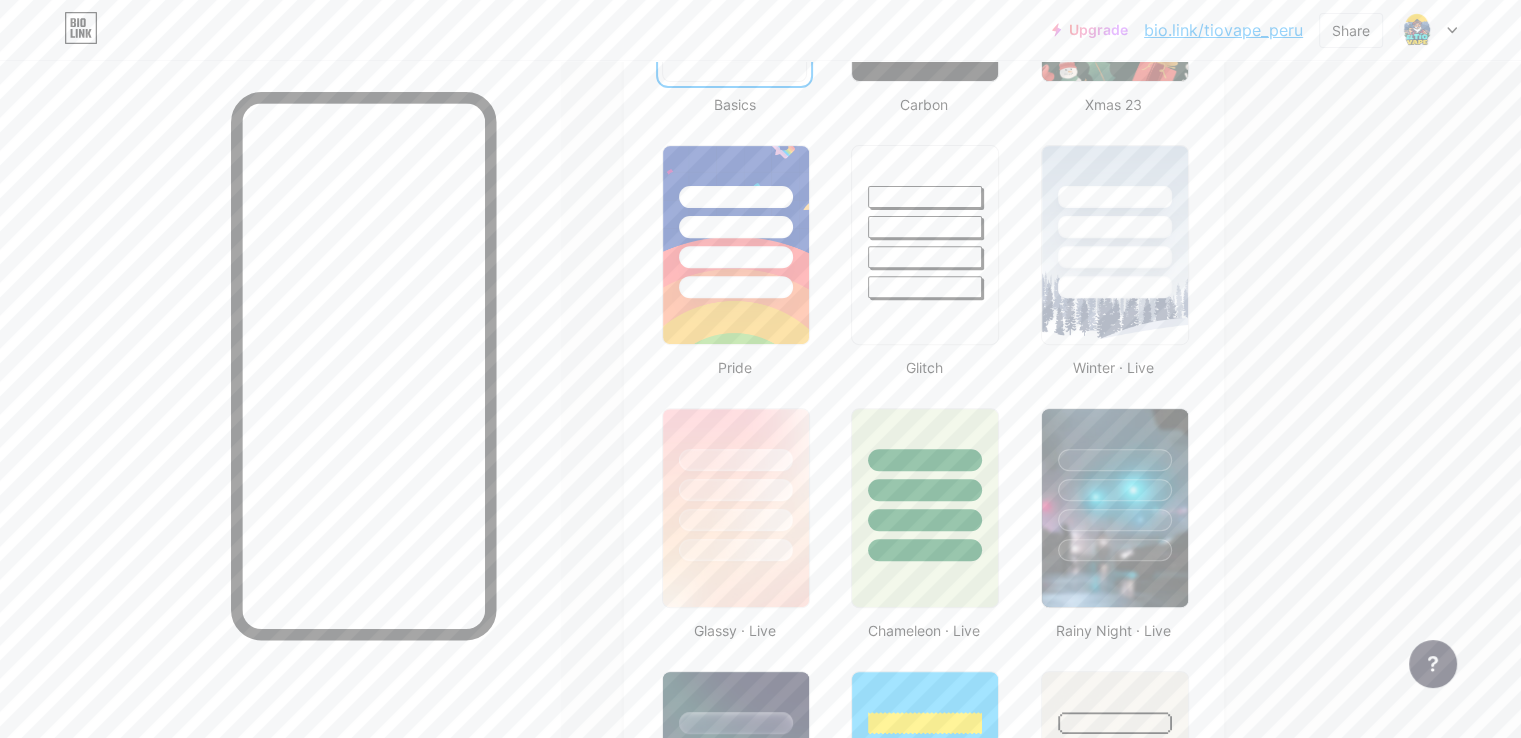 scroll, scrollTop: 756, scrollLeft: 0, axis: vertical 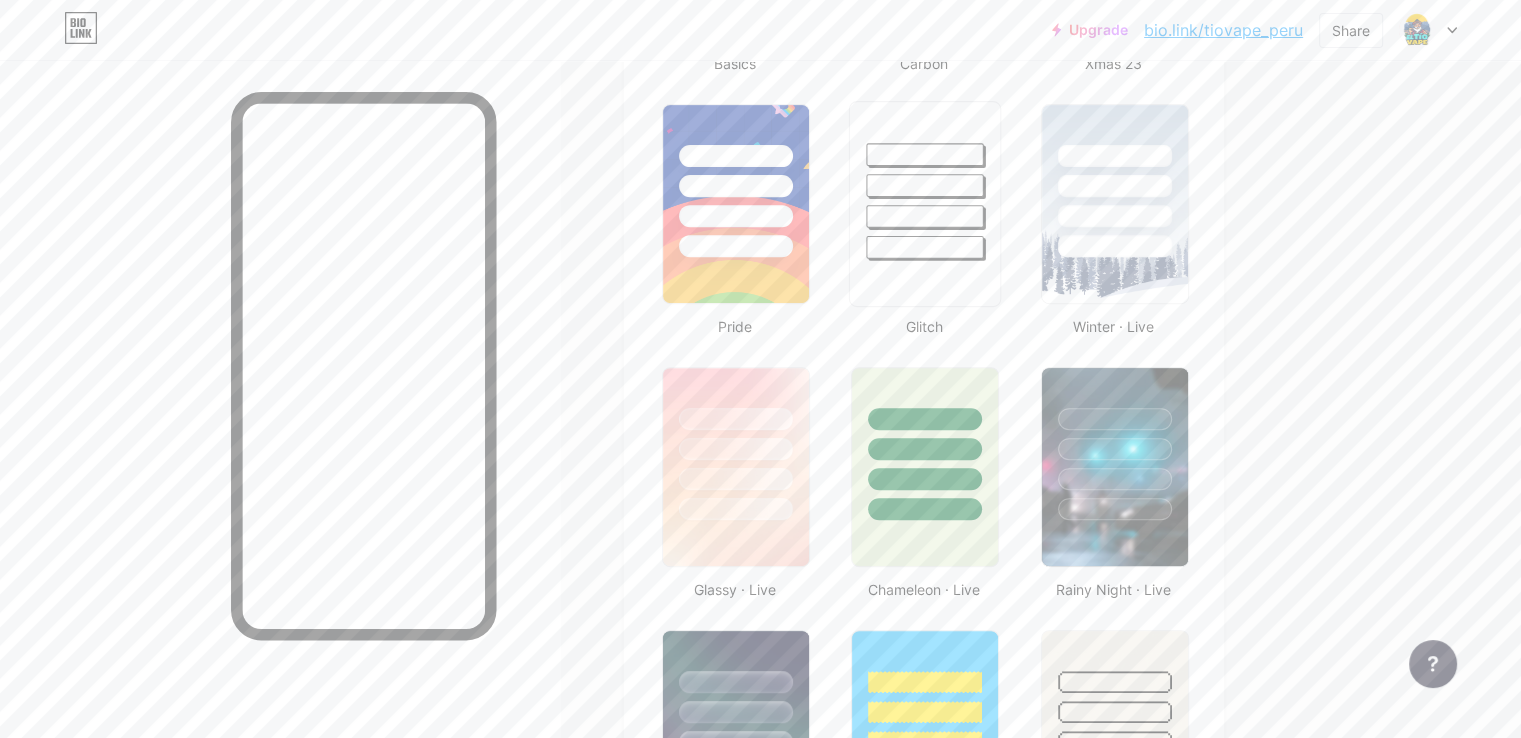 click at bounding box center (925, 247) 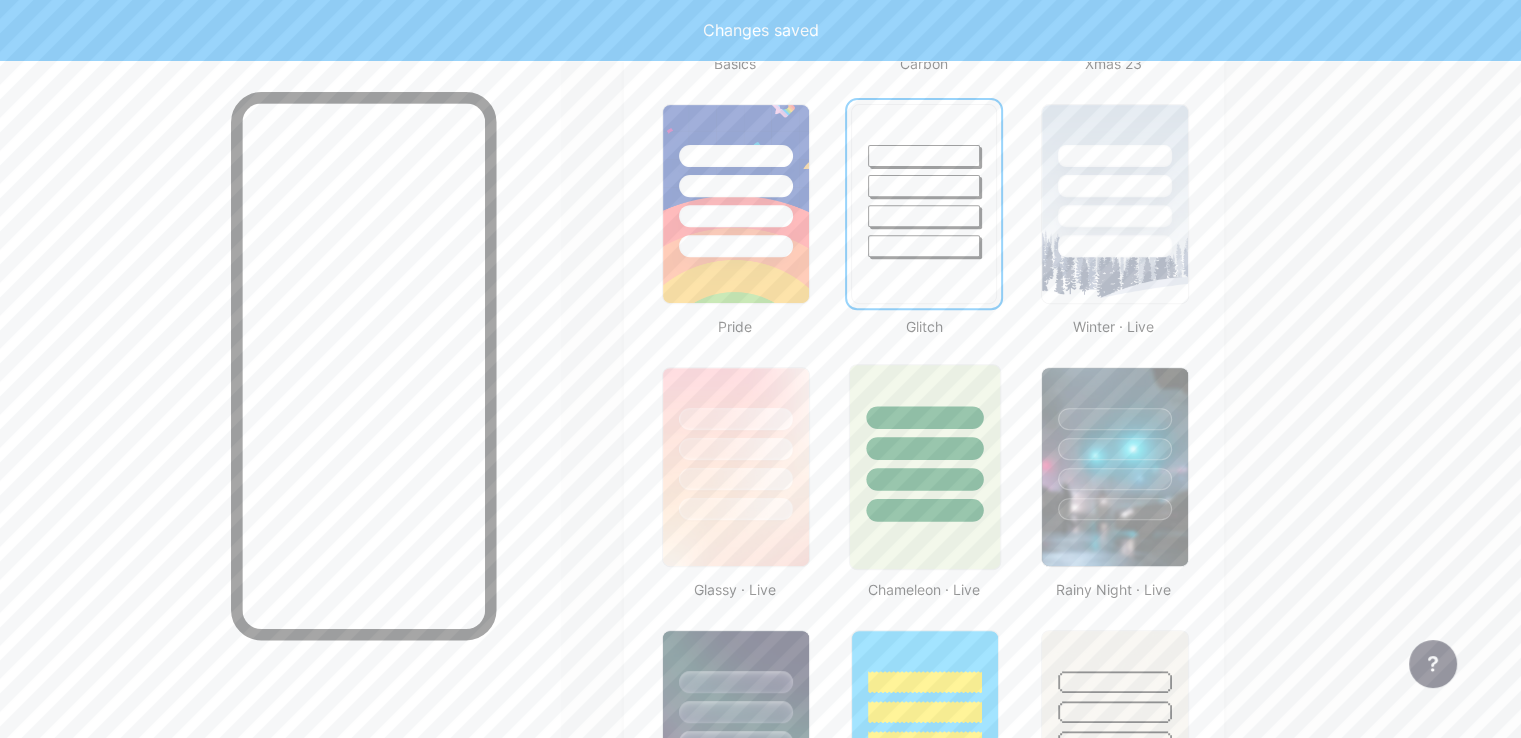 scroll, scrollTop: 840, scrollLeft: 0, axis: vertical 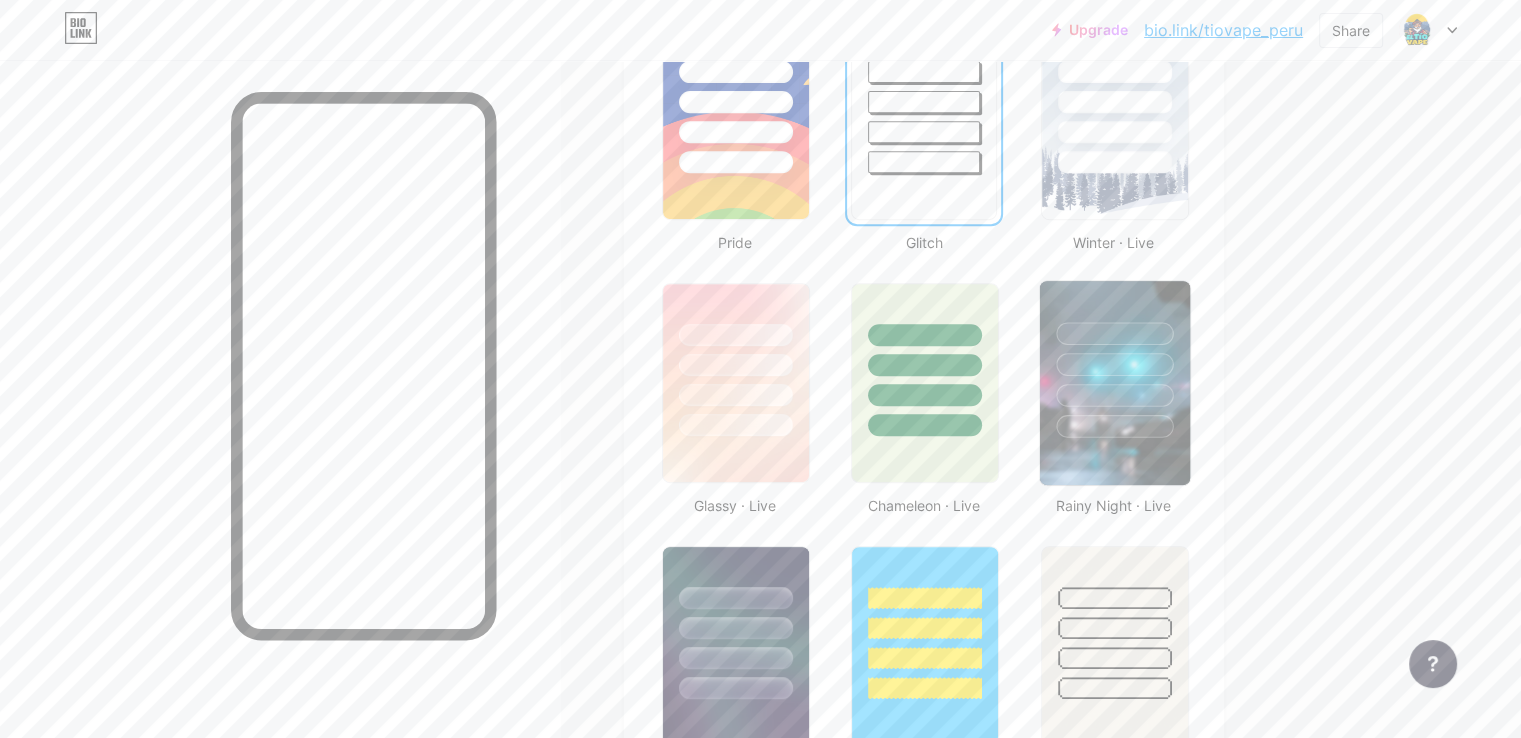 click at bounding box center (1114, 395) 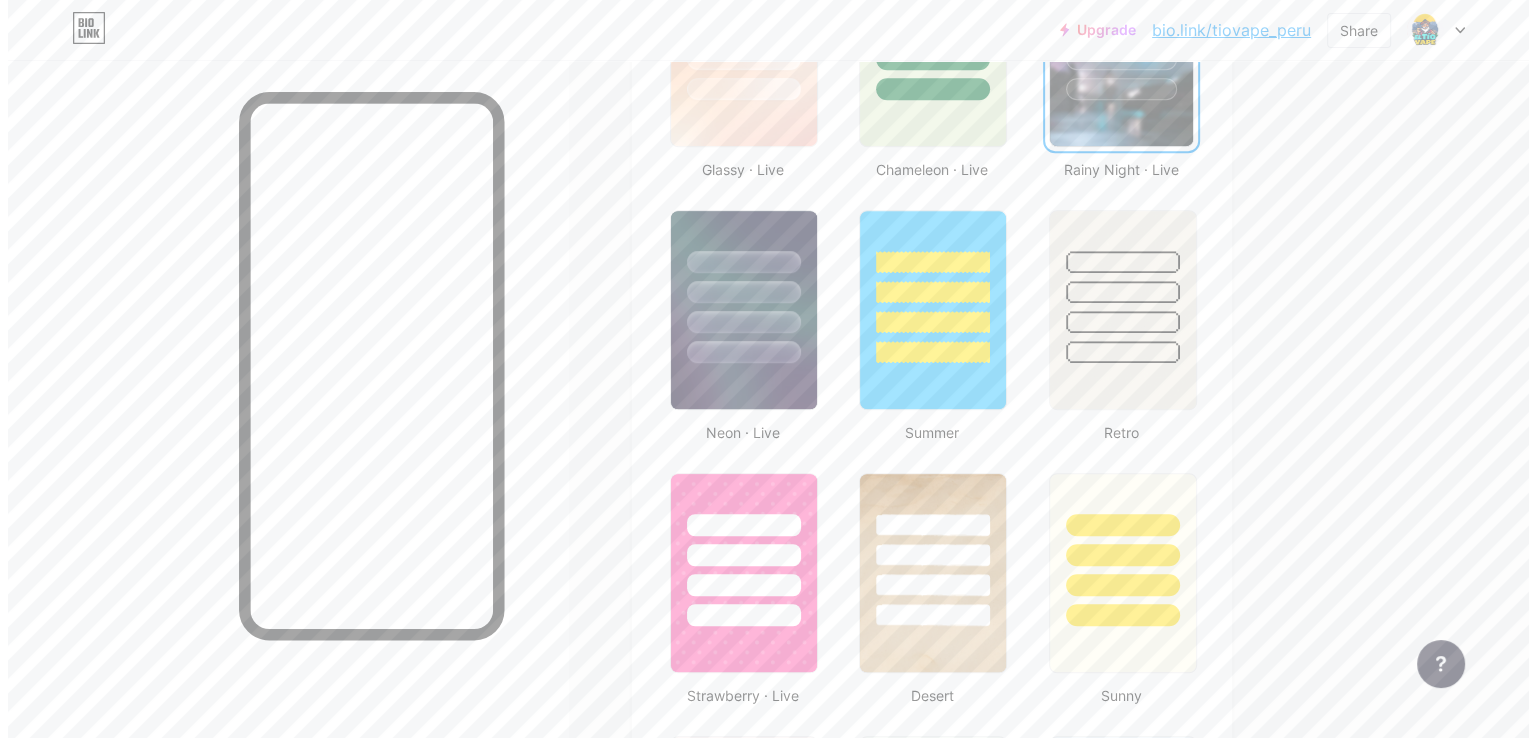scroll, scrollTop: 0, scrollLeft: 0, axis: both 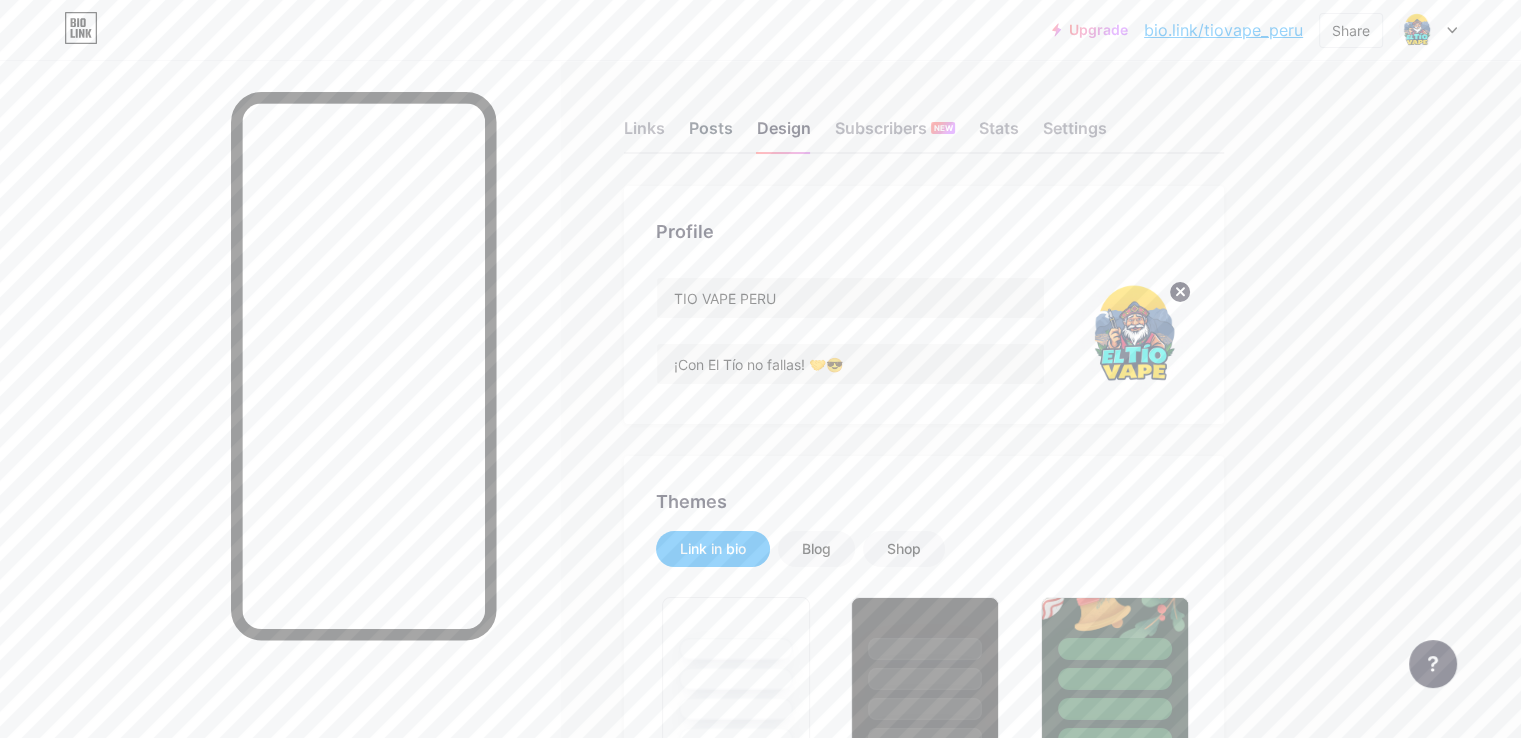 click on "Posts" at bounding box center (711, 134) 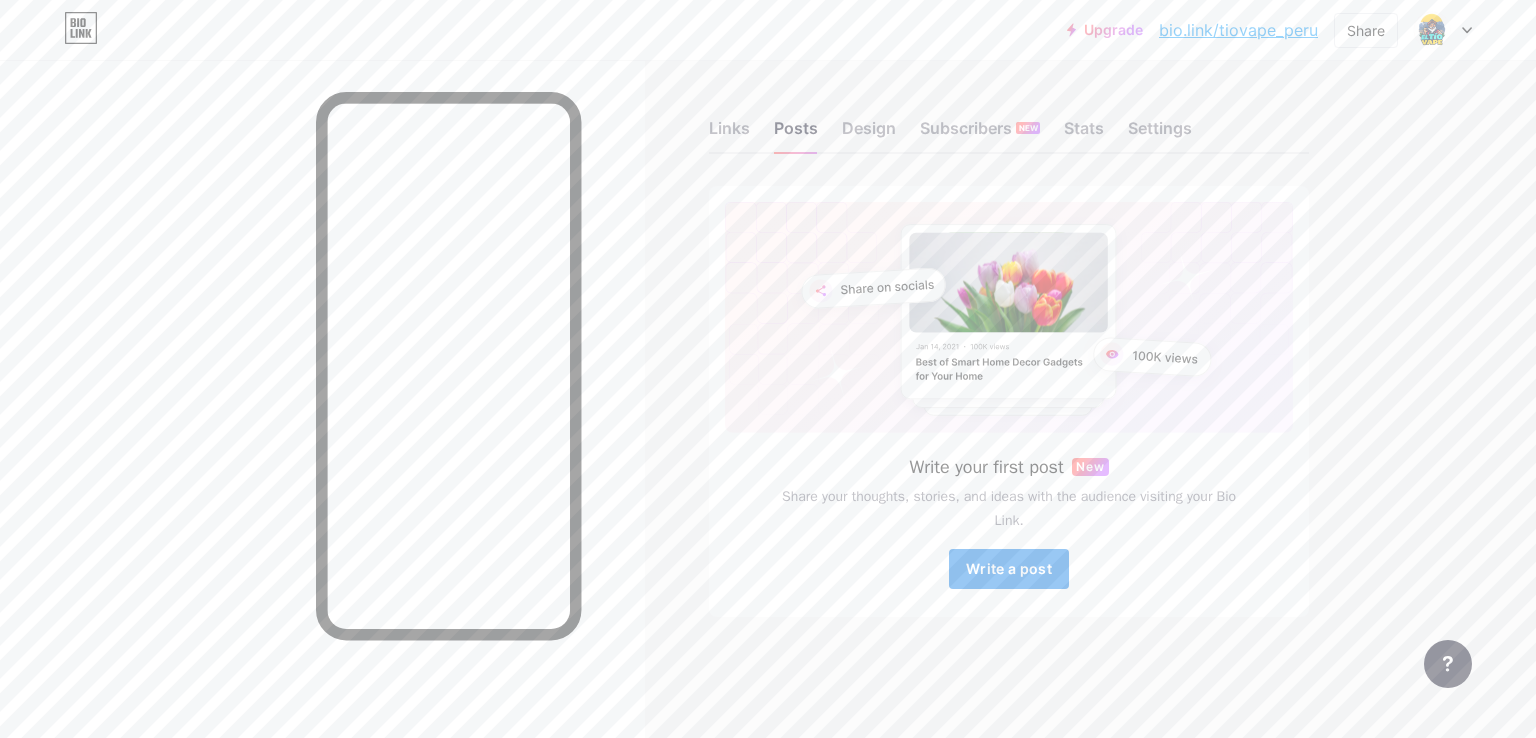 click on "Write a post" at bounding box center [1009, 568] 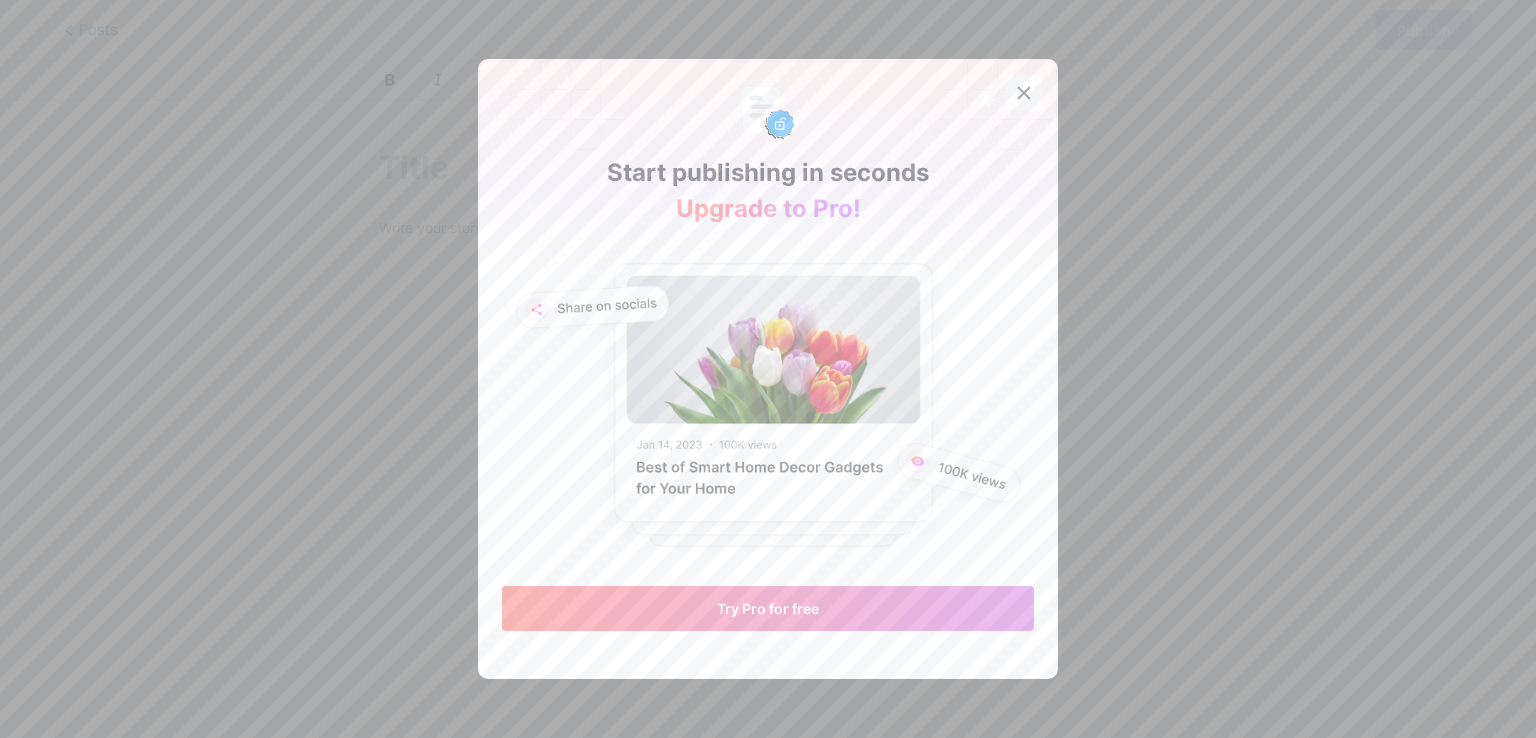 click at bounding box center [1024, 93] 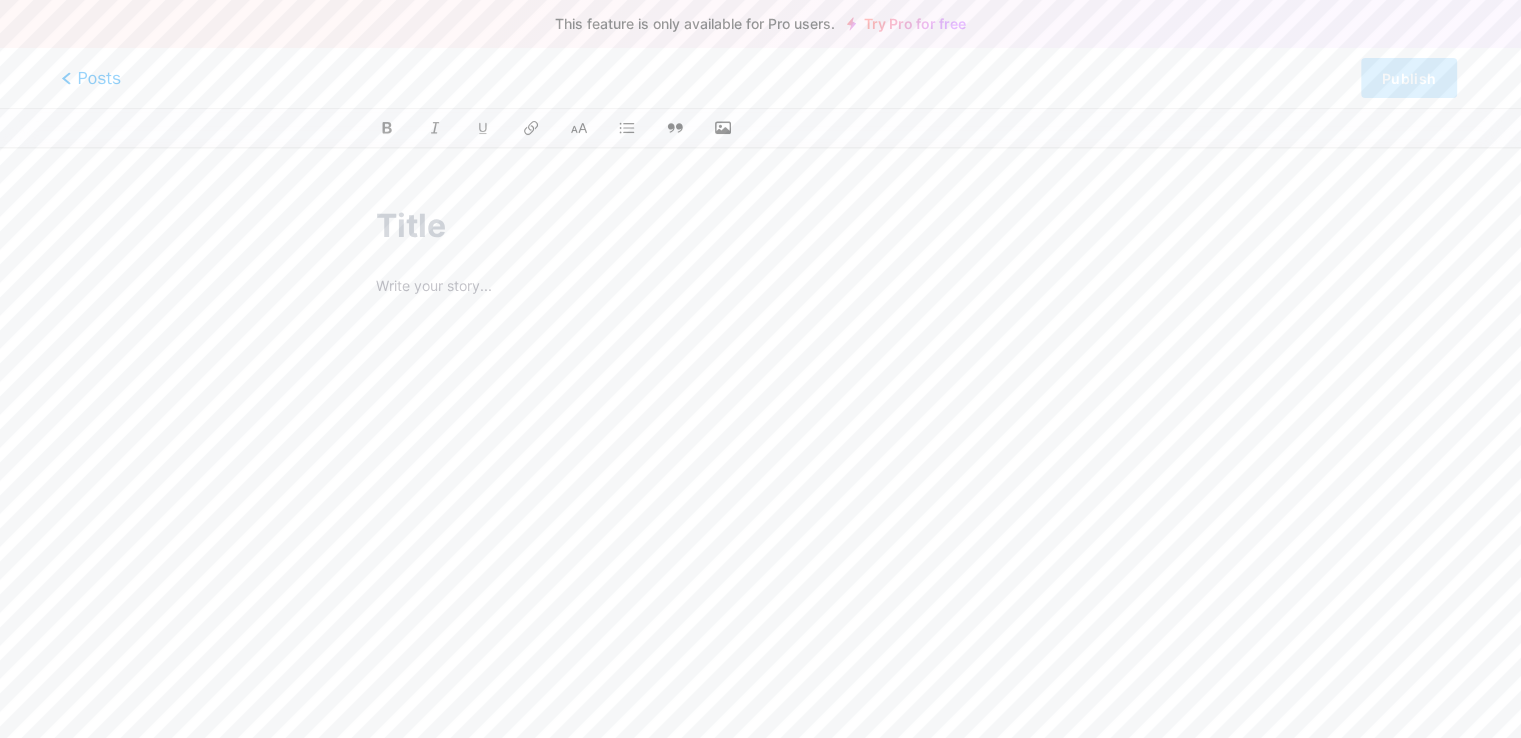 click on "Posts" at bounding box center [91, 78] 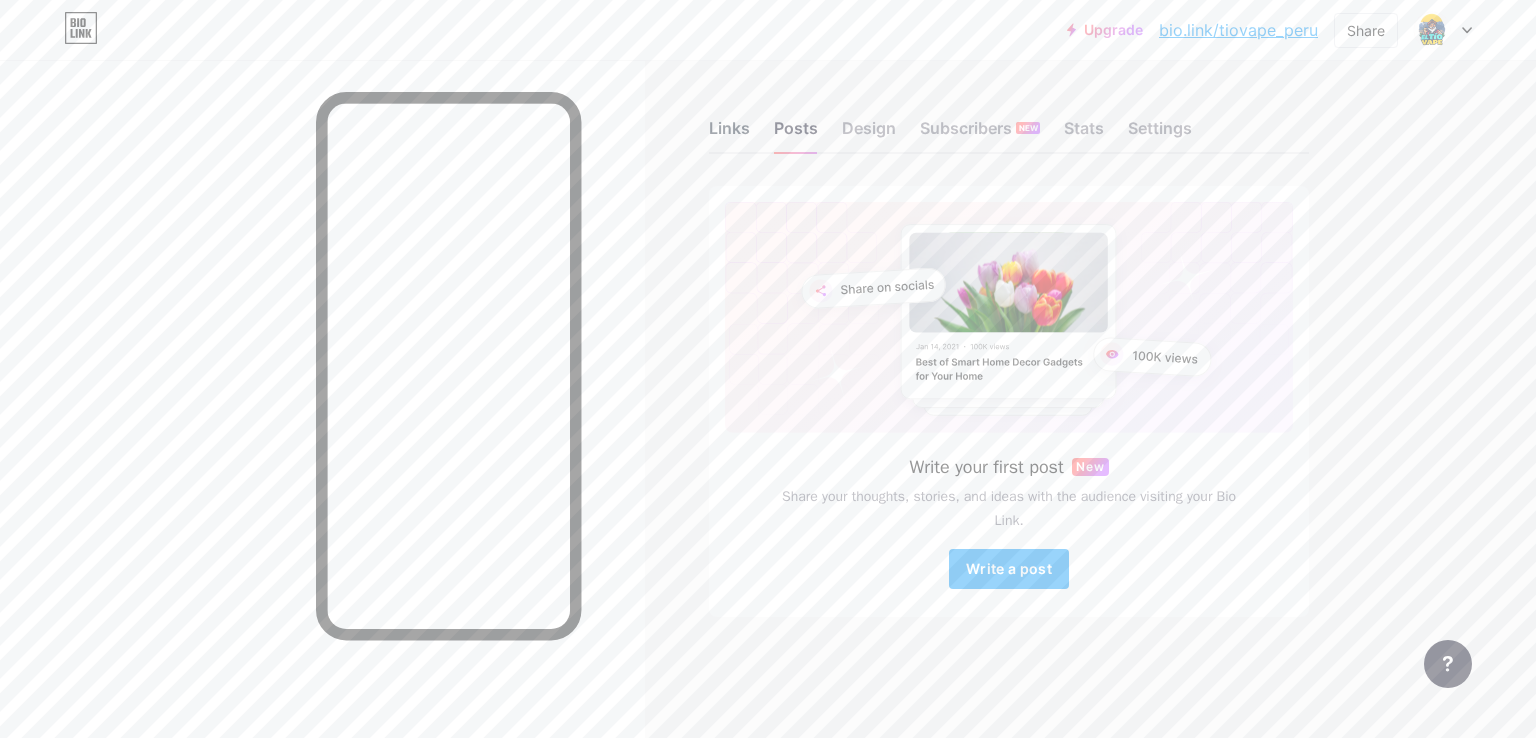 click on "Links" at bounding box center (729, 134) 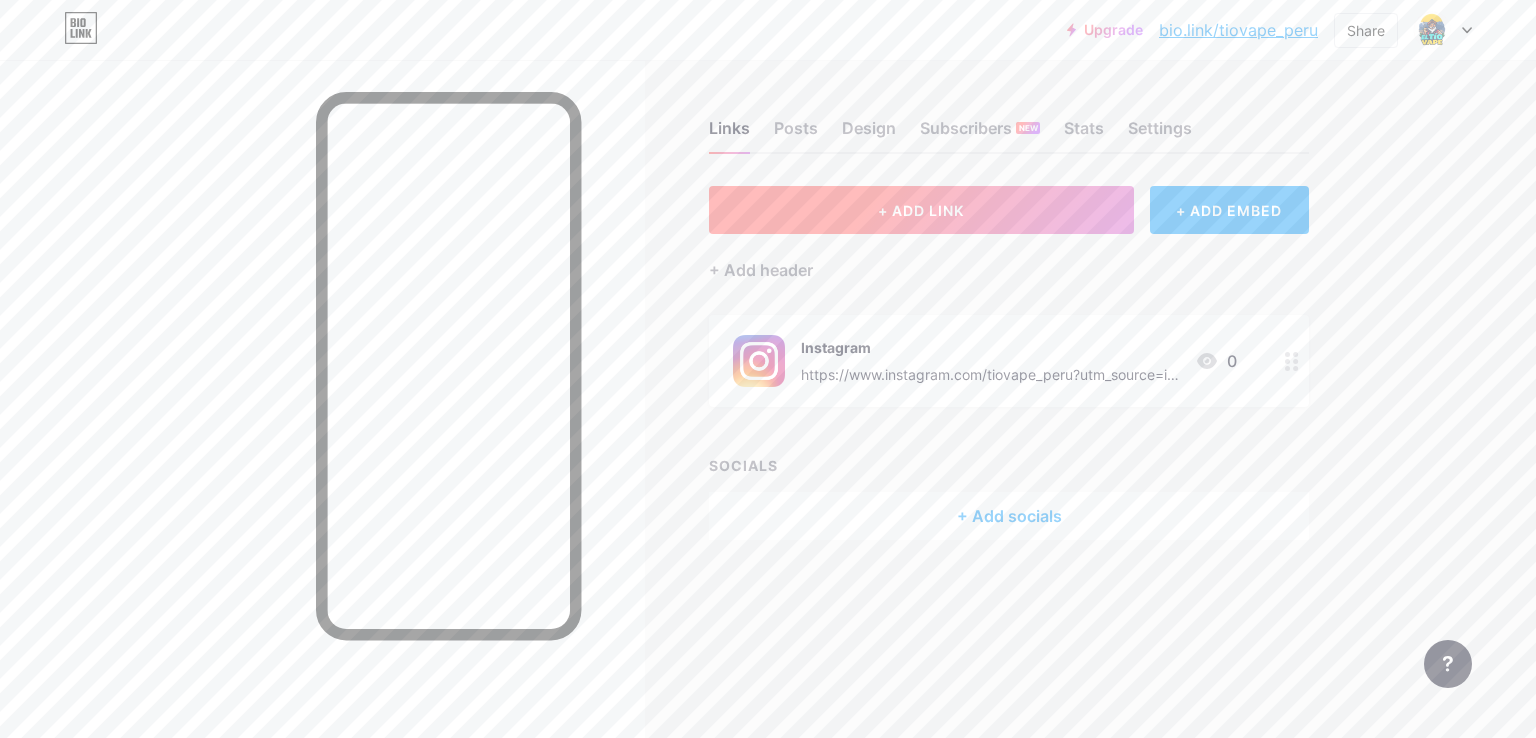 click on "+ ADD LINK" at bounding box center (921, 210) 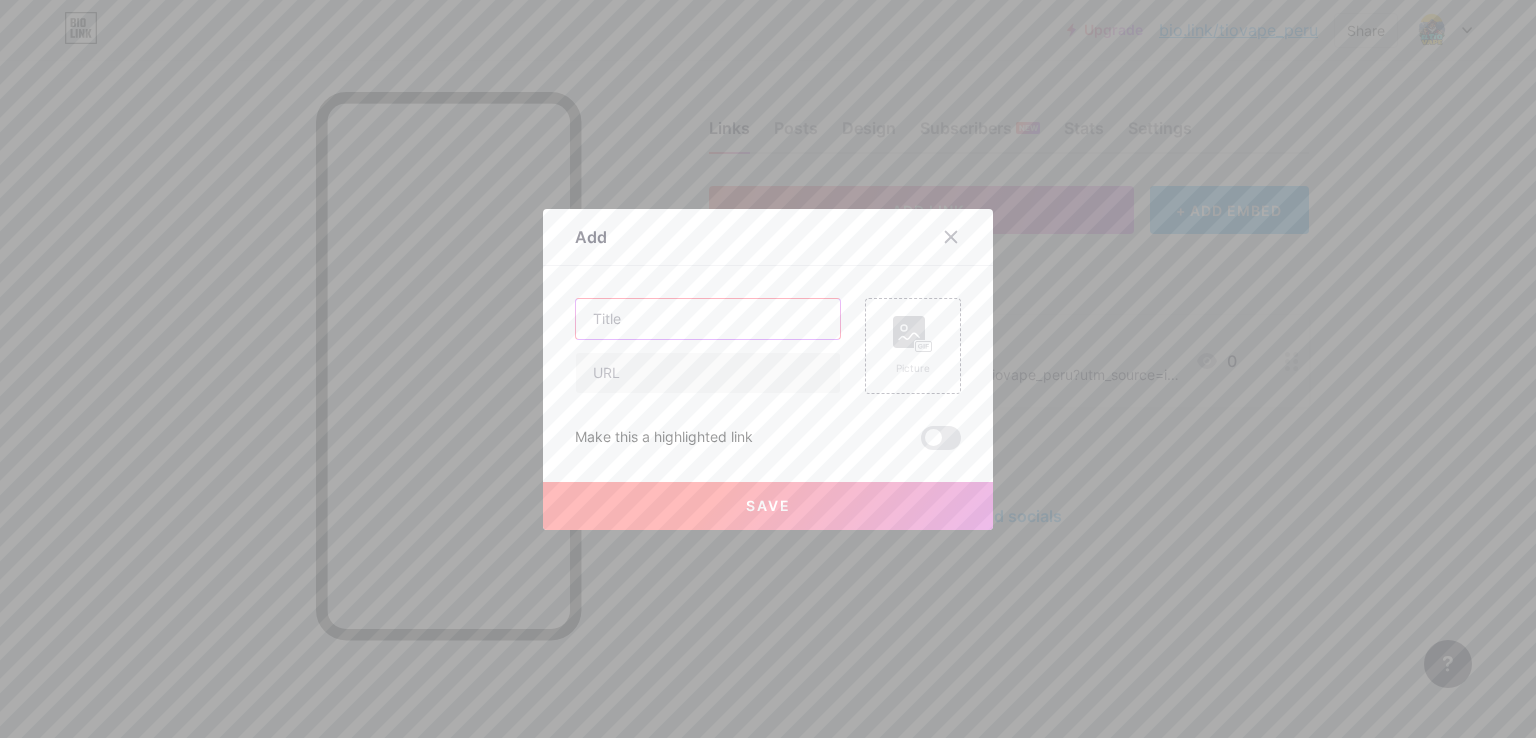 click at bounding box center [708, 319] 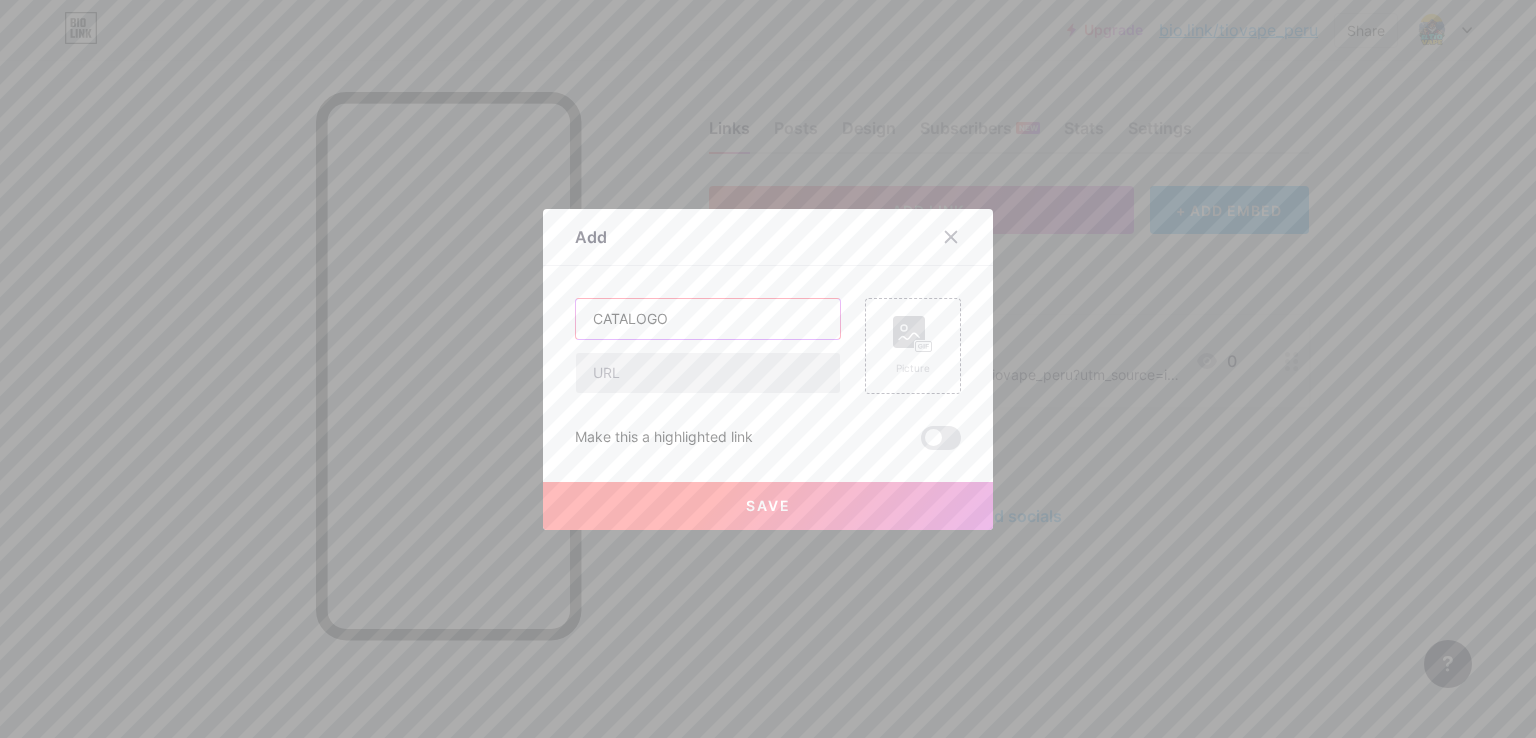 type on "CATALOGO" 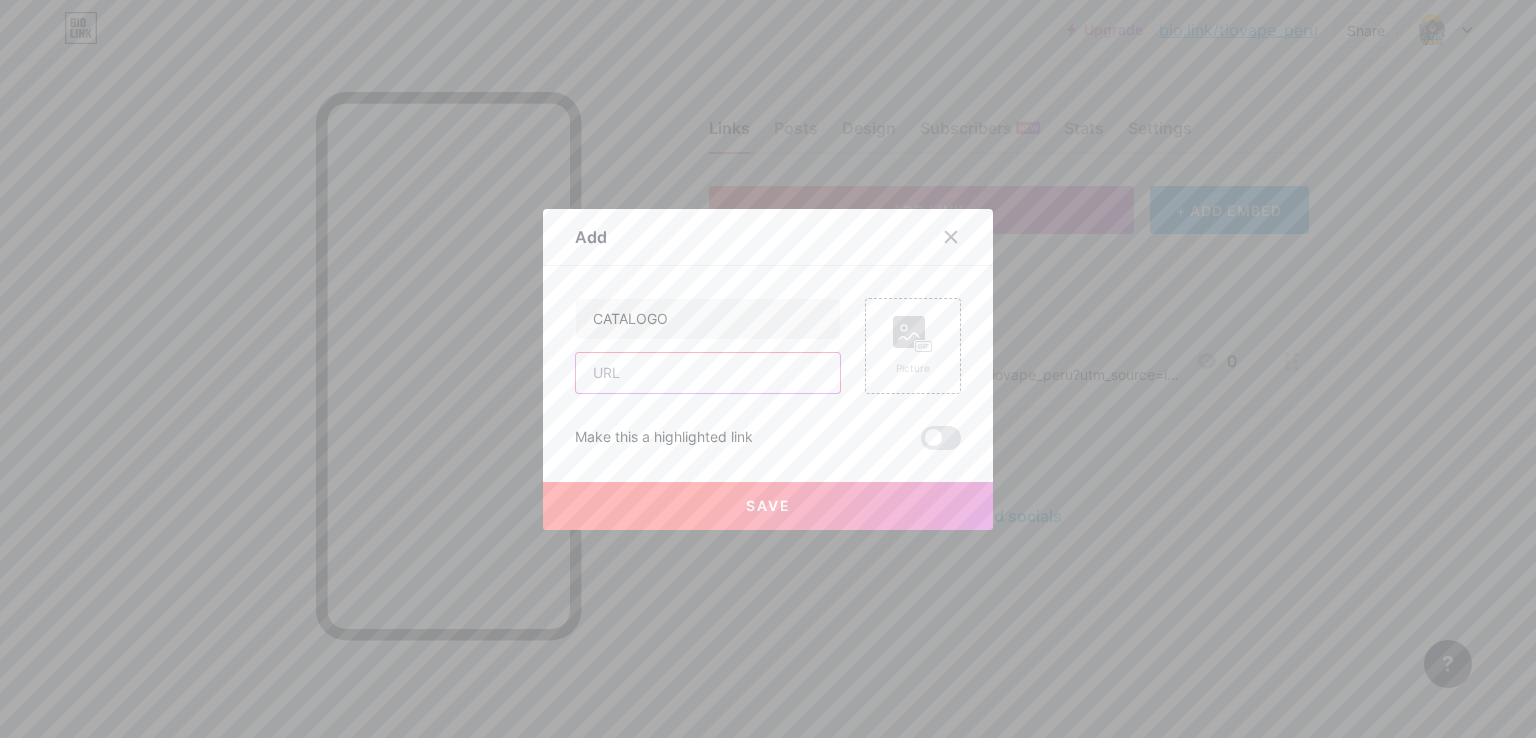 click at bounding box center [708, 373] 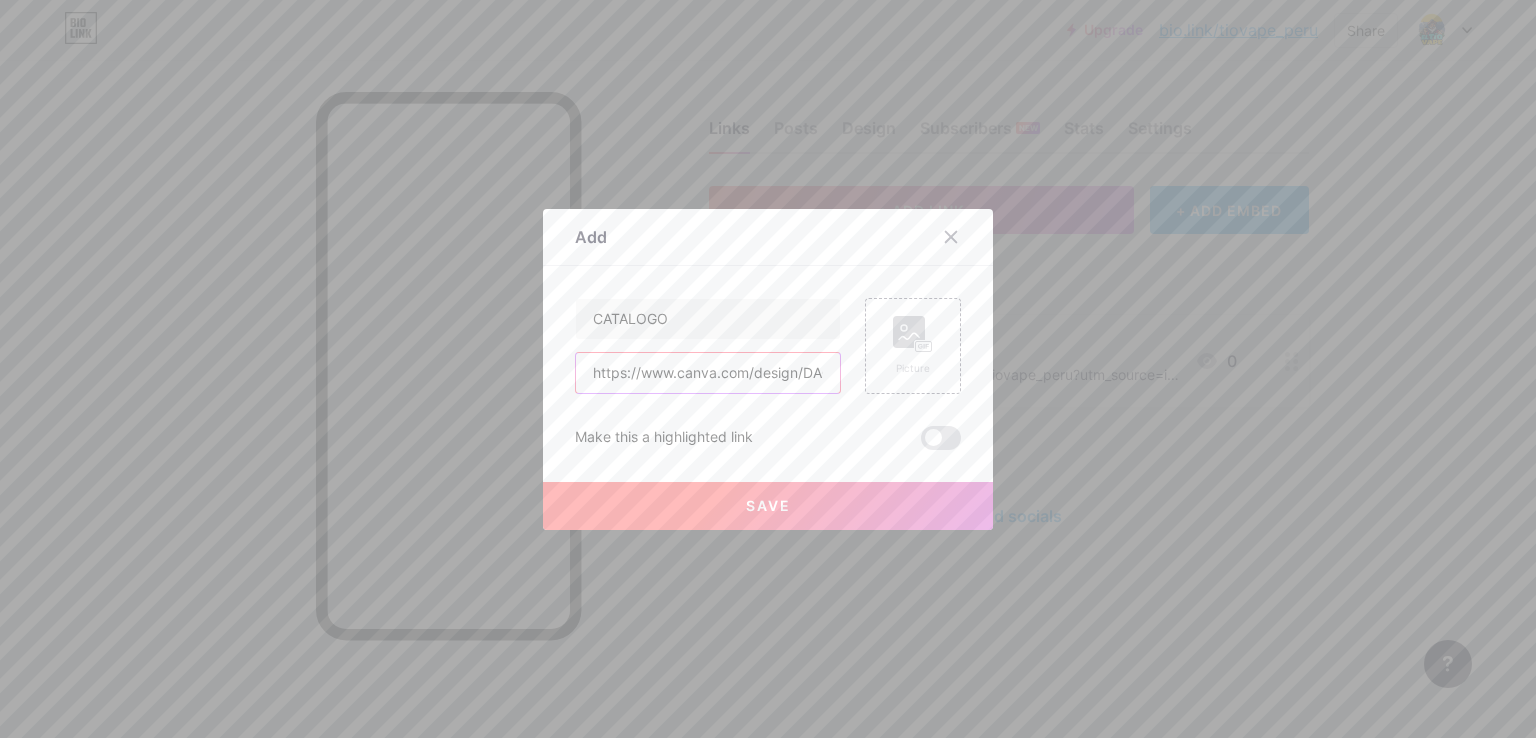 scroll, scrollTop: 0, scrollLeft: 1004, axis: horizontal 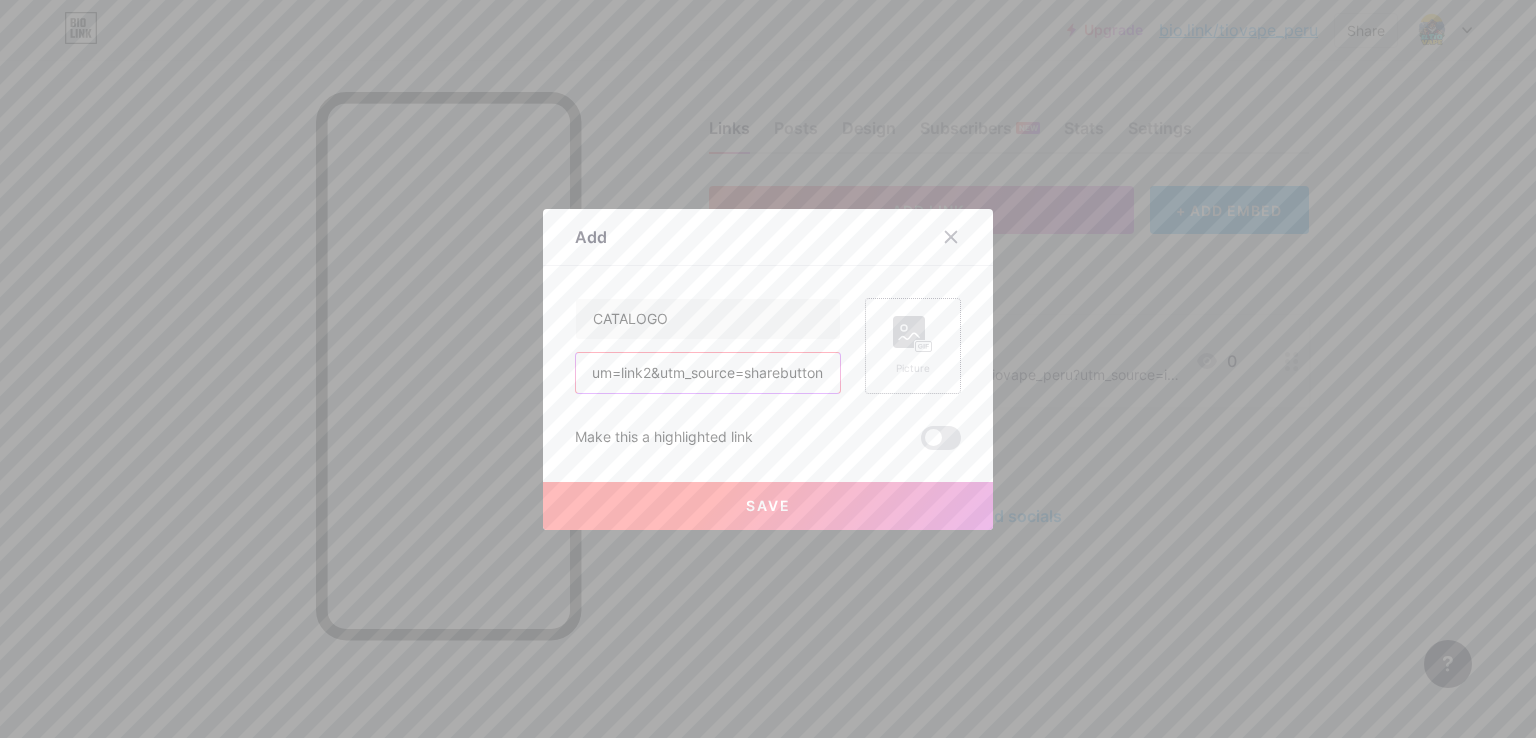 type on "https://www.canva.com/design/DAGu4QQ3Cuo/OT6n7xSKarpsk6po2MoFIg/edit?utm_content=DAGu4QQ3Cuo&utm_campaign=designshare&utm_medium=link2&utm_source=sharebutton" 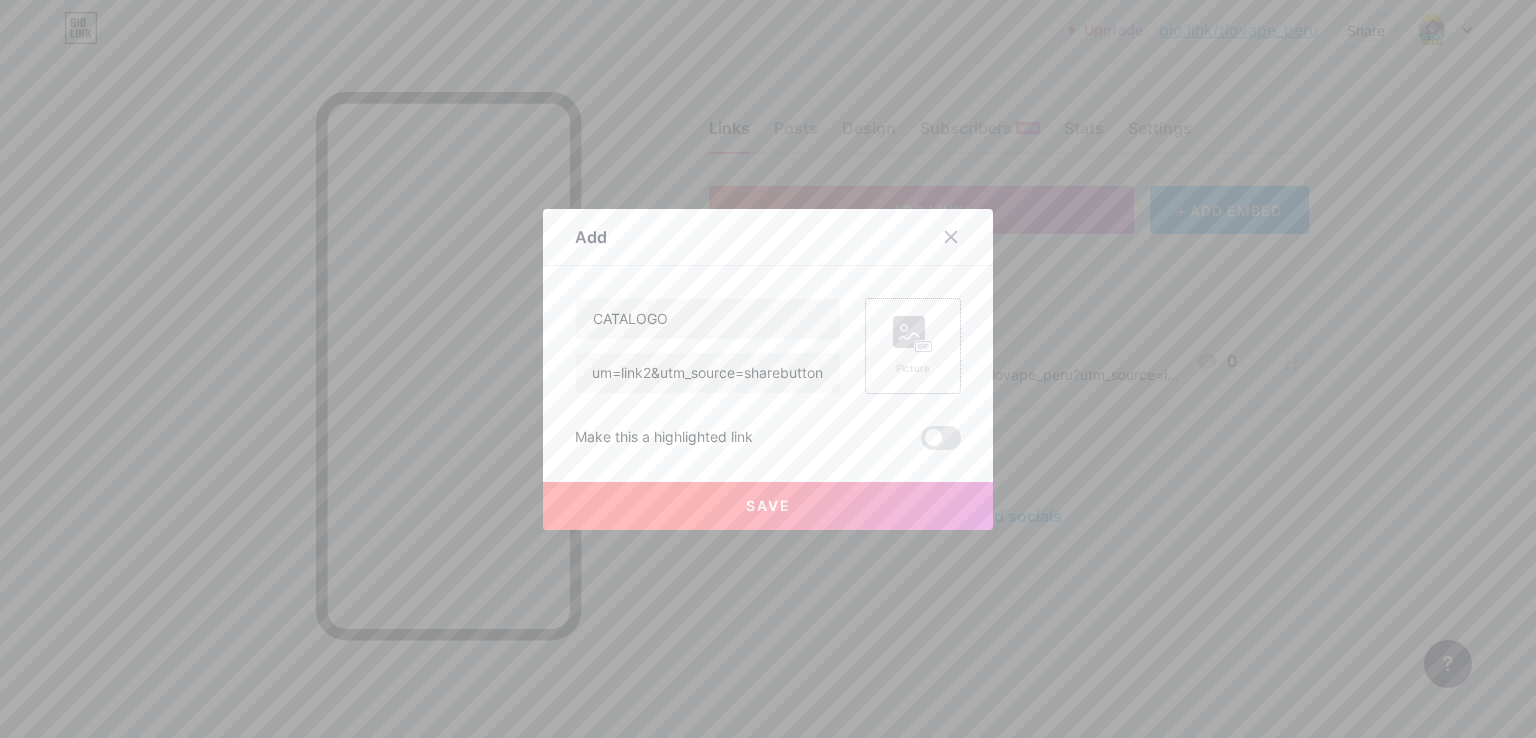 scroll, scrollTop: 0, scrollLeft: 0, axis: both 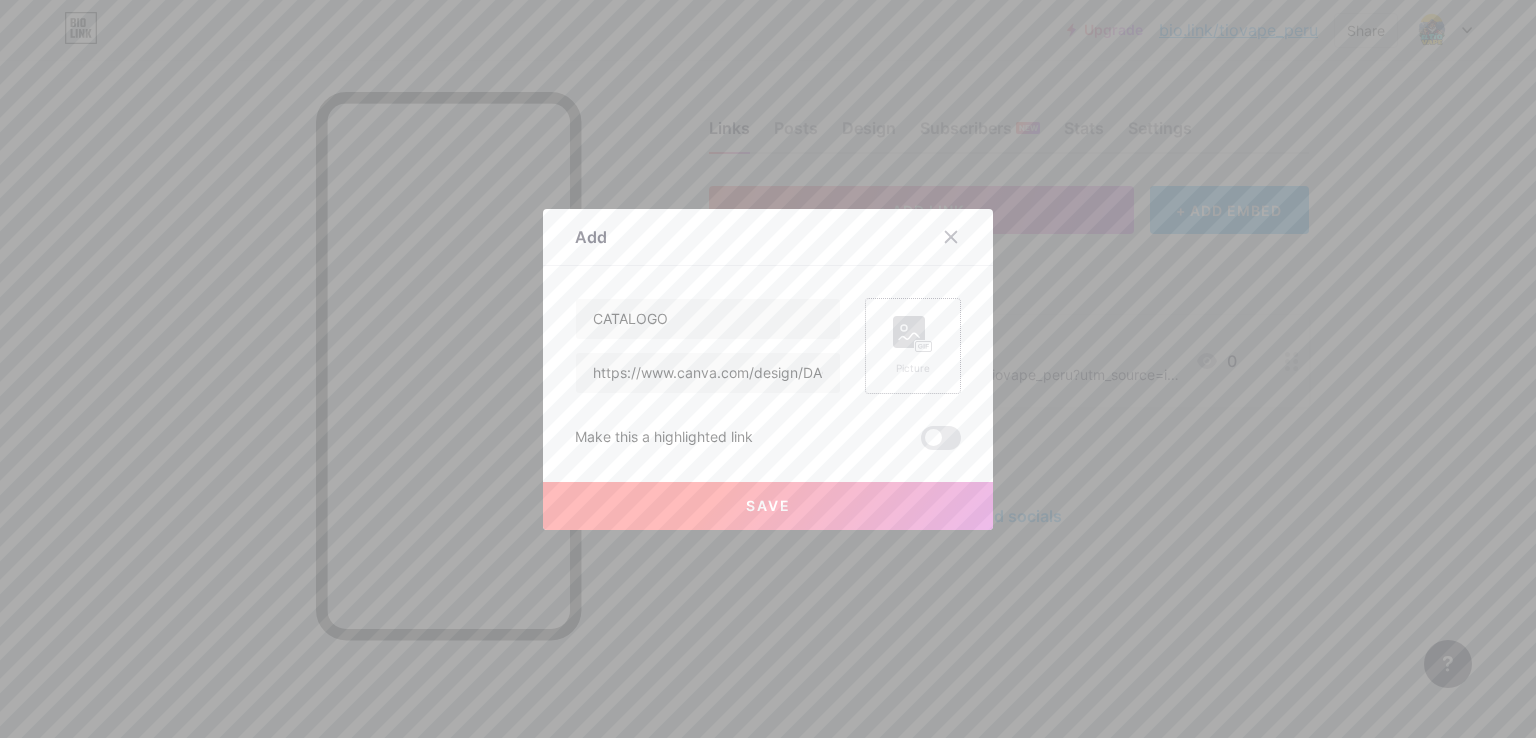 click on "Picture" at bounding box center (913, 346) 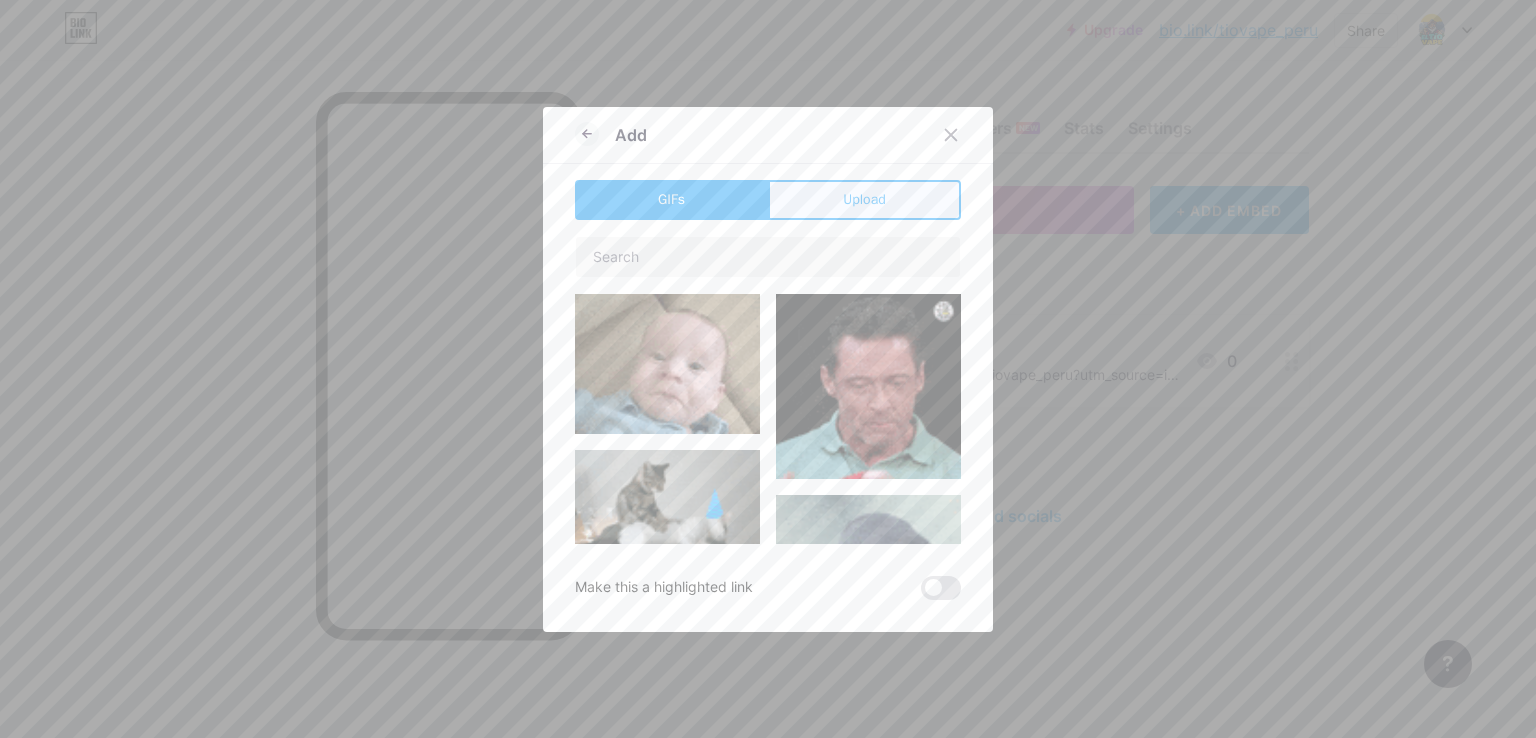 click on "Upload" at bounding box center [864, 200] 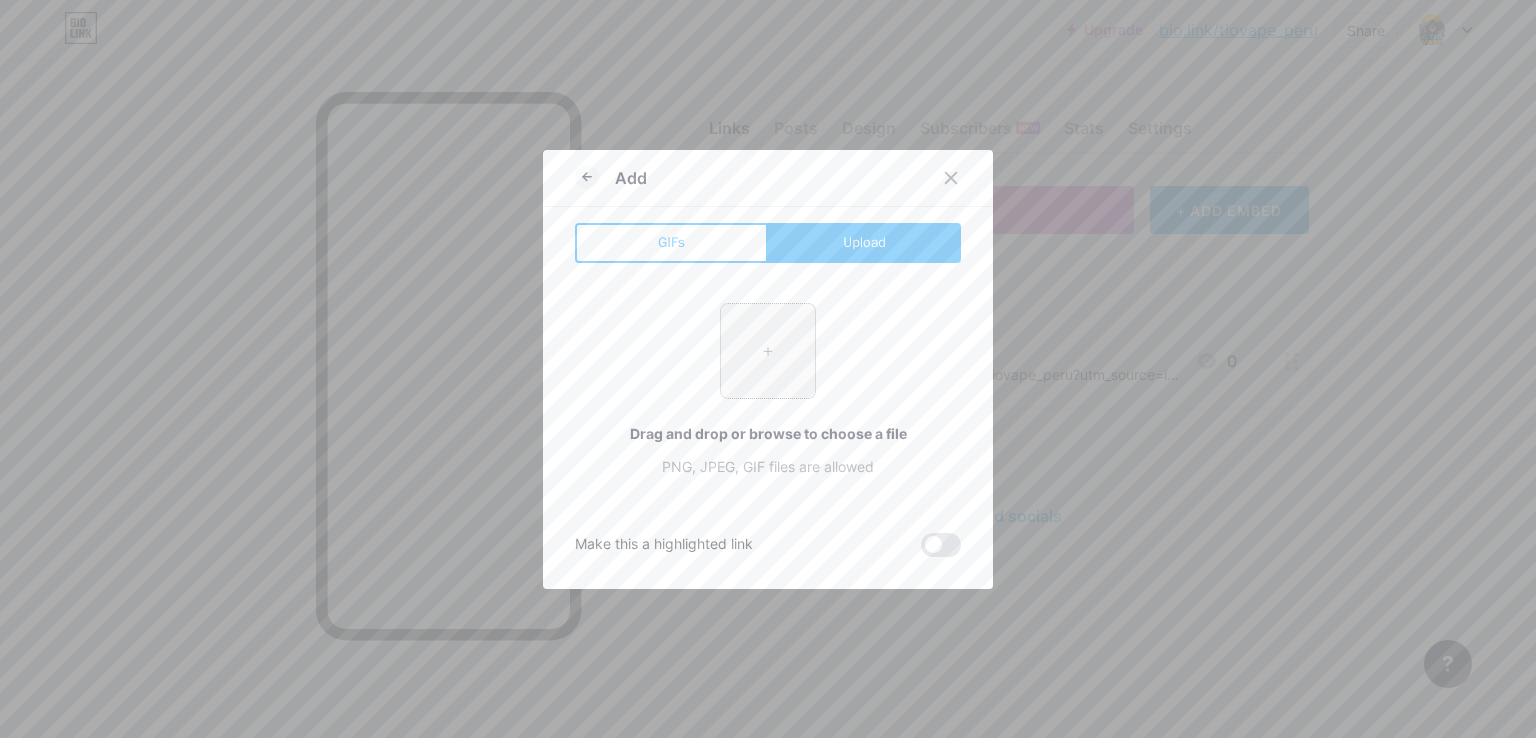 click at bounding box center [768, 351] 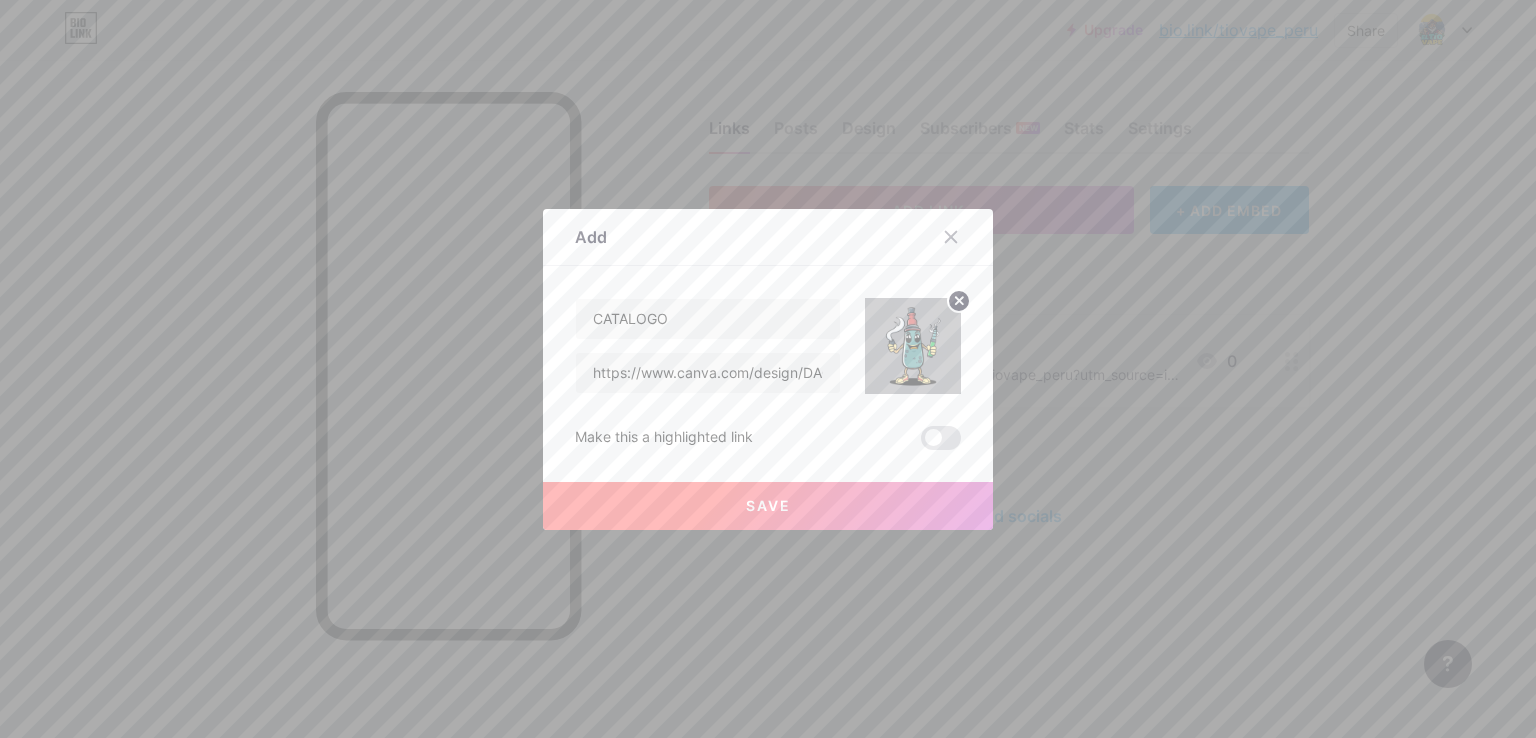 click on "https://www.canva.com/design/DAGu4QQ3Cuo/OT6n7xSKarpsk6po2MoFIg/edit?utm_content=DAGu4QQ3Cuo&utm_campaign=designshare&utm_medium=link2&utm_source=sharebutton" at bounding box center [708, 373] 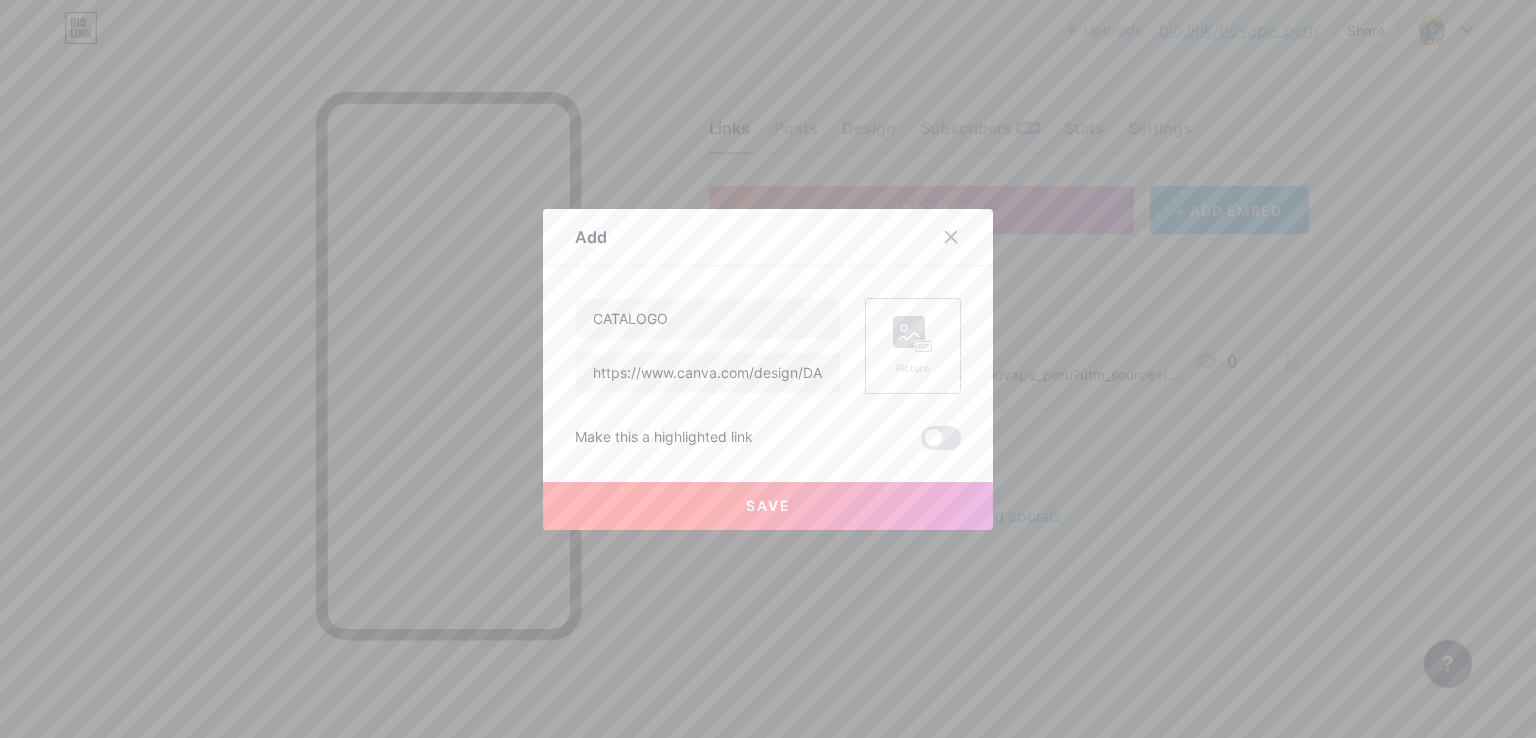 click 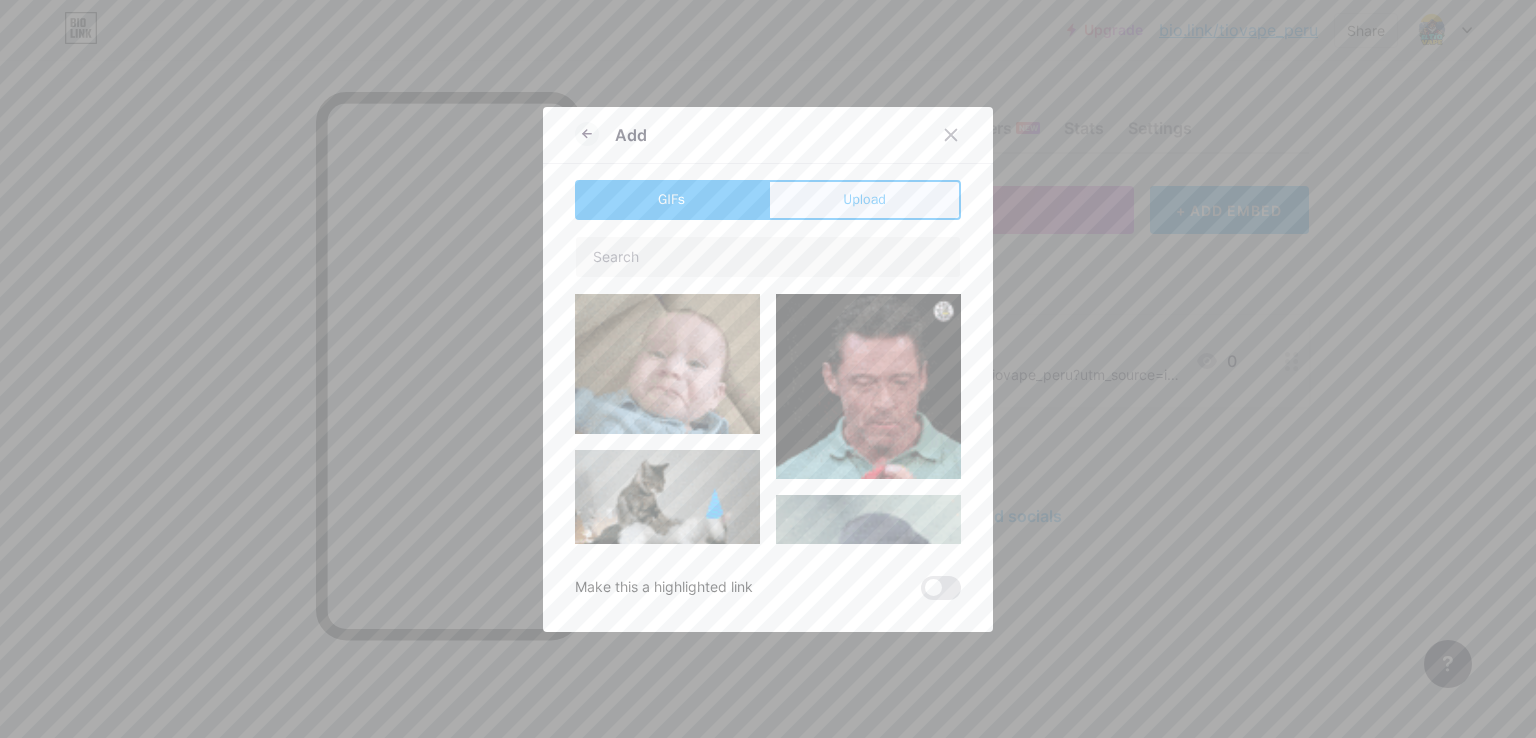 click on "Upload" at bounding box center [864, 199] 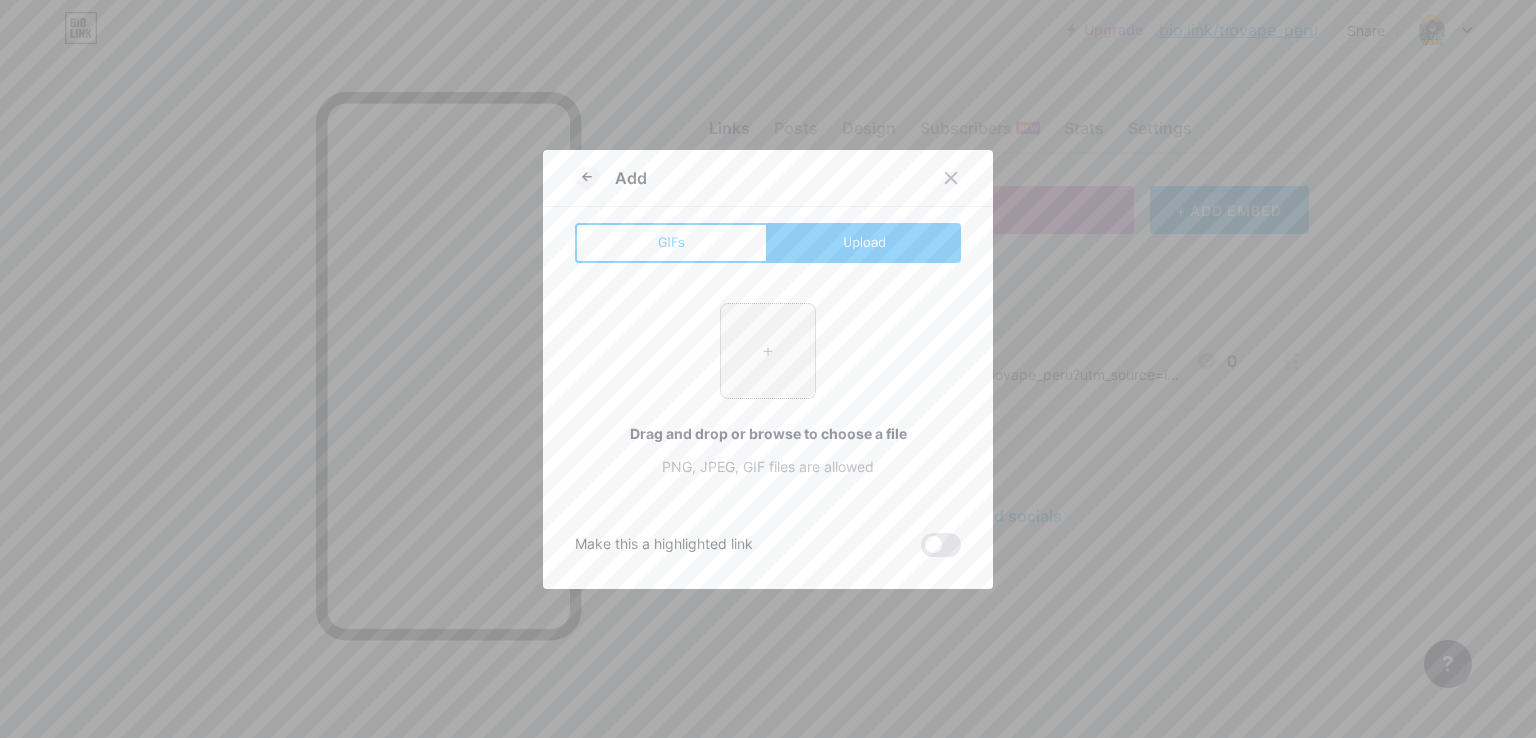 click at bounding box center [768, 351] 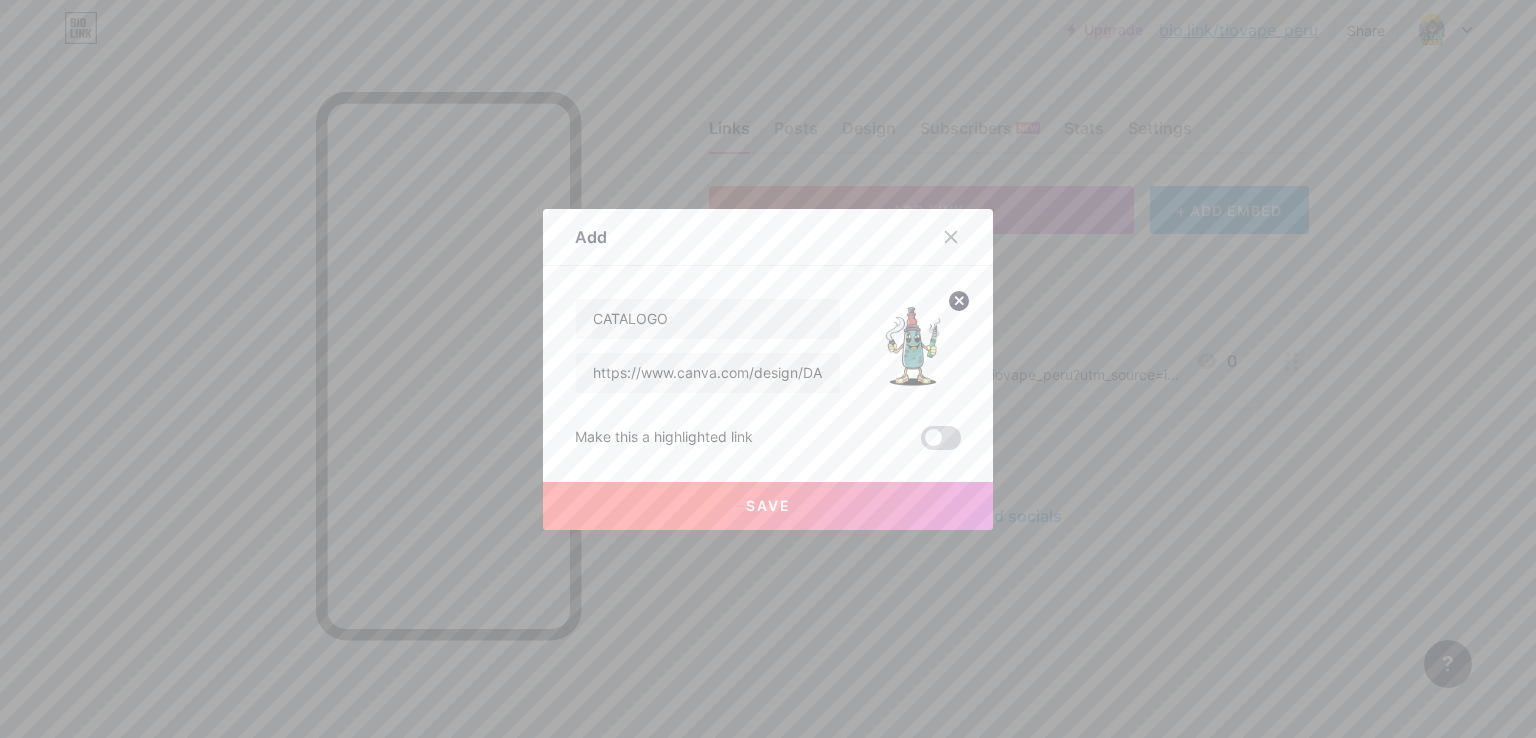 click at bounding box center [941, 438] 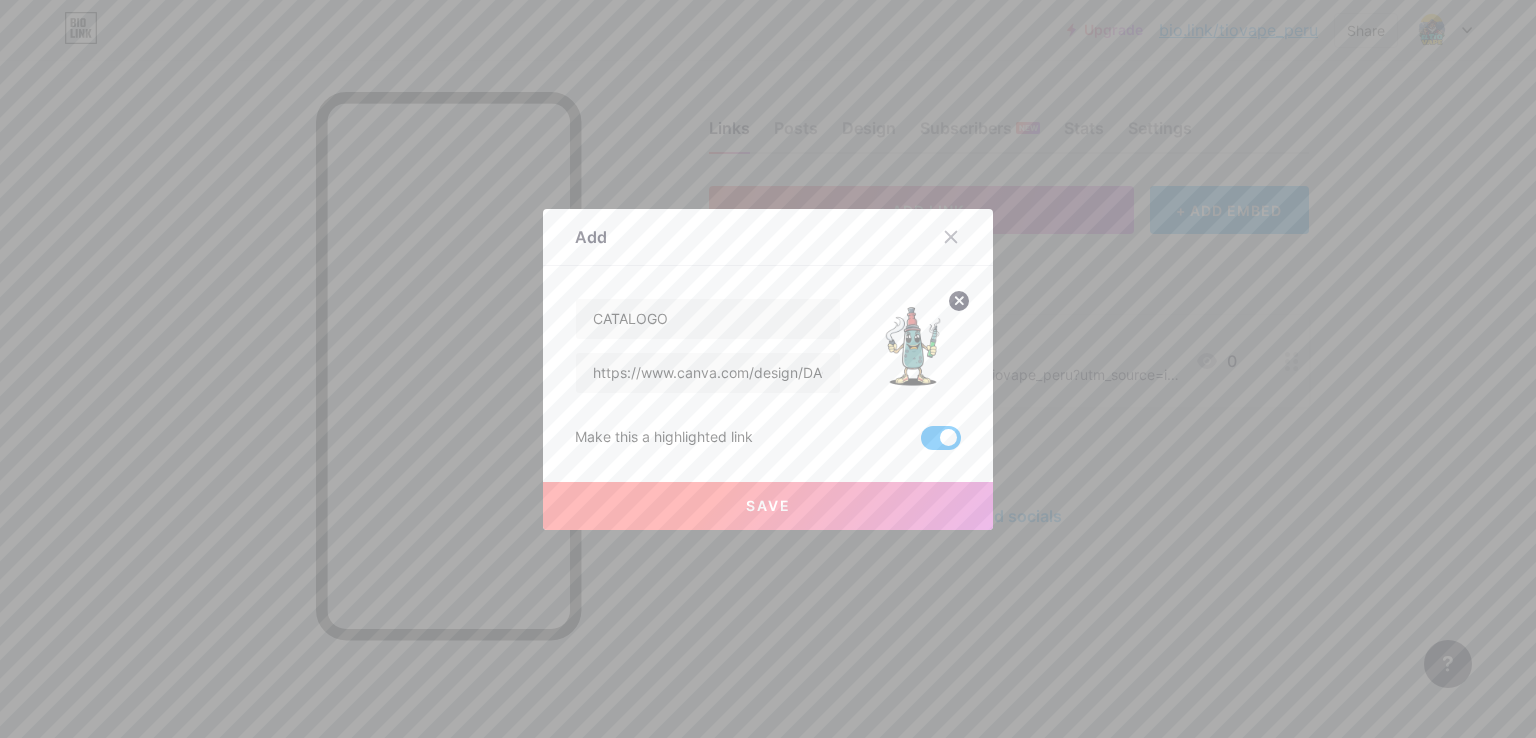 click on "Save" at bounding box center (768, 506) 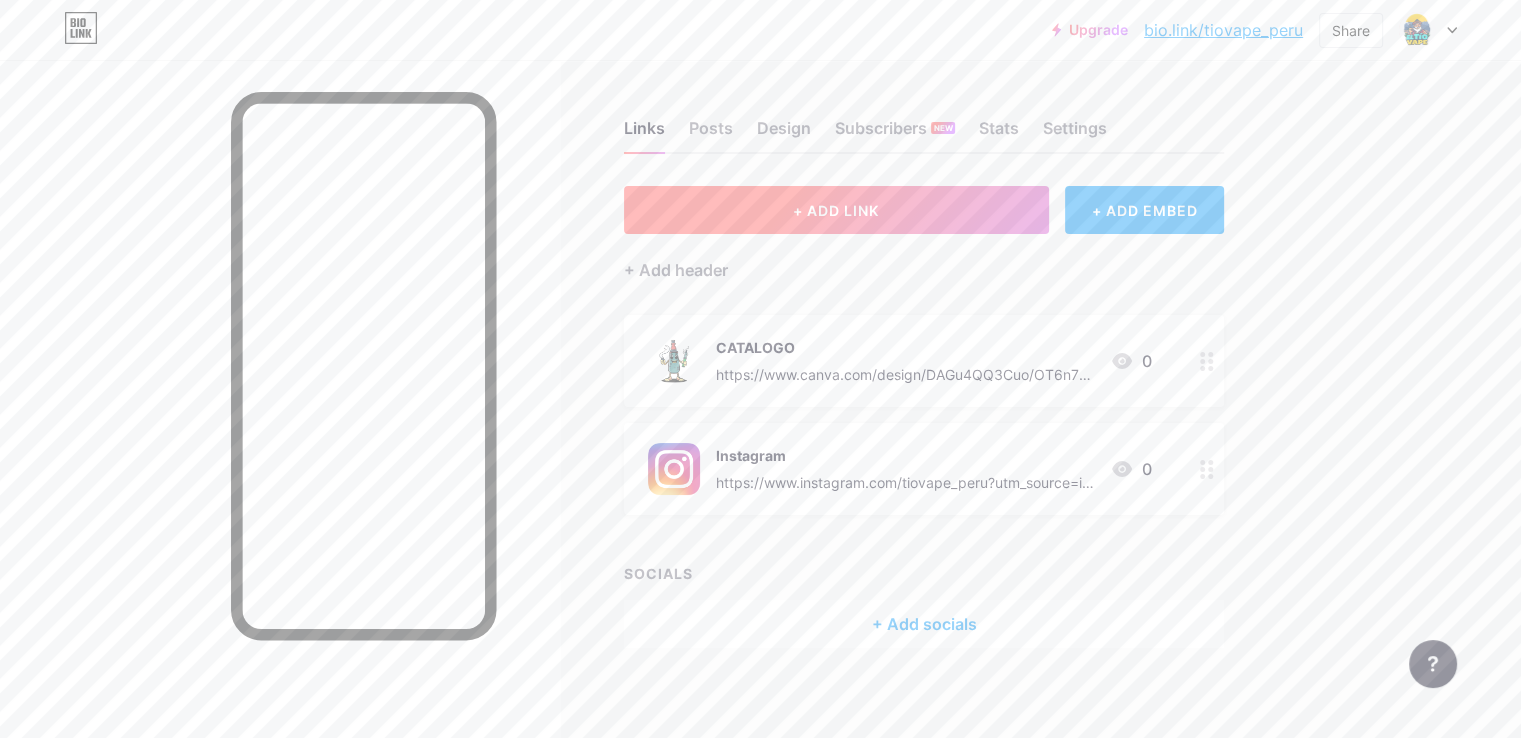 click on "+ ADD LINK" at bounding box center (836, 210) 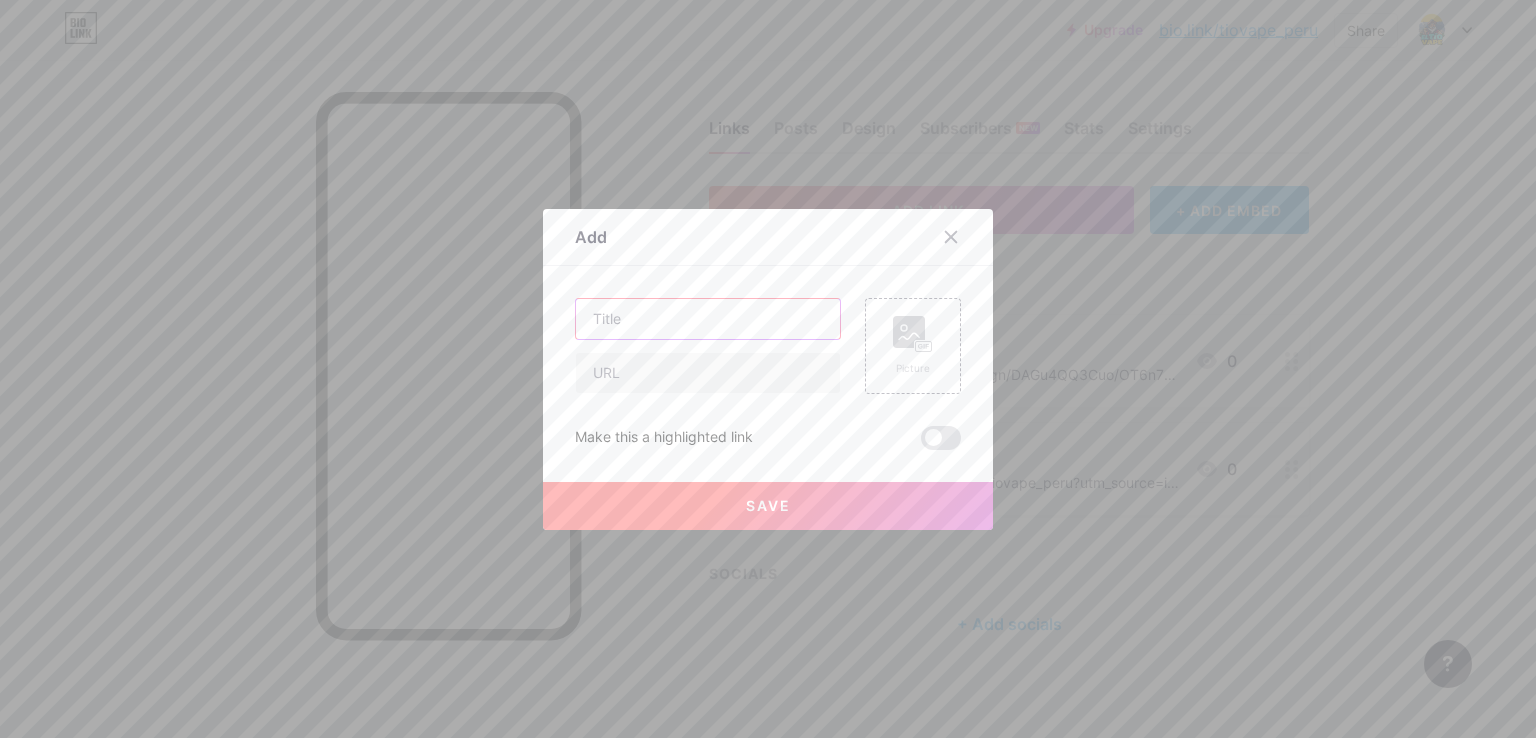 click at bounding box center [708, 319] 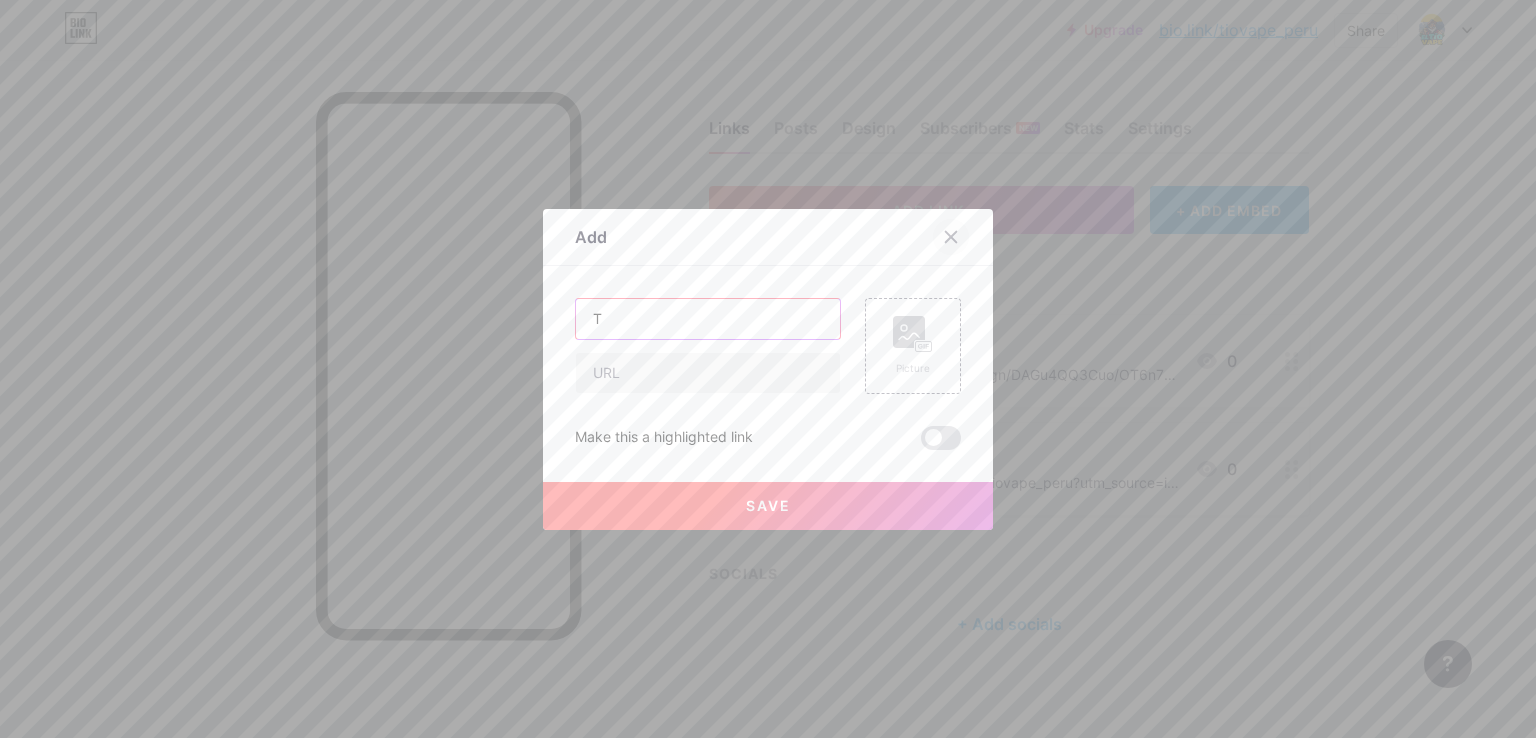 type on "T" 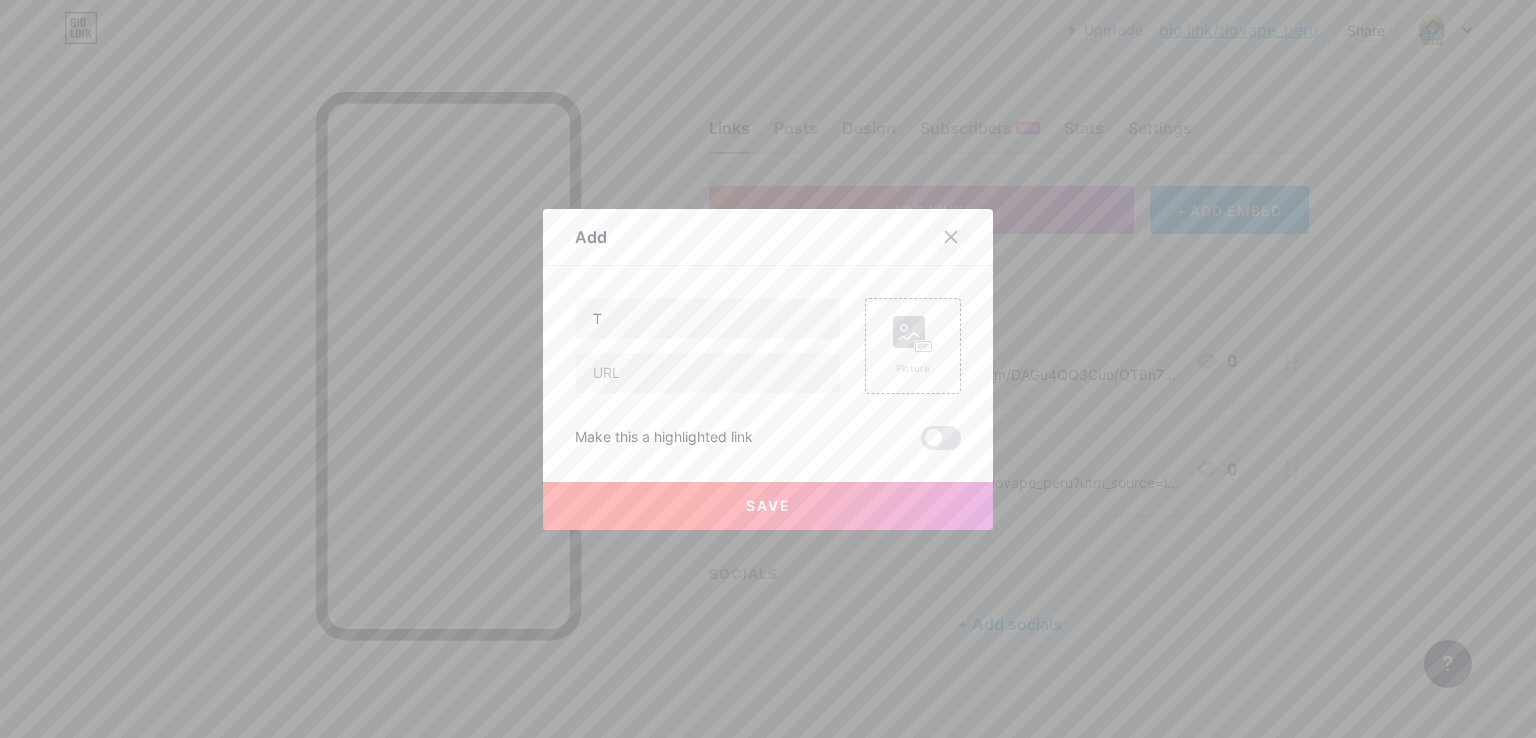 click 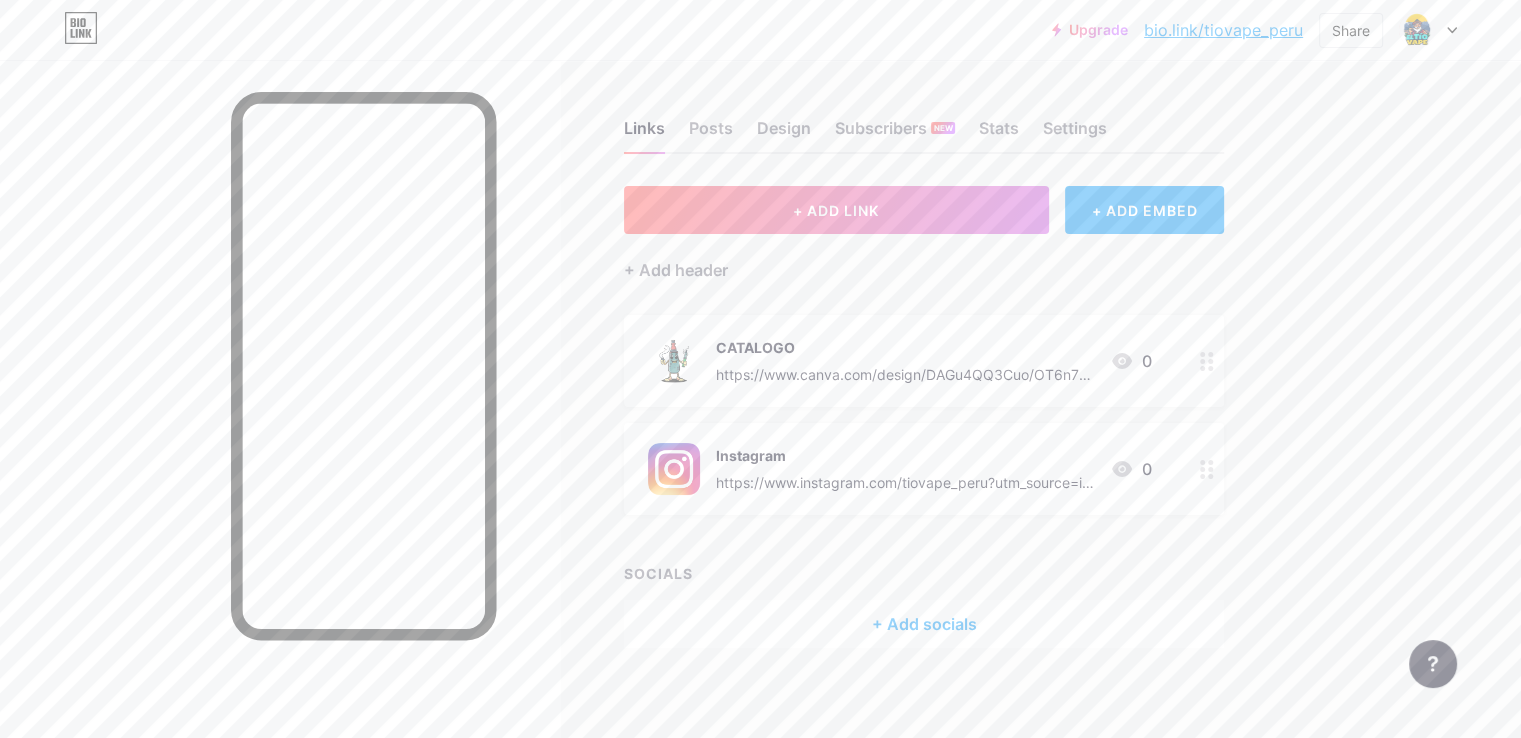 click 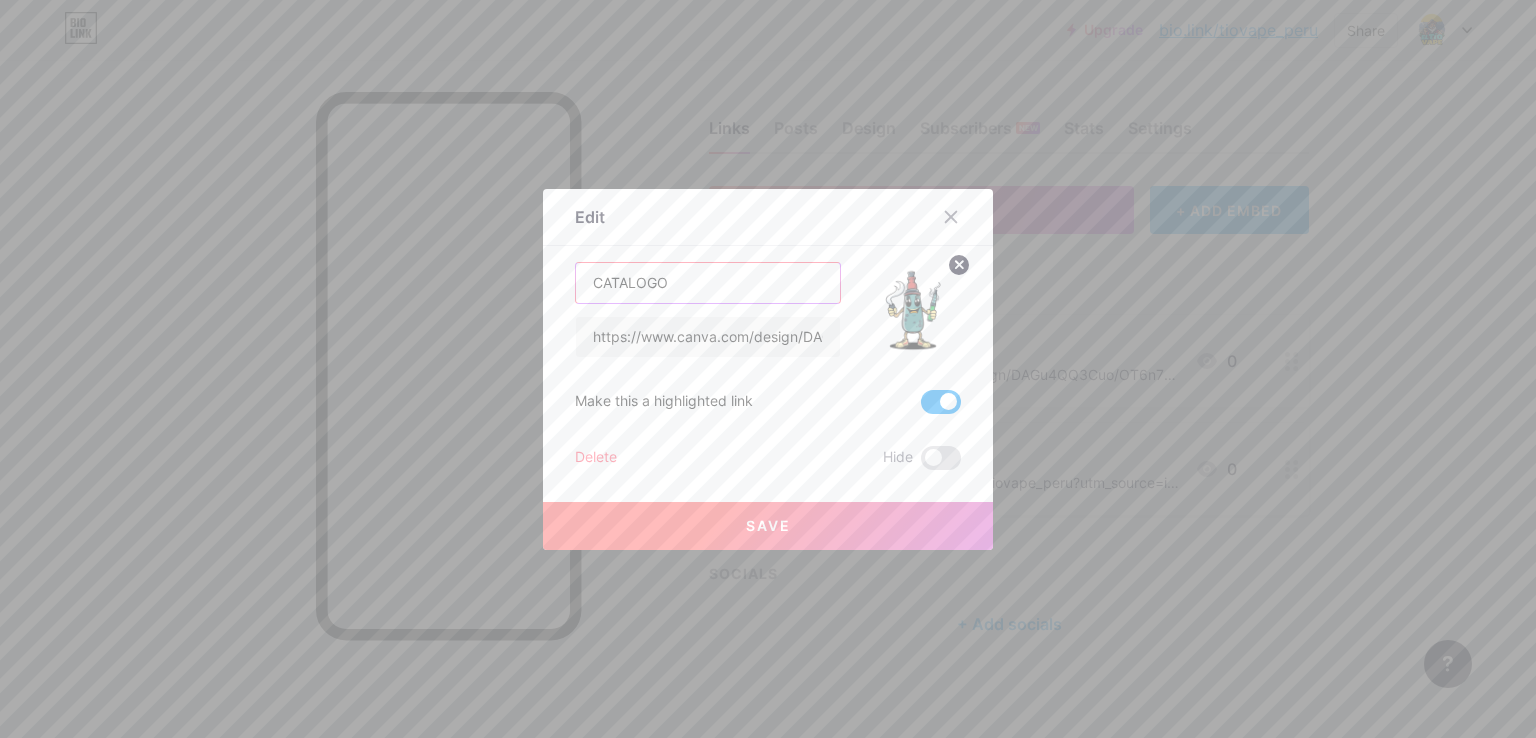 click on "CATALOGO" at bounding box center (708, 283) 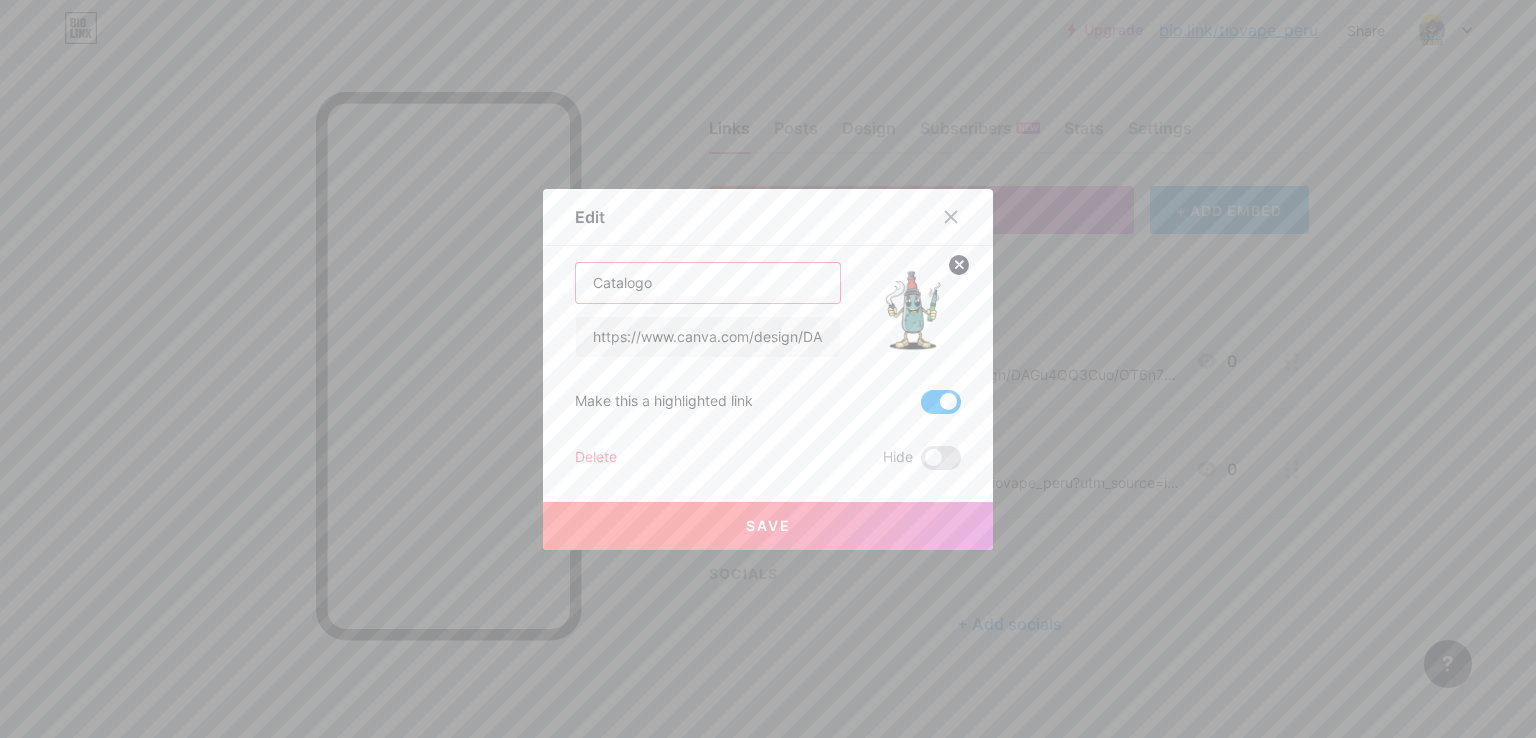 type on "Catalogo" 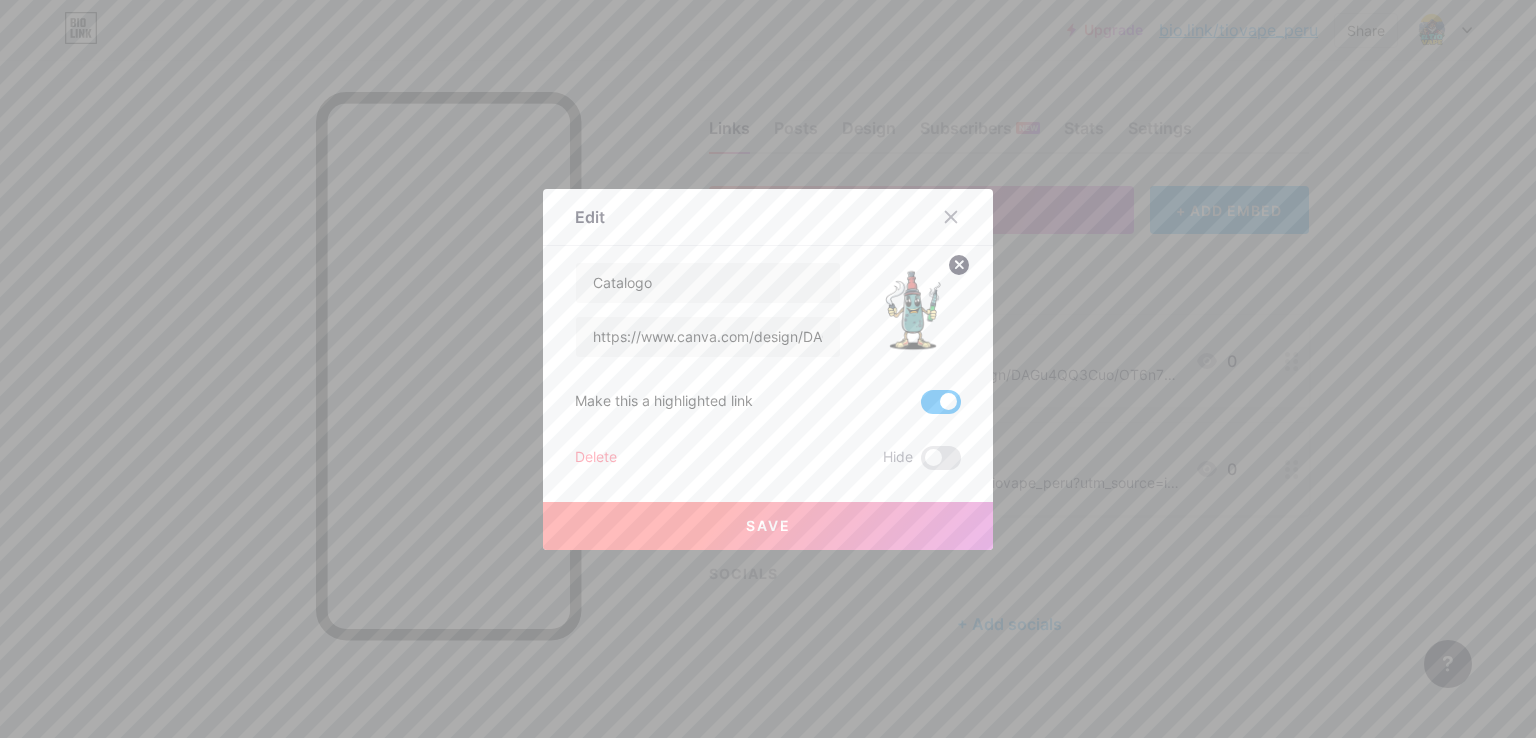 click on "Save" at bounding box center (768, 526) 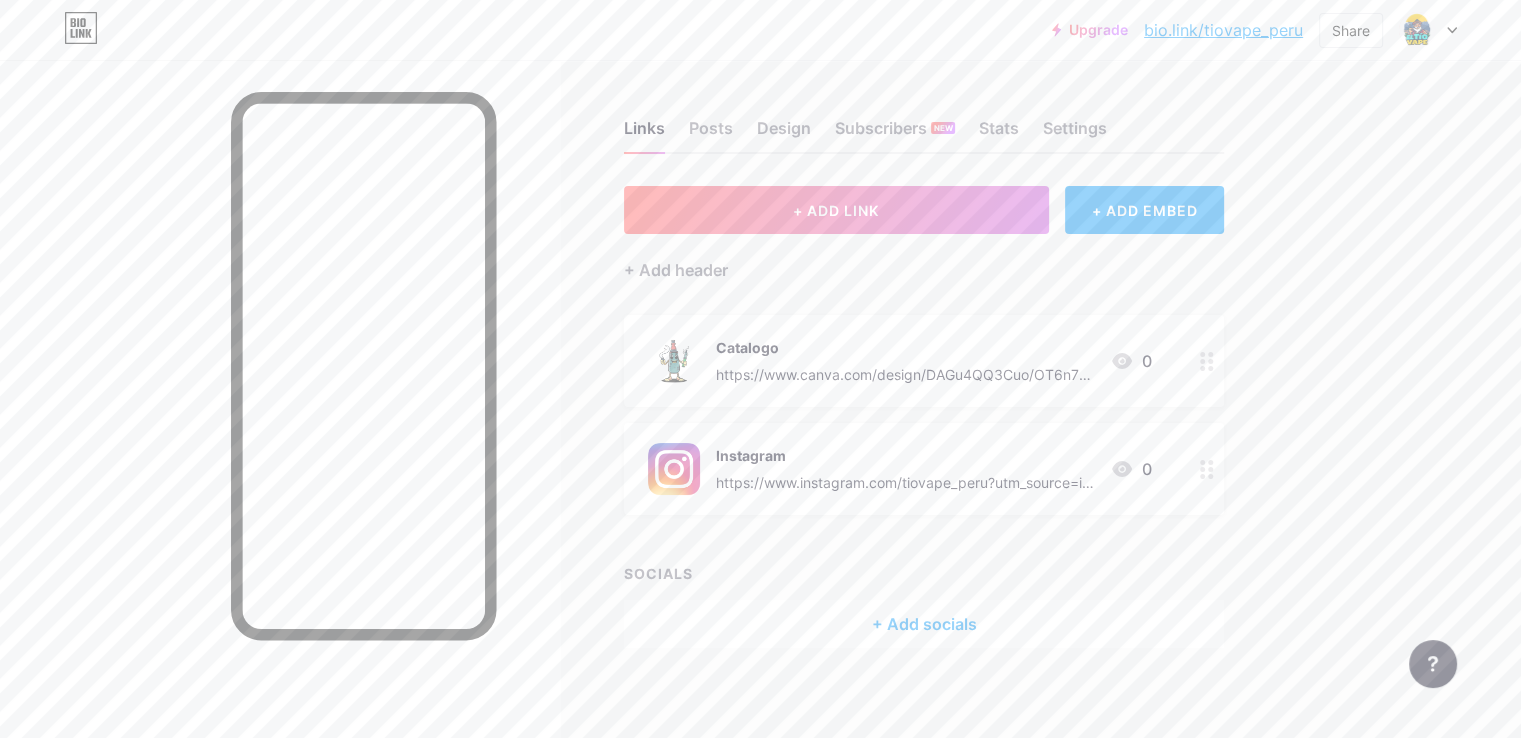 click on "Catalogo" at bounding box center [905, 347] 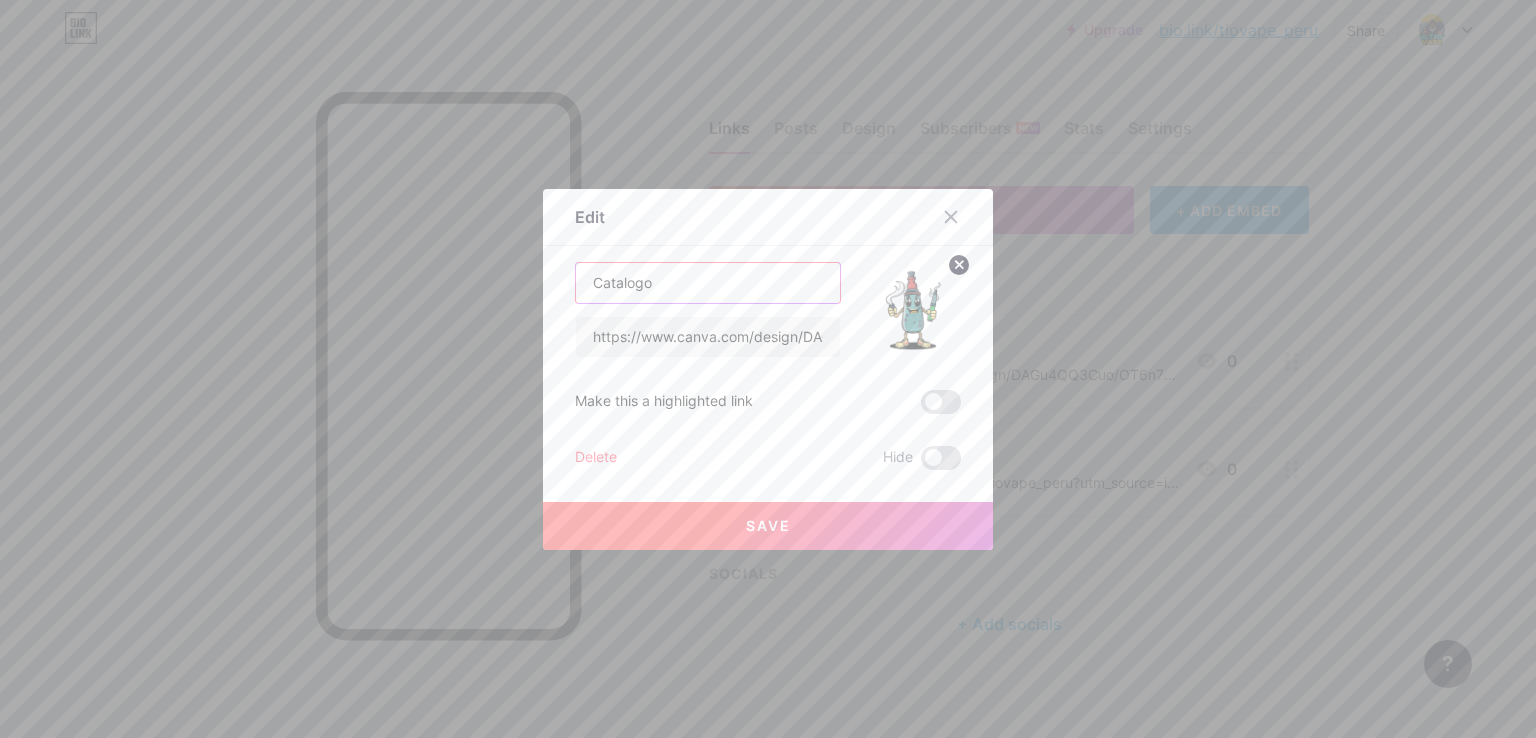 click on "Catalogo" at bounding box center [708, 283] 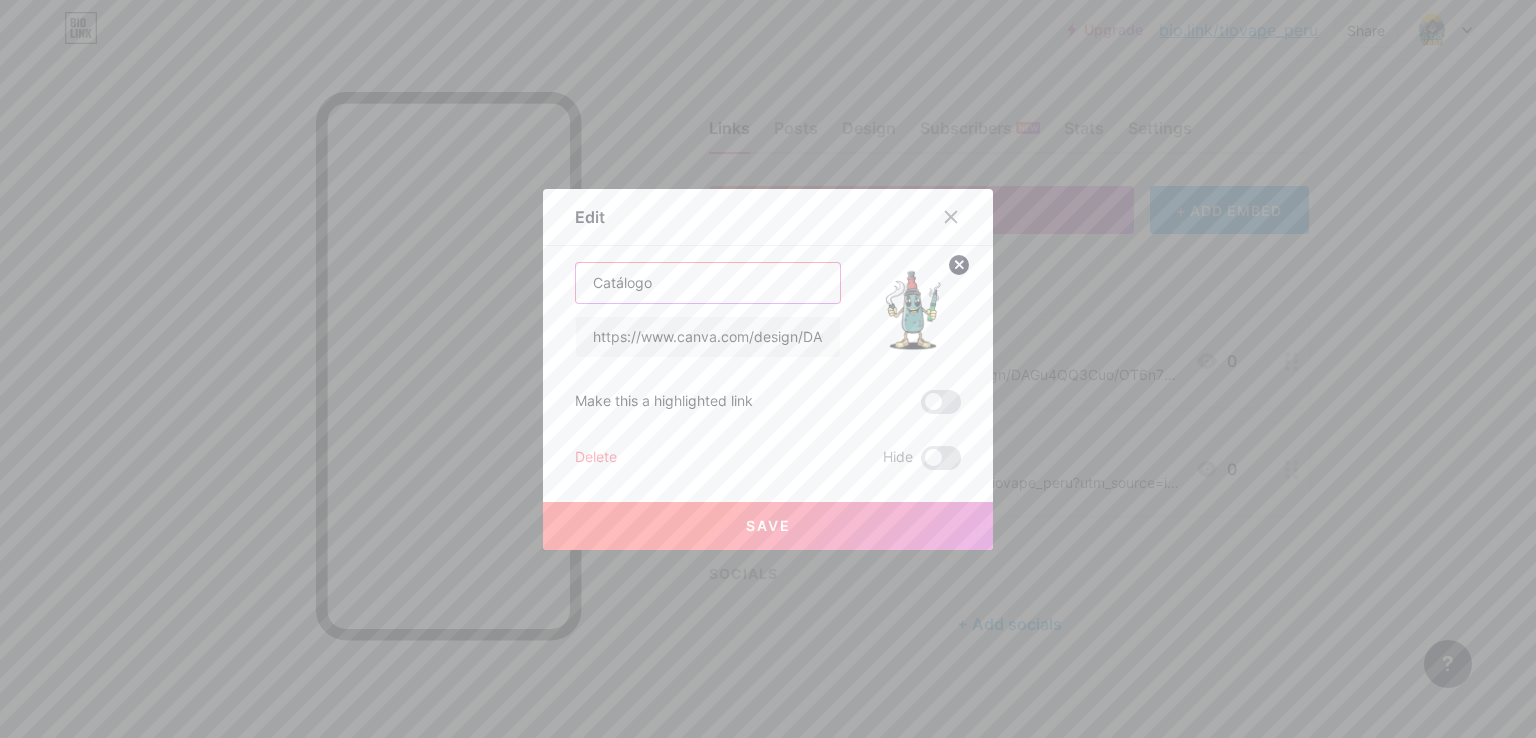 type on "Catálogo" 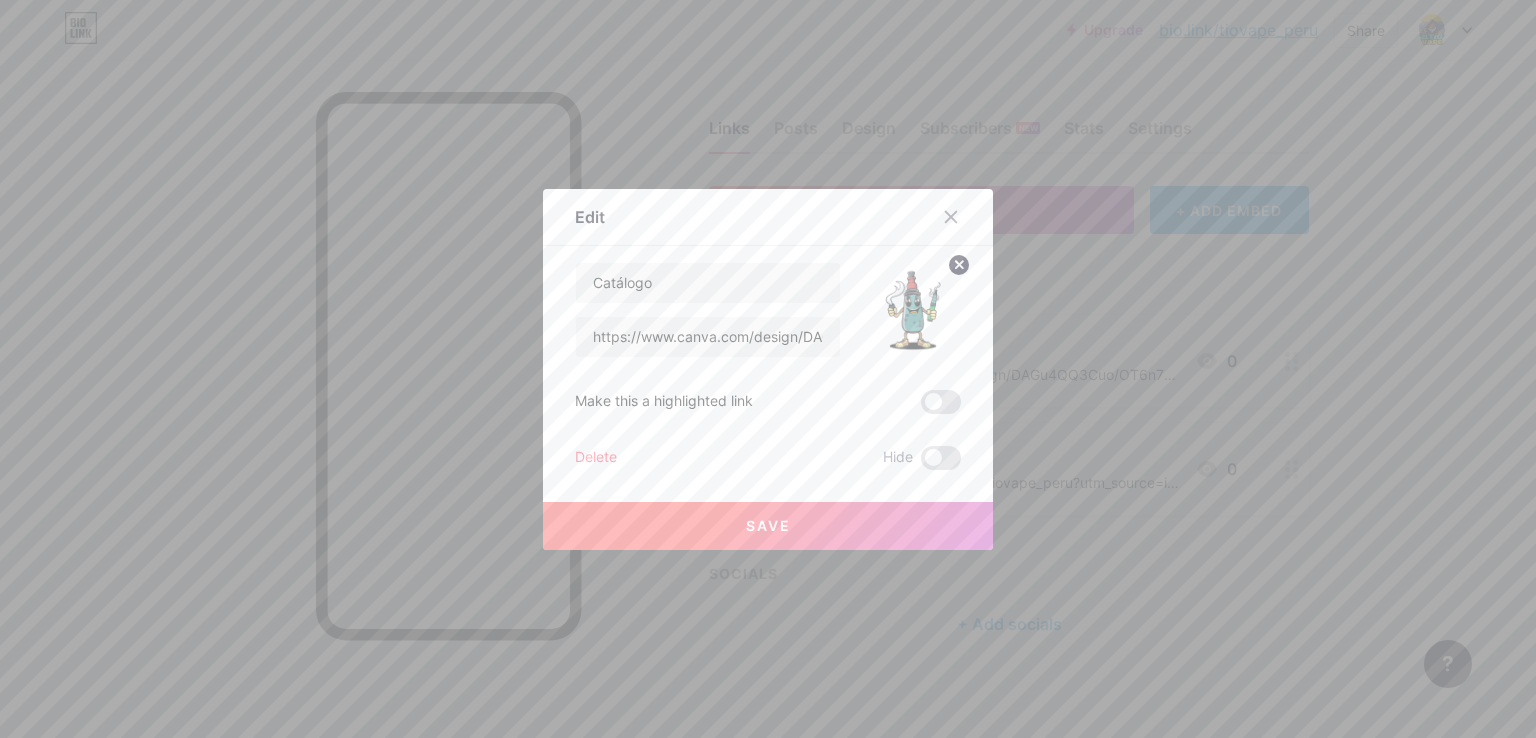 click on "Save" at bounding box center [768, 526] 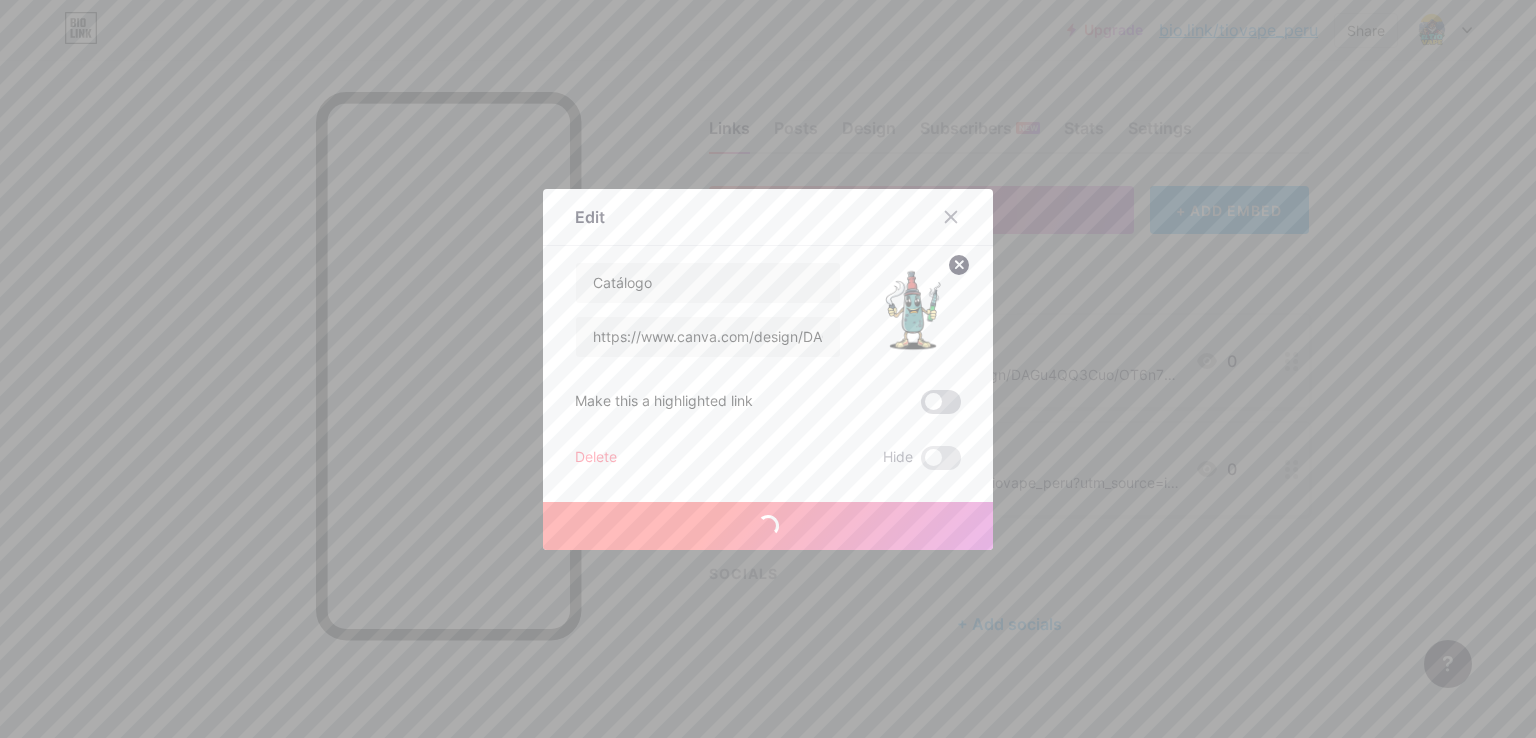 click at bounding box center (941, 402) 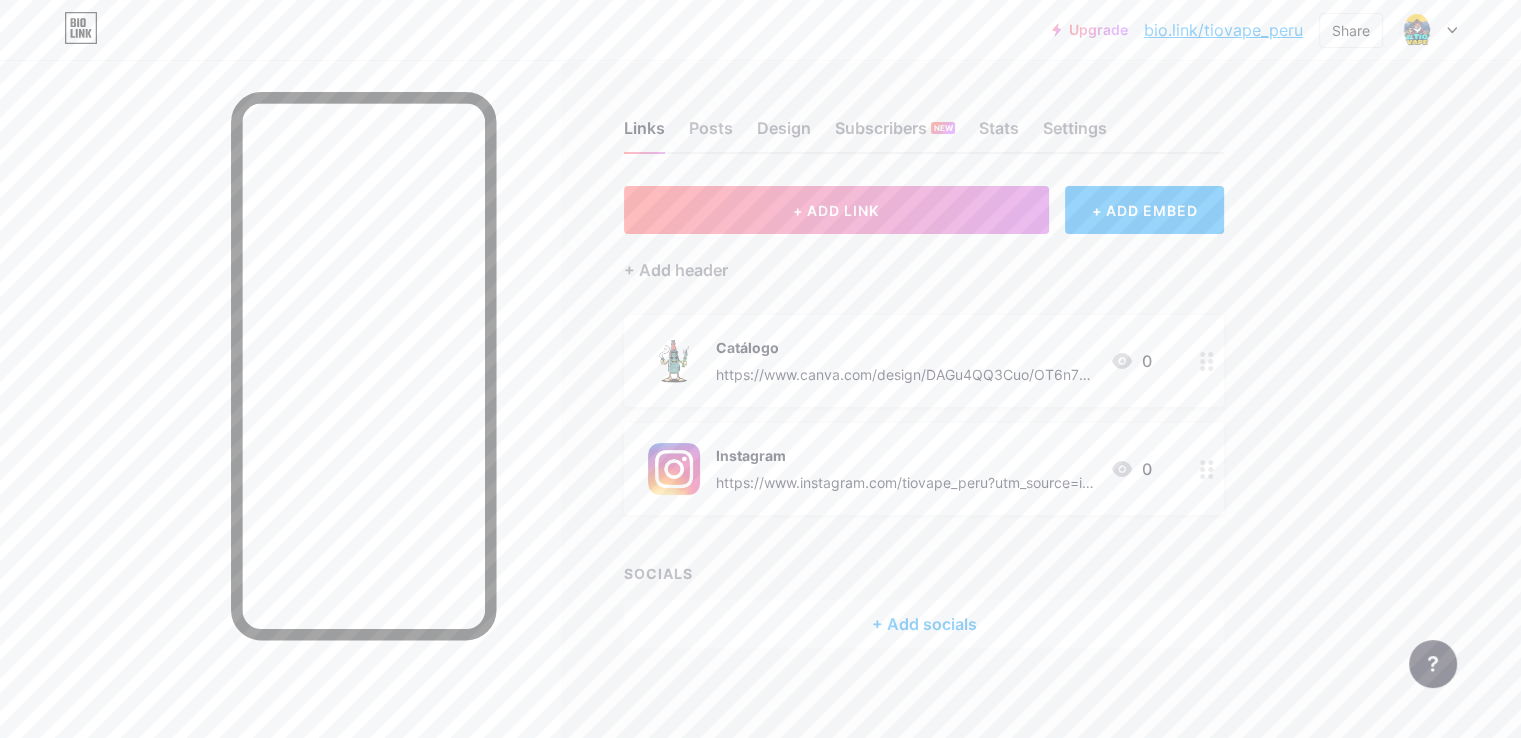 click at bounding box center (1207, 361) 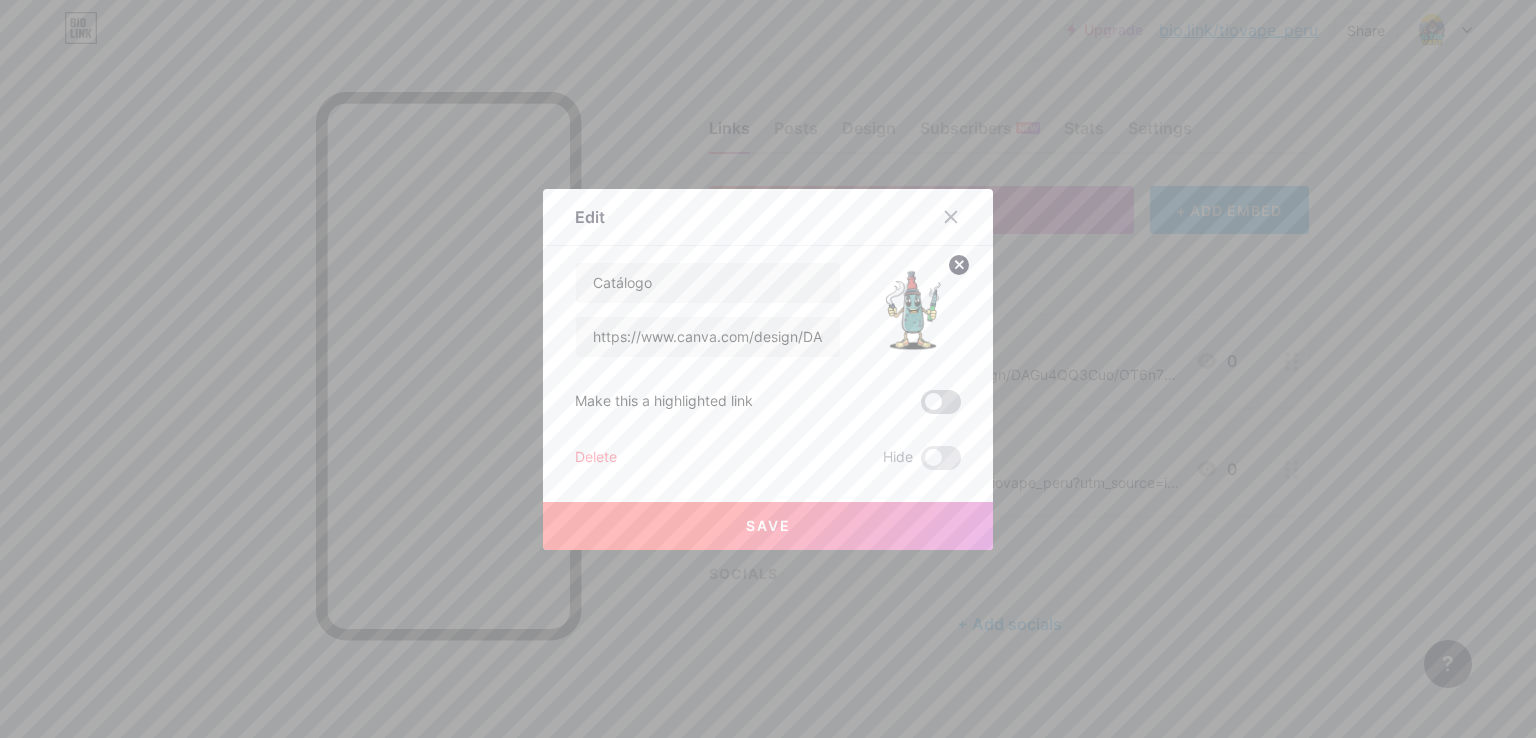click at bounding box center [941, 402] 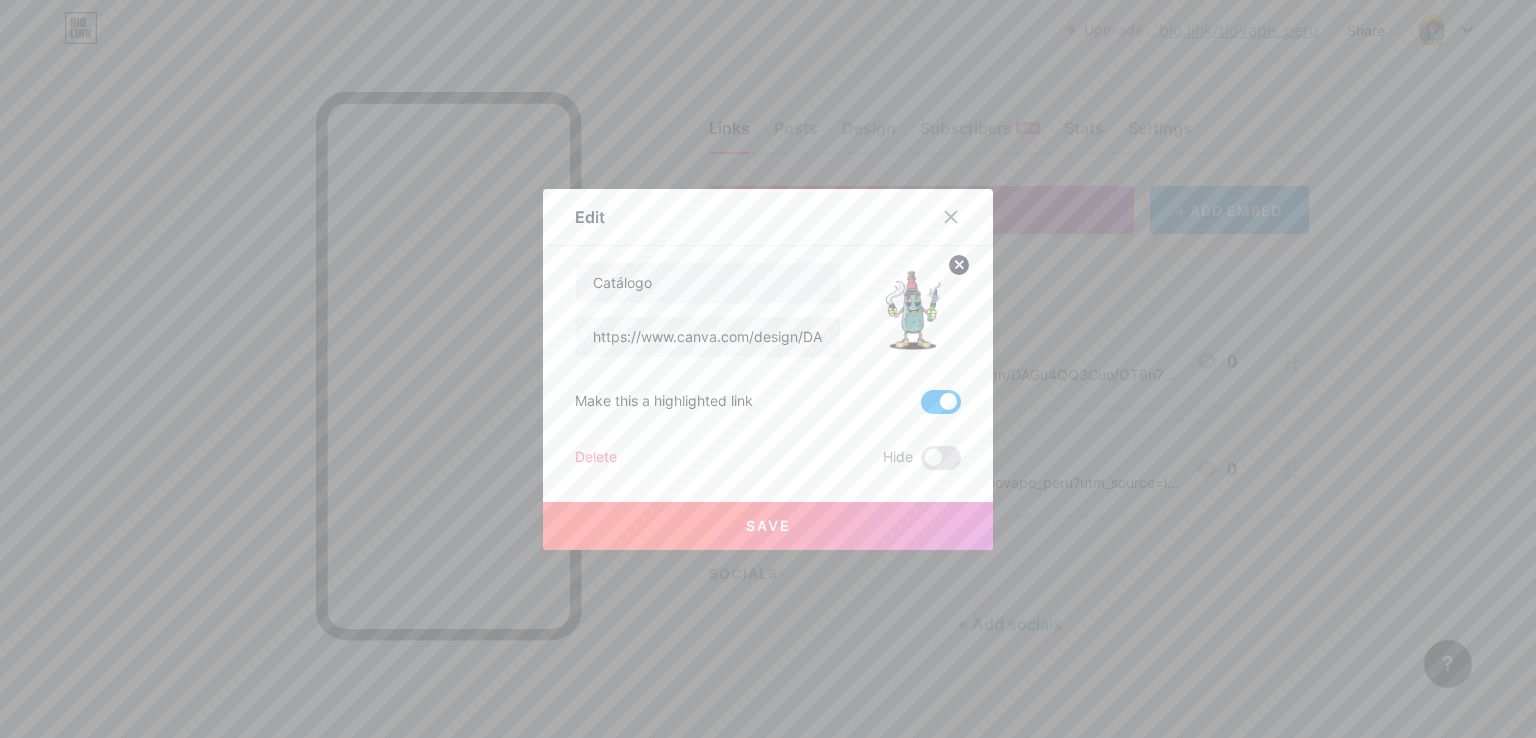 click on "Save" at bounding box center (768, 526) 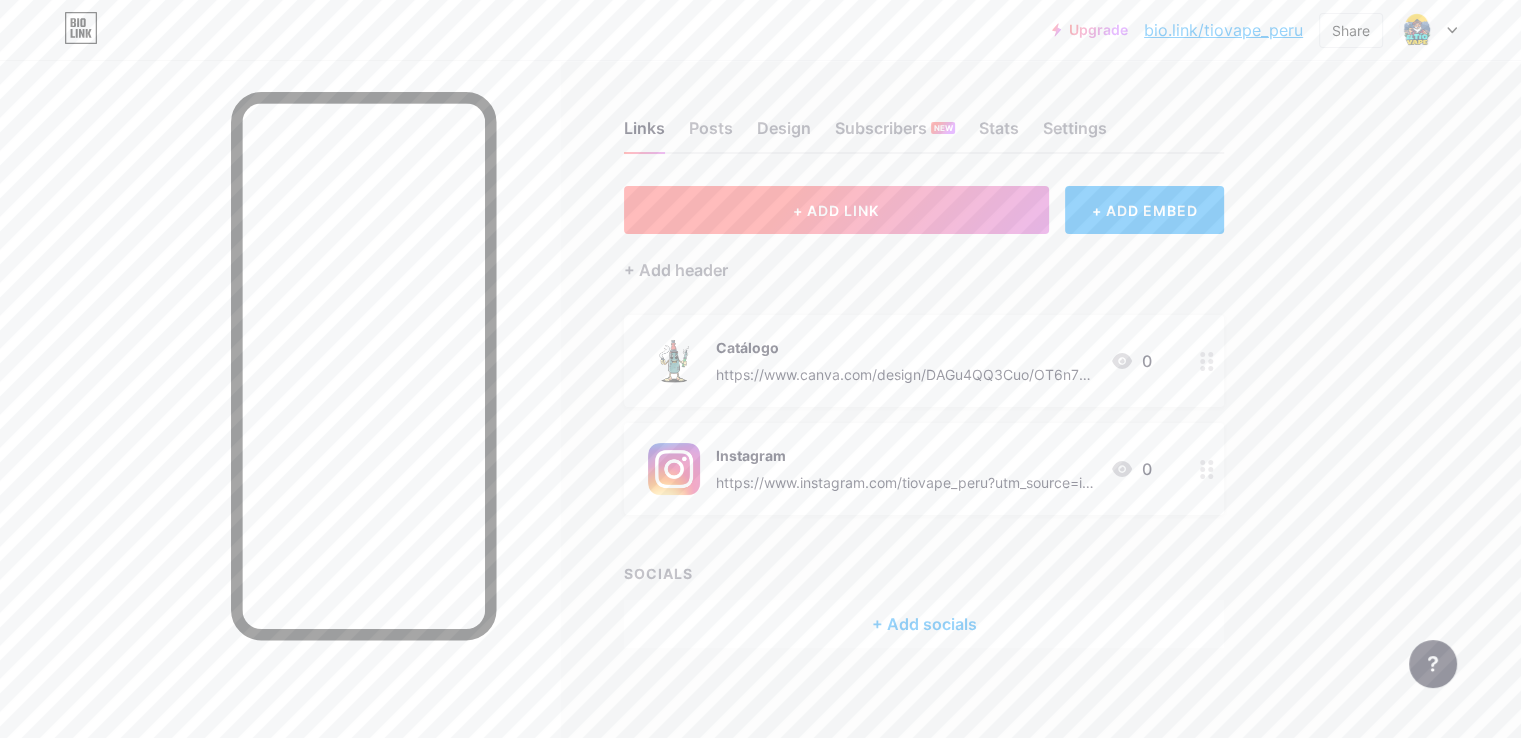click on "+ ADD LINK" at bounding box center [836, 210] 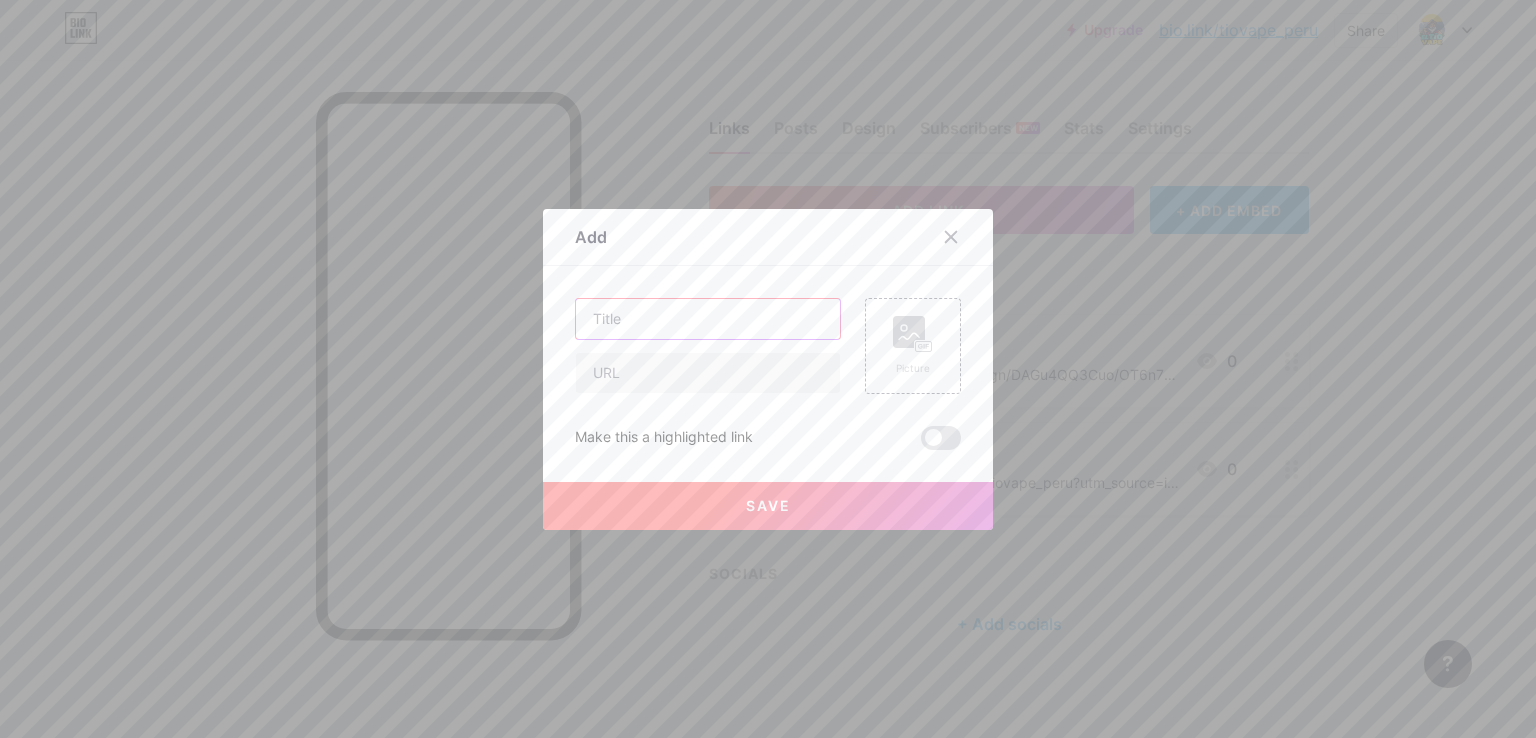 click at bounding box center (708, 319) 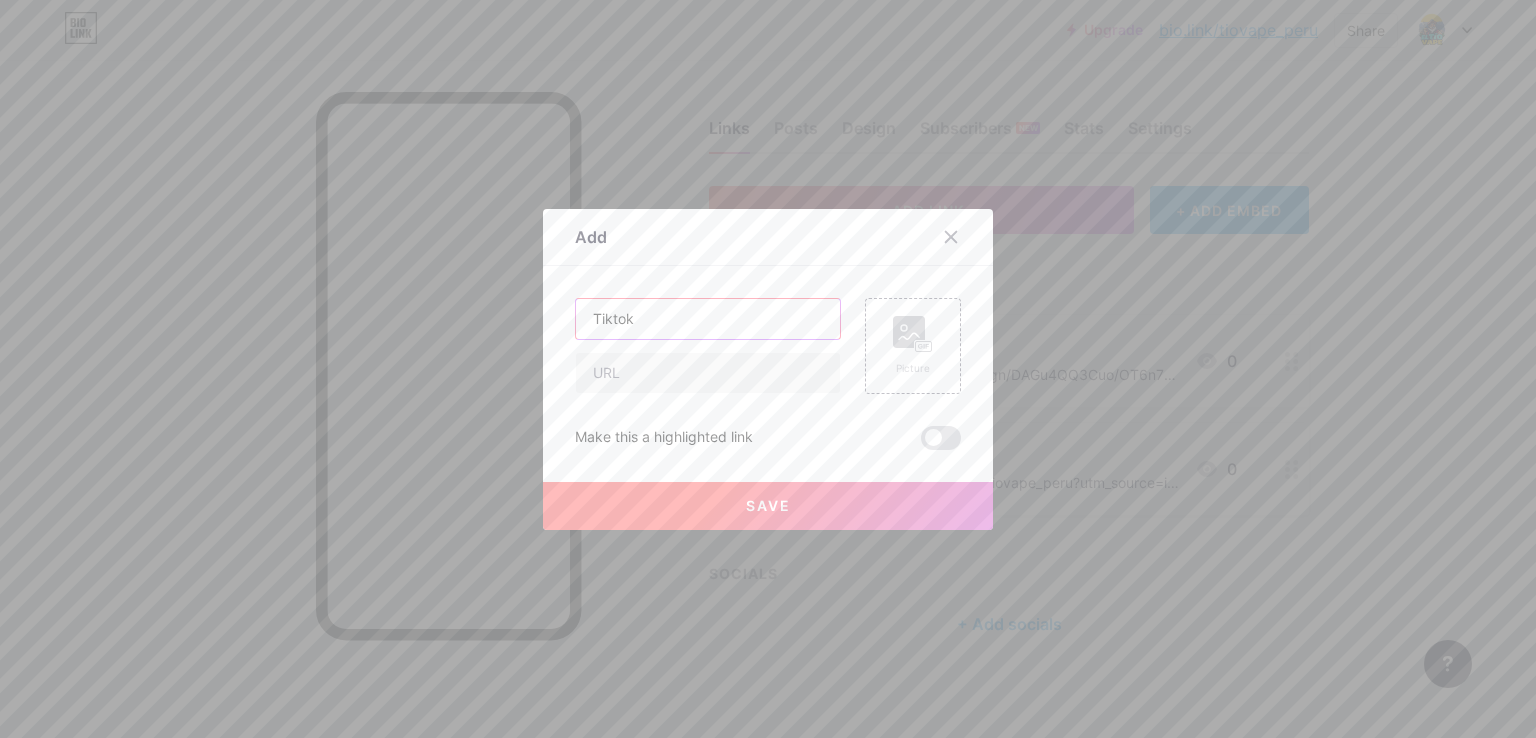 type on "Tiktok" 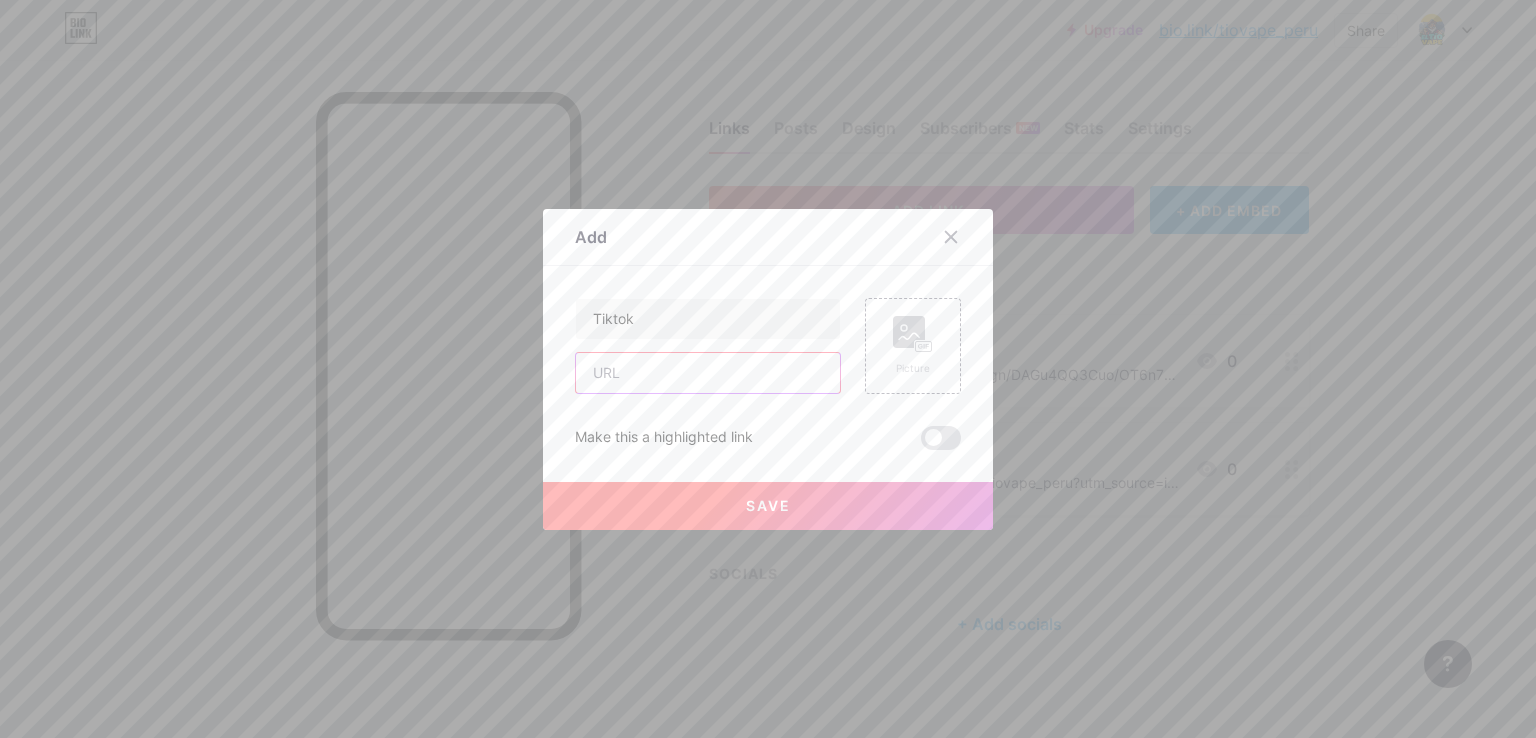 click at bounding box center (708, 373) 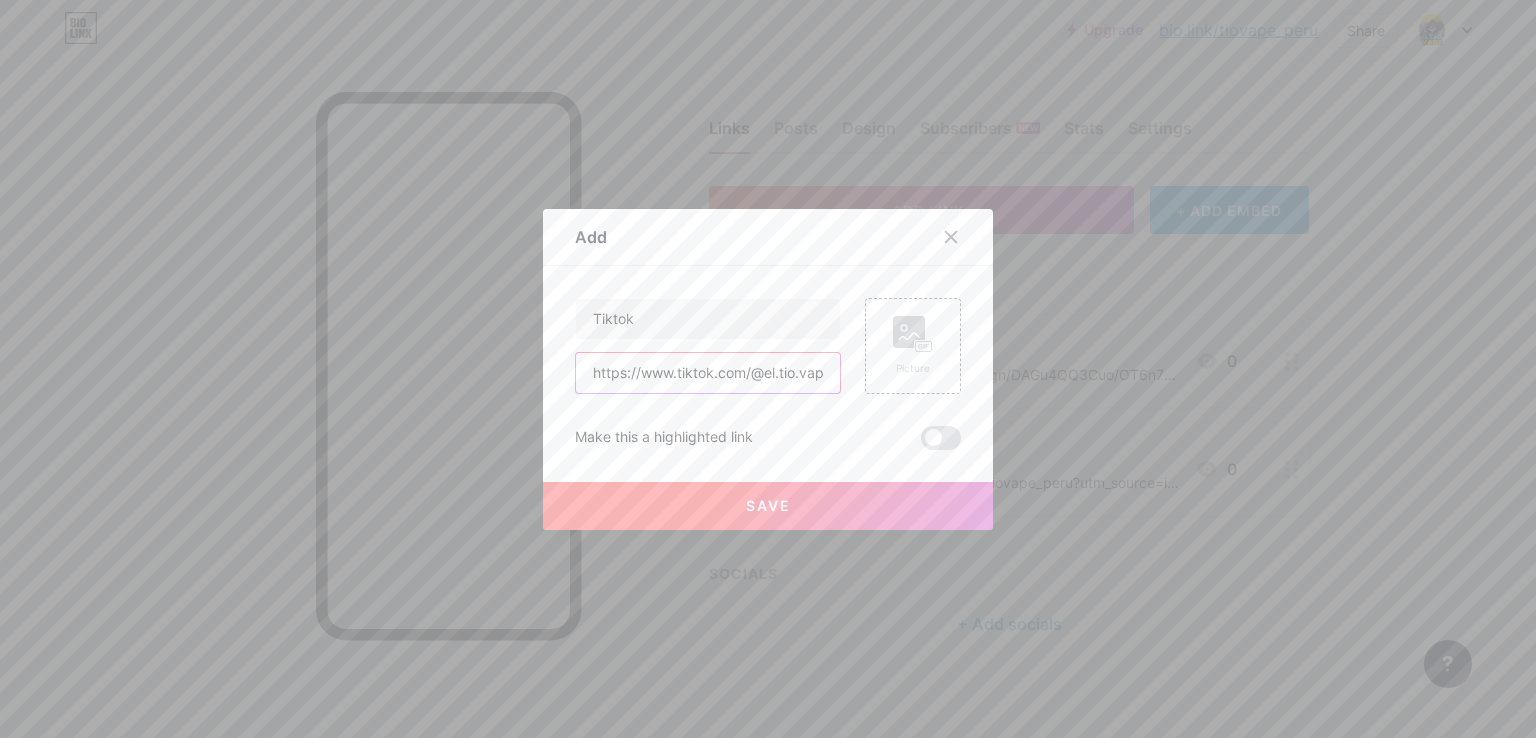 scroll, scrollTop: 0, scrollLeft: 268, axis: horizontal 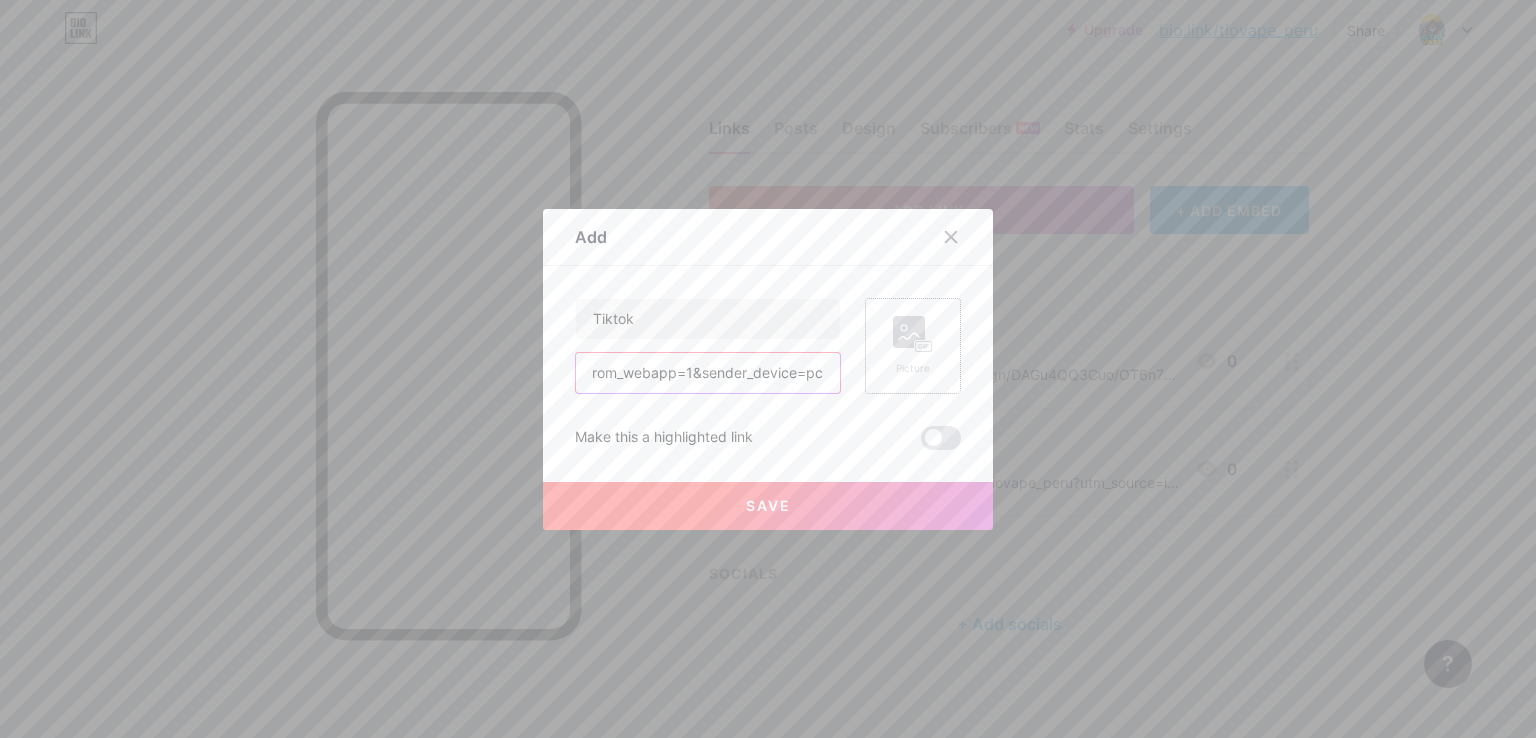 type on "https://www.tiktok.com/@el.tio.vape?is_from_webapp=1&sender_device=pc" 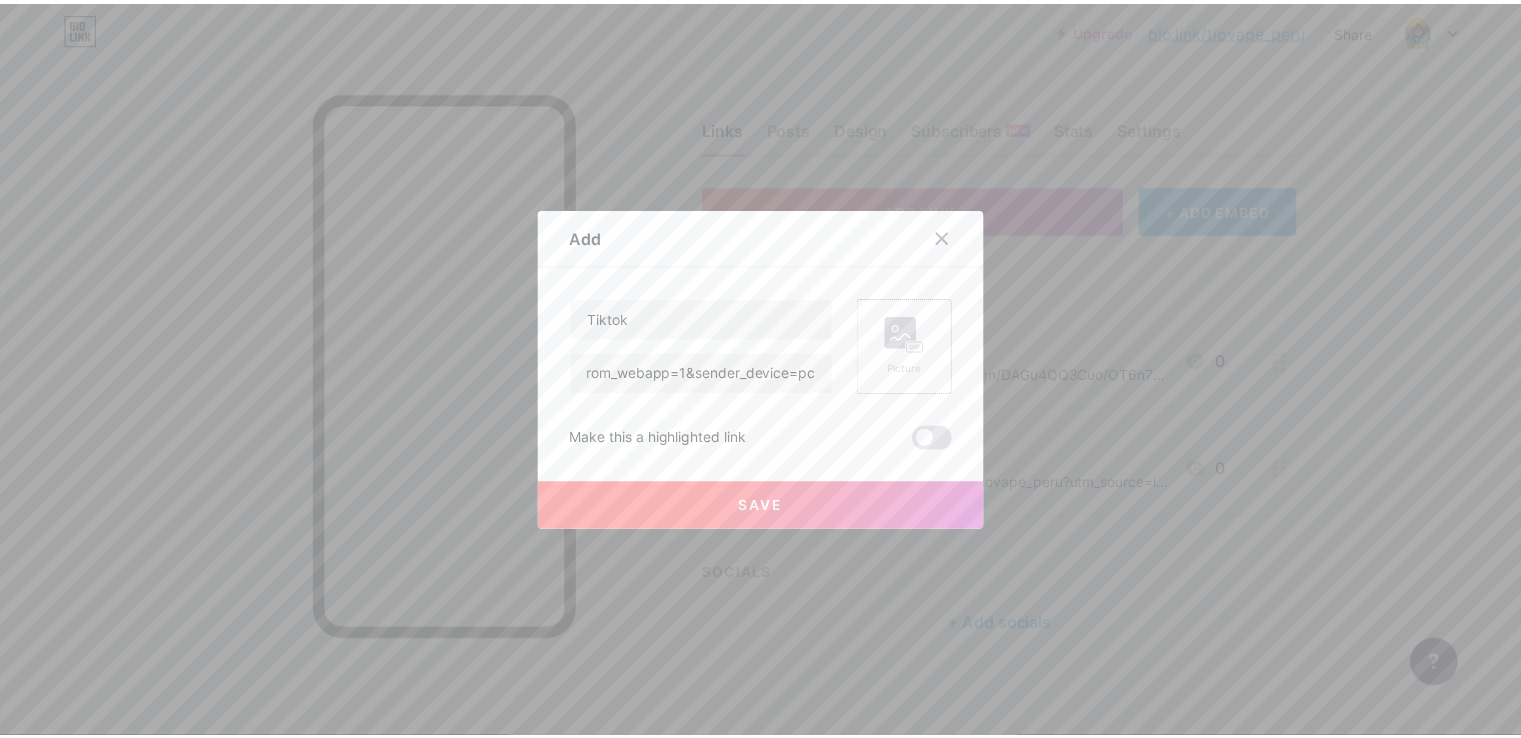 scroll, scrollTop: 0, scrollLeft: 0, axis: both 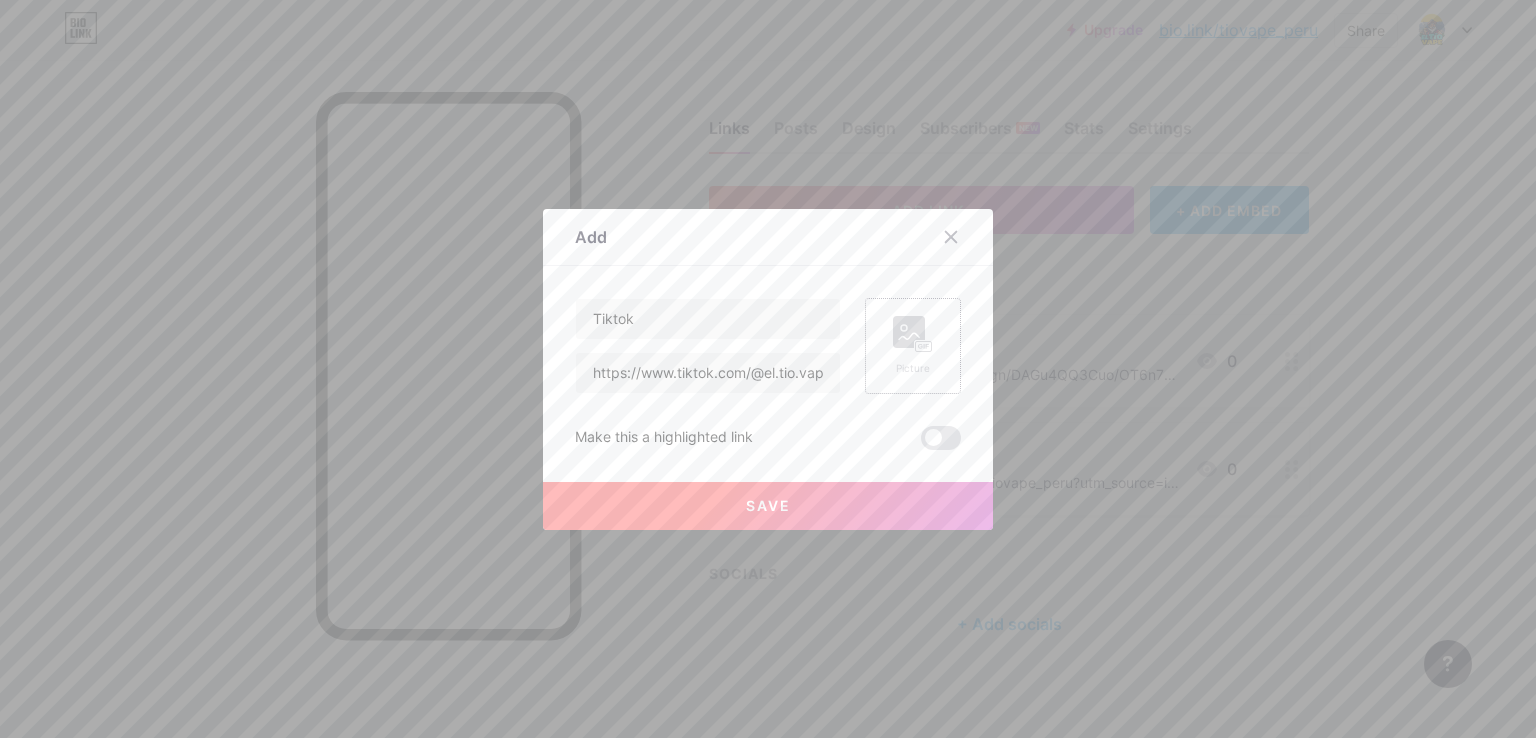 drag, startPoint x: 913, startPoint y: 350, endPoint x: 923, endPoint y: 356, distance: 11.661903 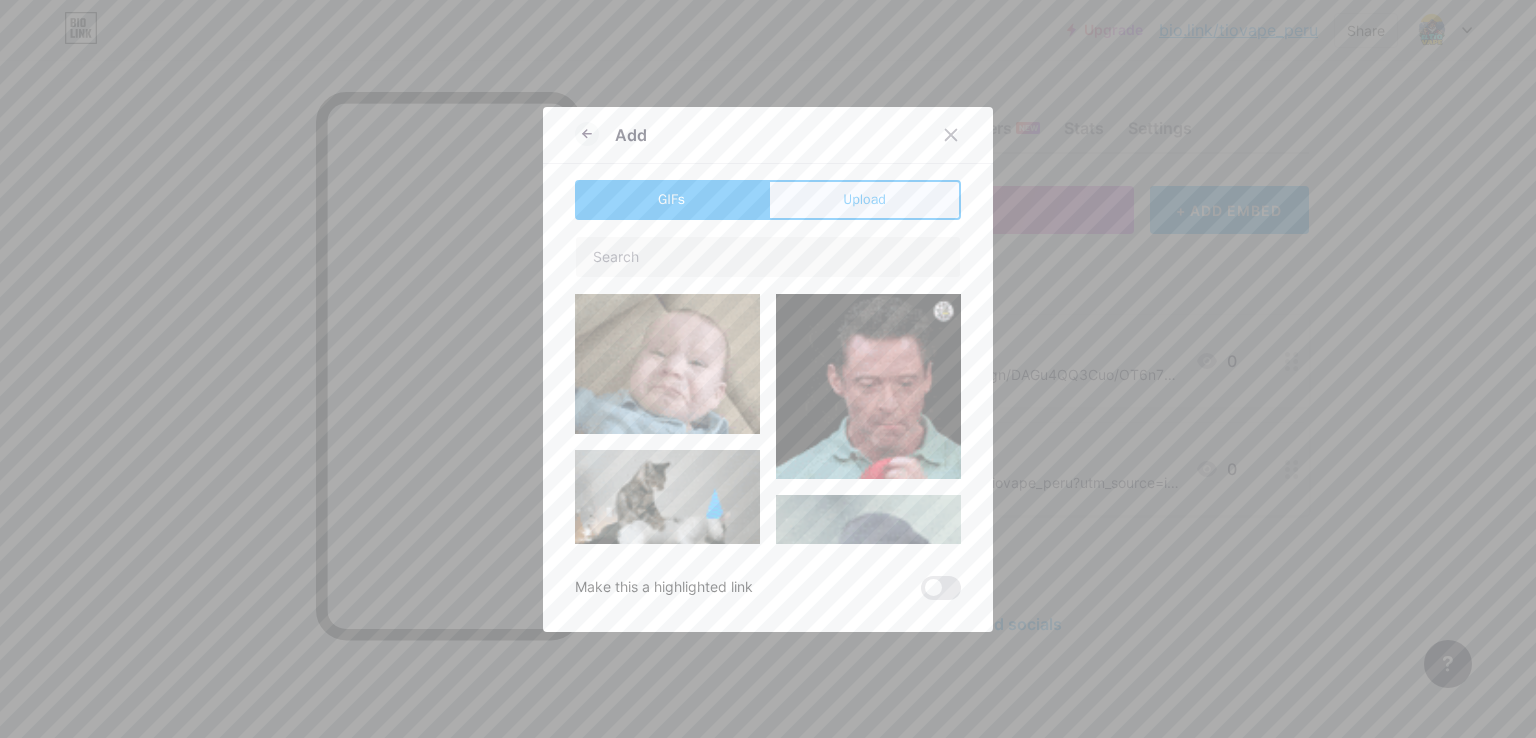 click on "Upload" at bounding box center (864, 200) 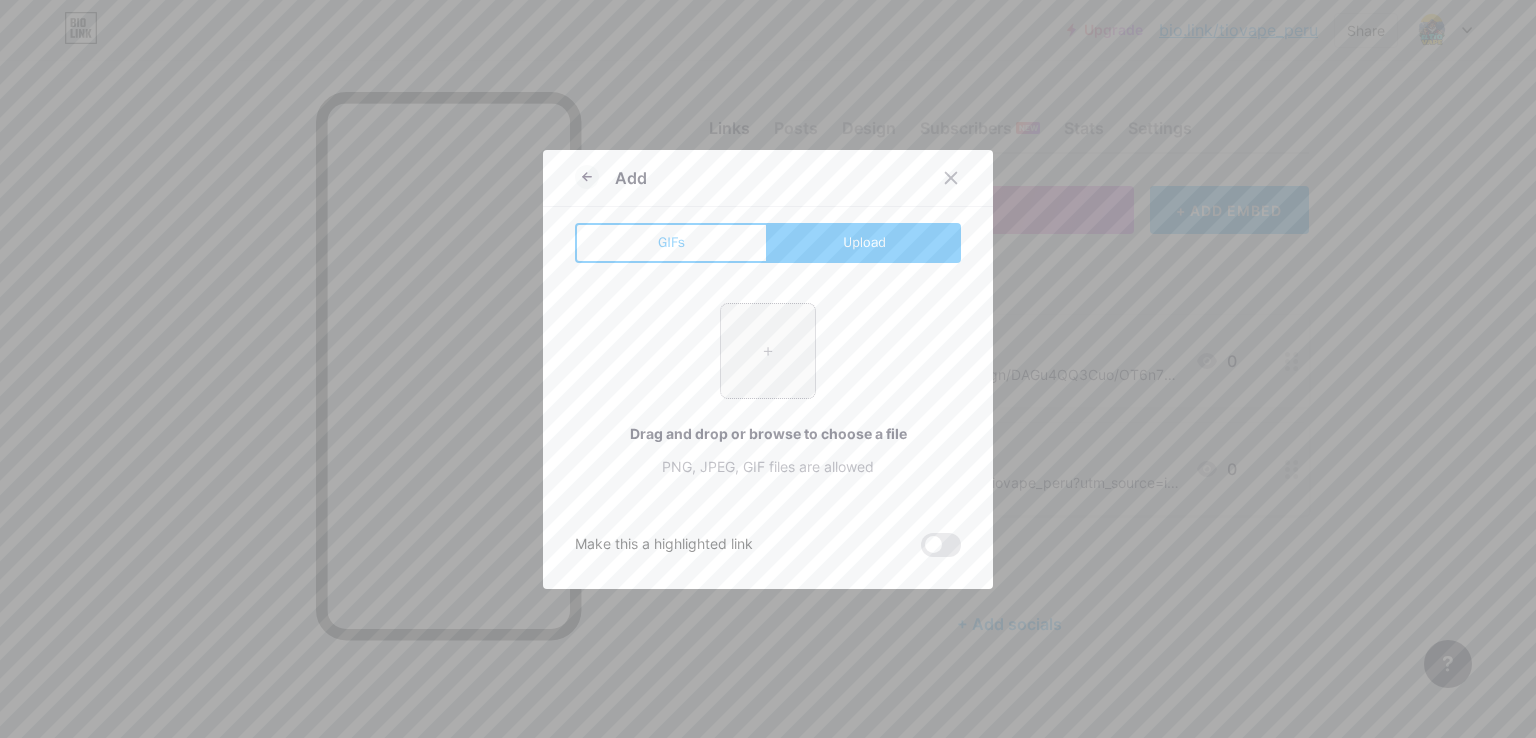 click at bounding box center [768, 351] 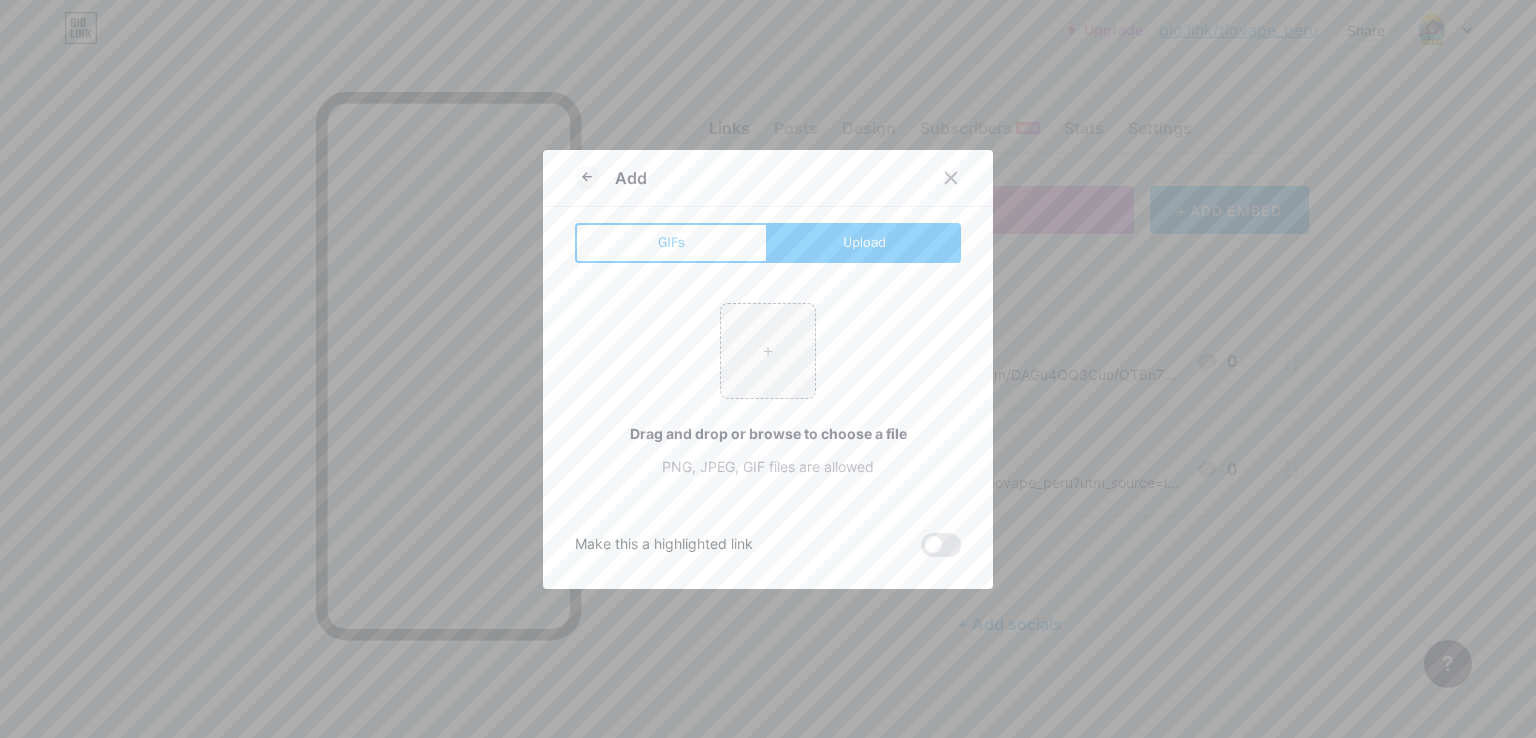 click on "+       Drag and drop or browse to choose a file   PNG, JPEG, GIF files are allowed" at bounding box center [768, 390] 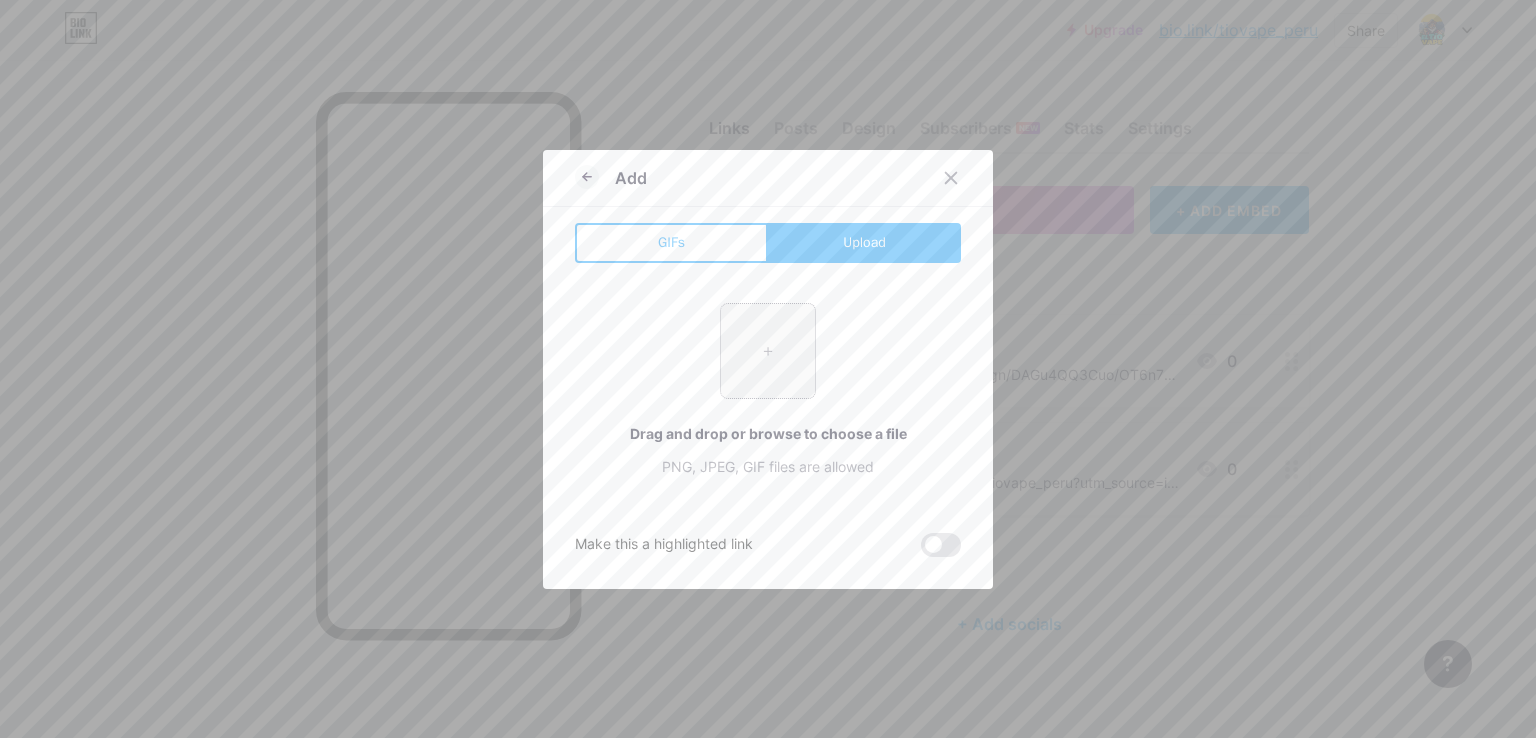 click at bounding box center (768, 351) 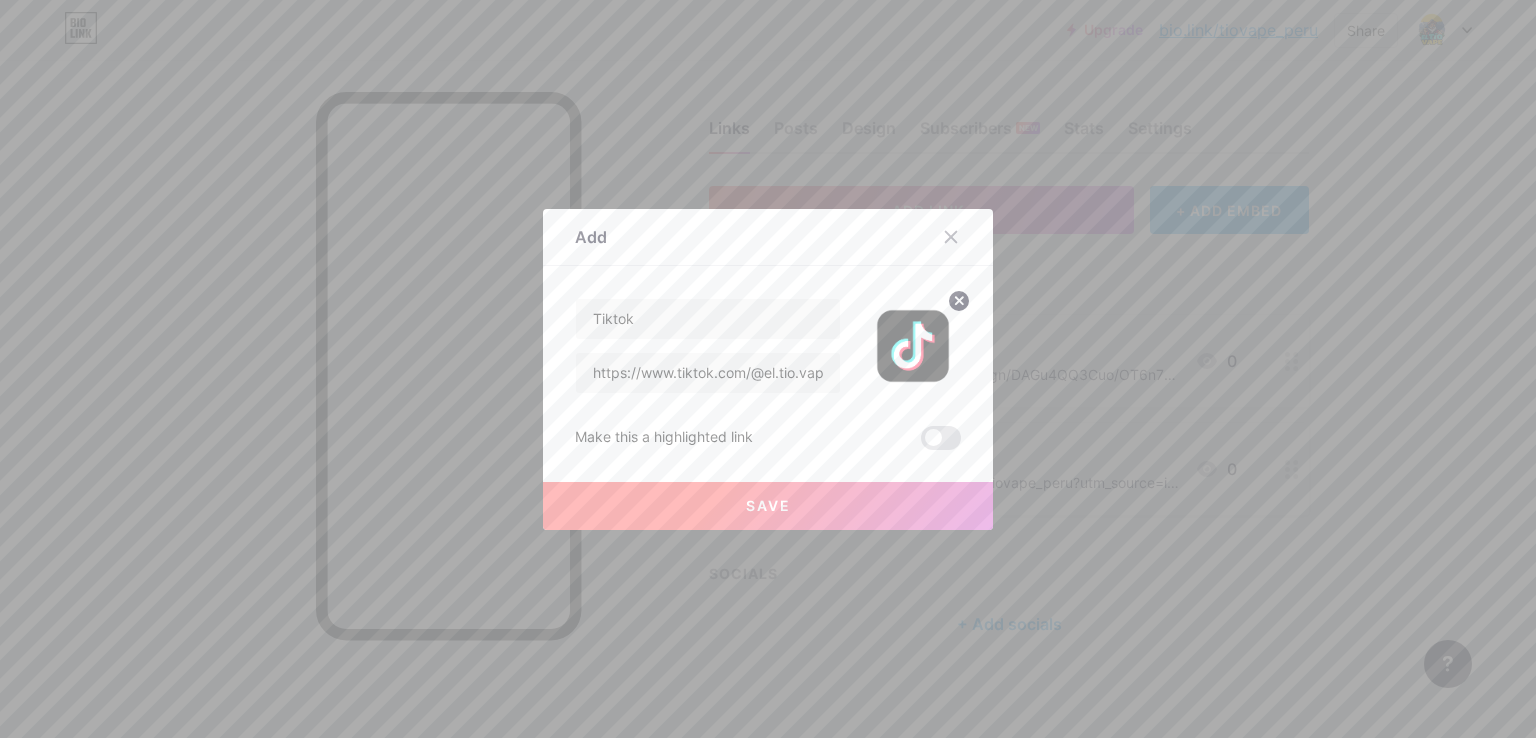 click on "Save" at bounding box center (768, 506) 